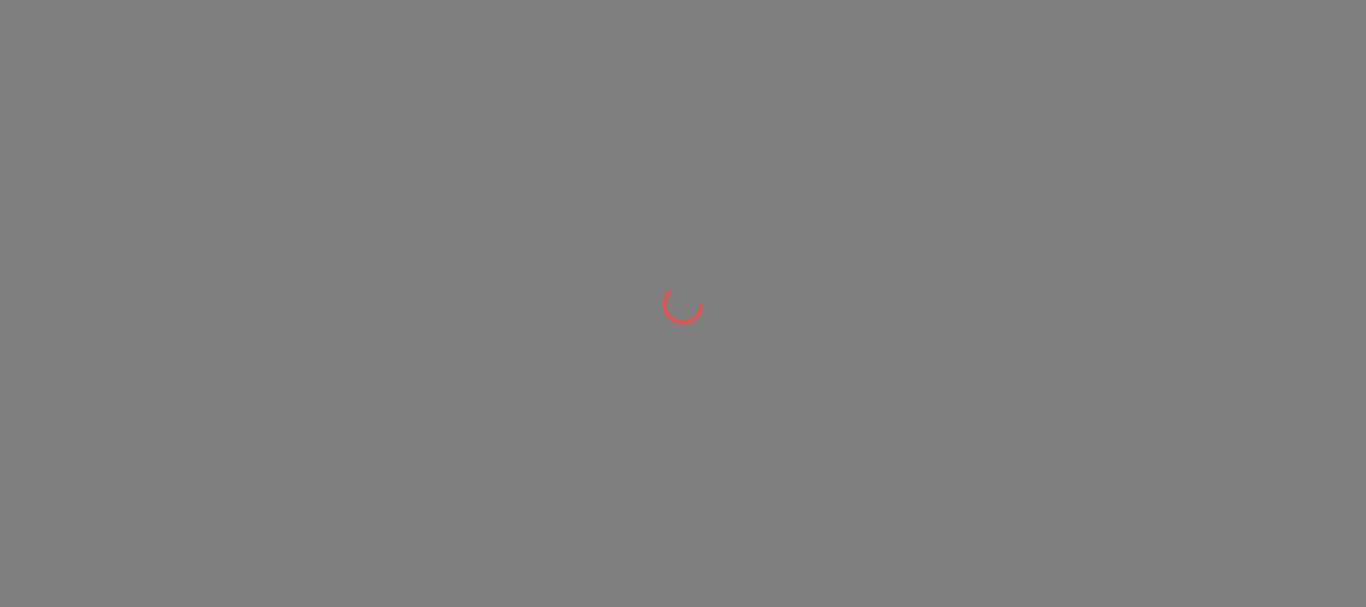 scroll, scrollTop: 0, scrollLeft: 0, axis: both 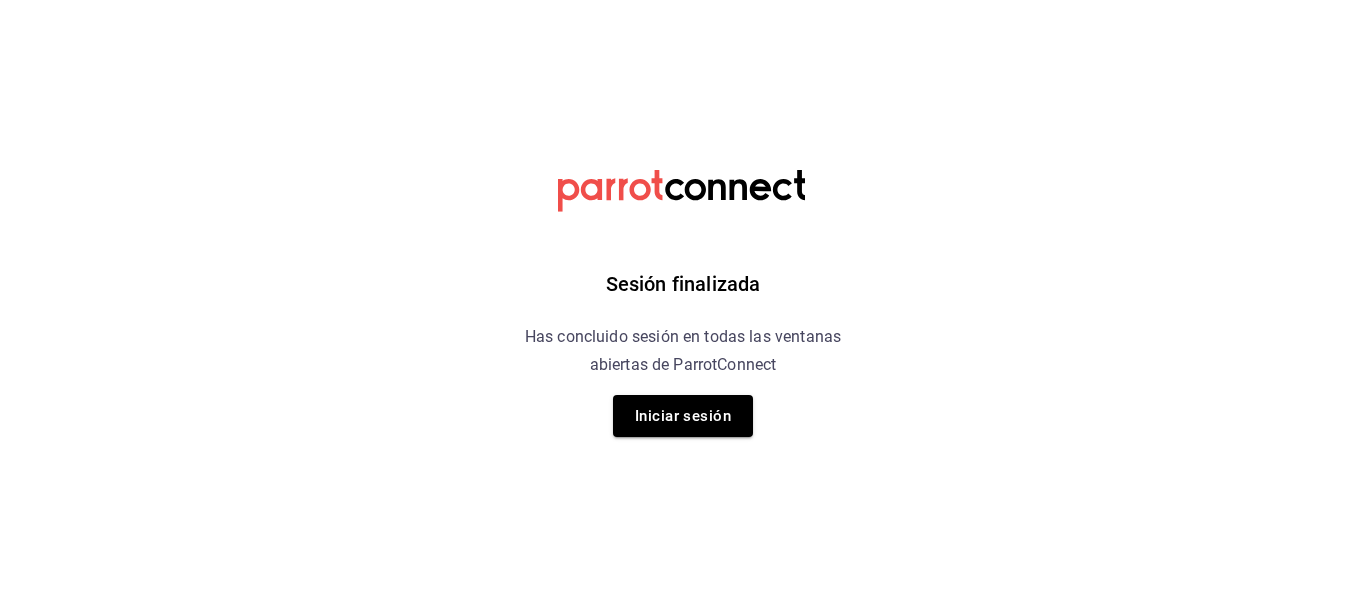 drag, startPoint x: 697, startPoint y: 275, endPoint x: 790, endPoint y: 447, distance: 195.53261 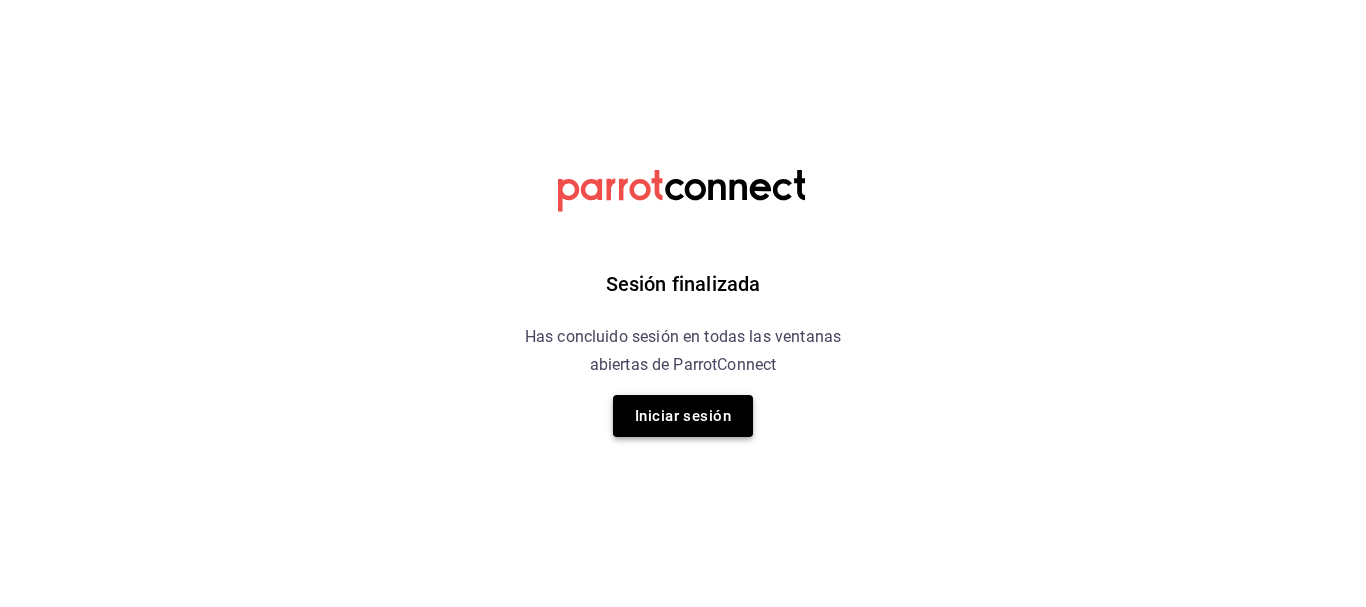 click on "Iniciar sesión" at bounding box center [683, 416] 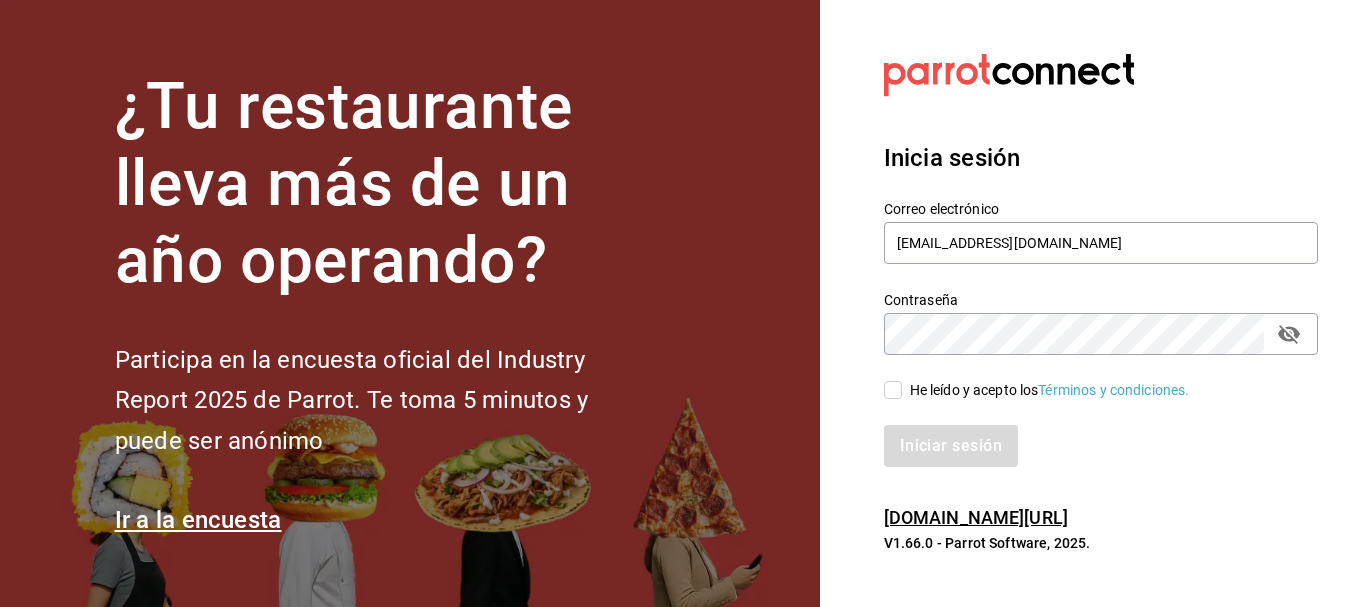 click on "He leído y acepto los  Términos y condiciones." at bounding box center [1046, 390] 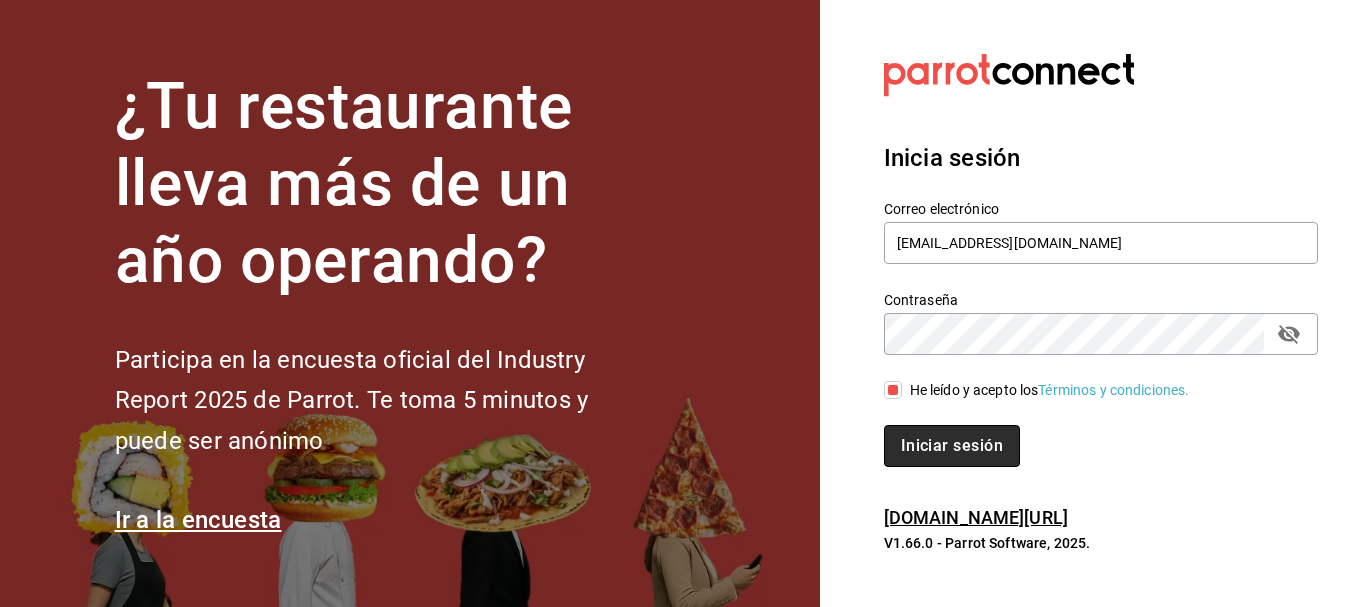 click on "Iniciar sesión" at bounding box center (952, 446) 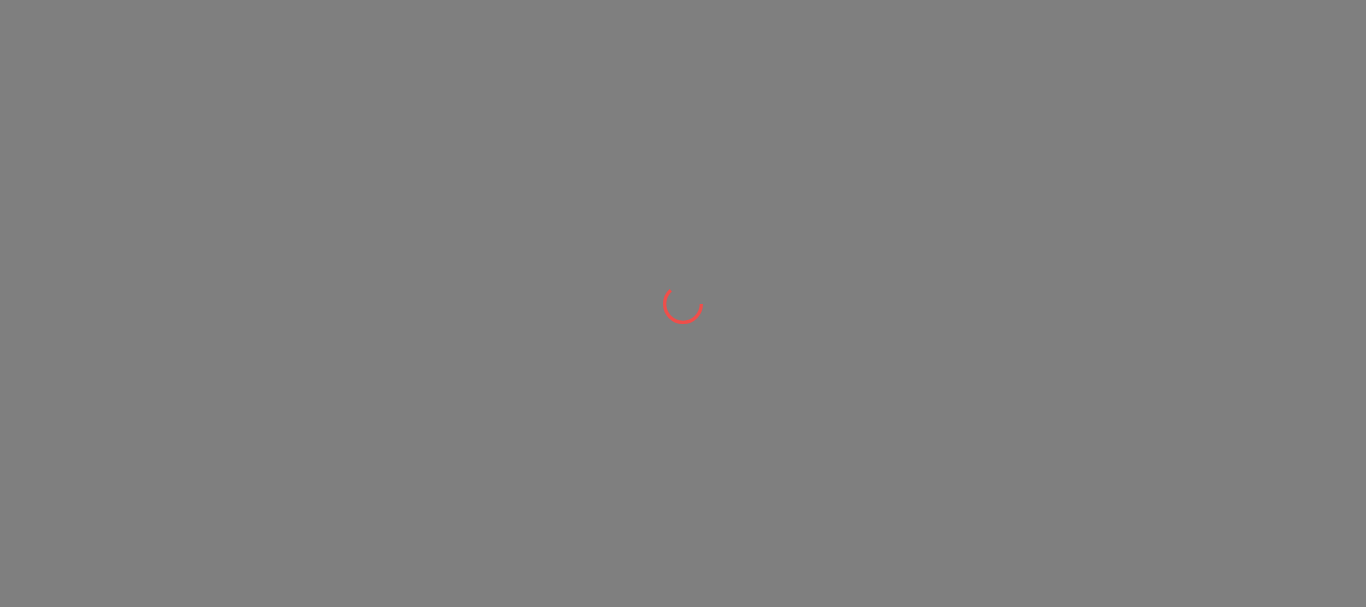 scroll, scrollTop: 0, scrollLeft: 0, axis: both 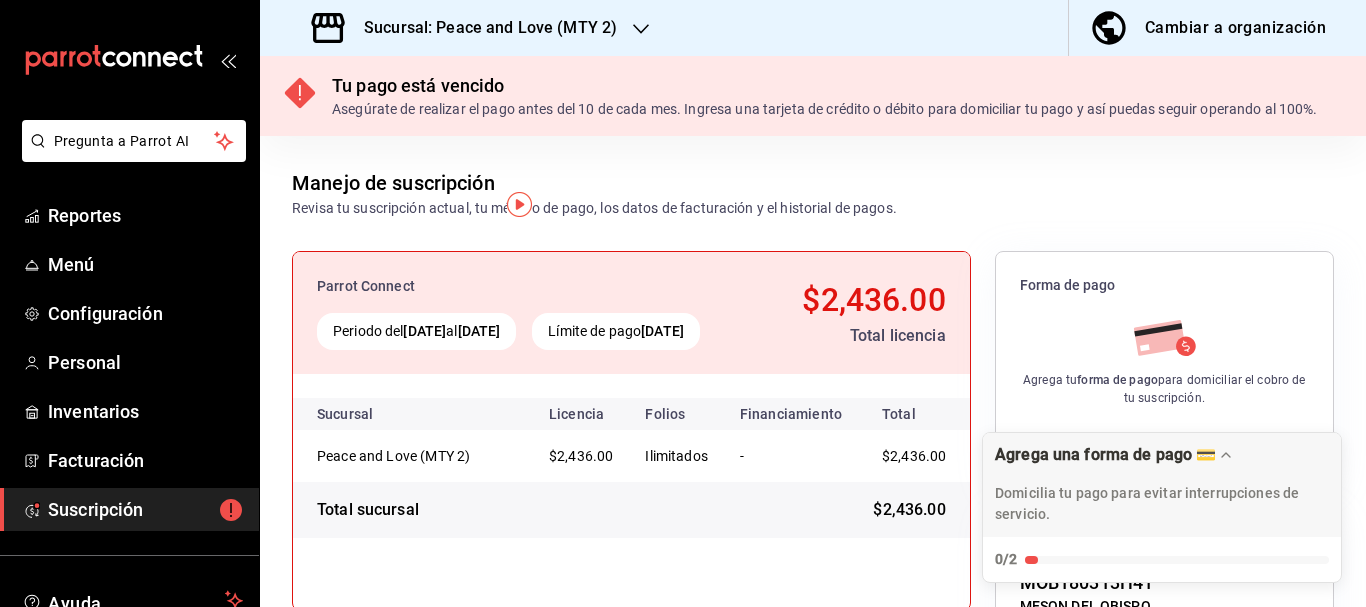 click on "Suscripción" at bounding box center (145, 509) 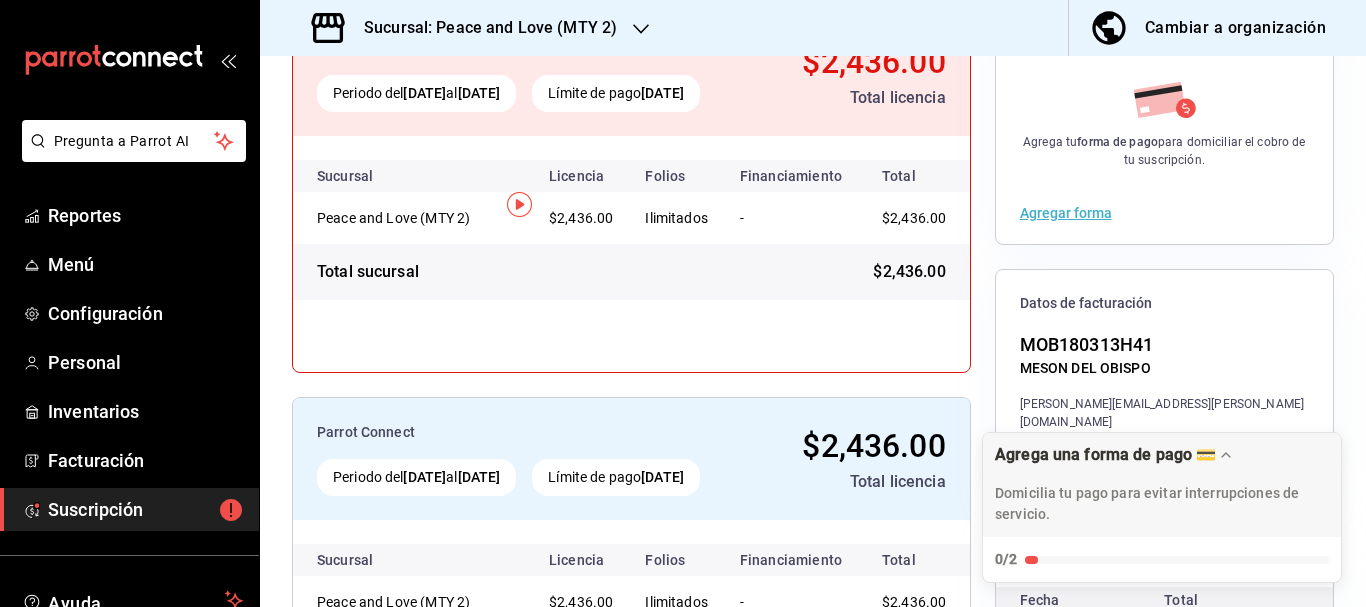 scroll, scrollTop: 0, scrollLeft: 0, axis: both 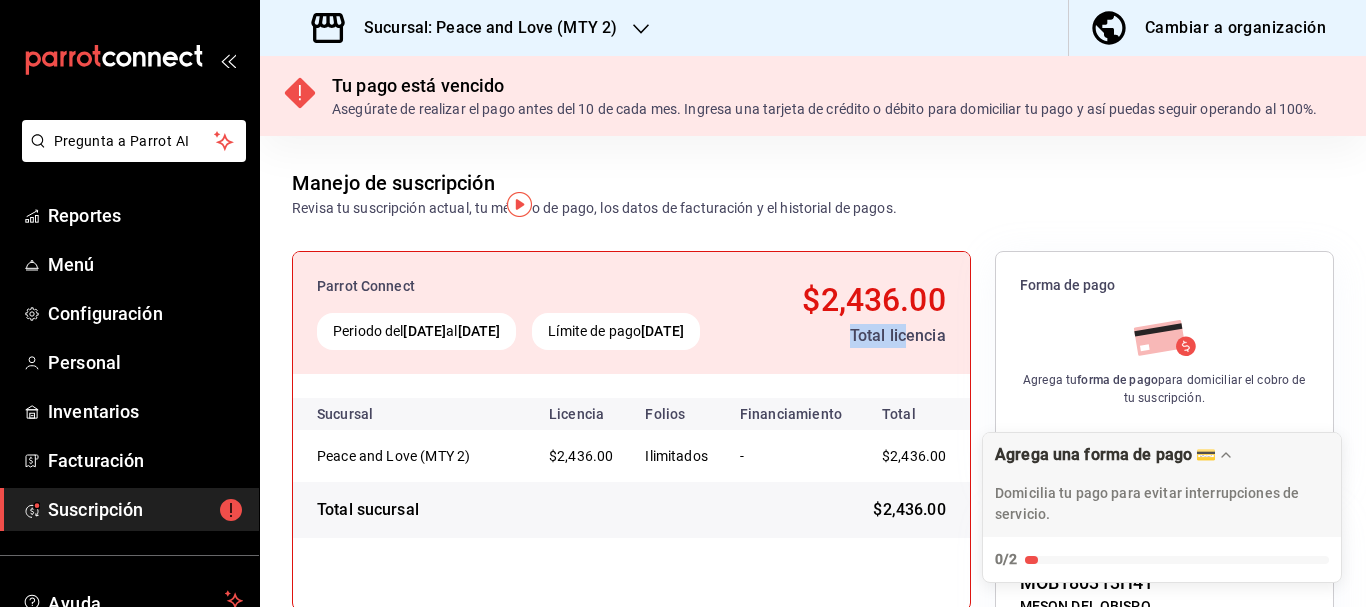 drag, startPoint x: 897, startPoint y: 354, endPoint x: 826, endPoint y: 343, distance: 71.84706 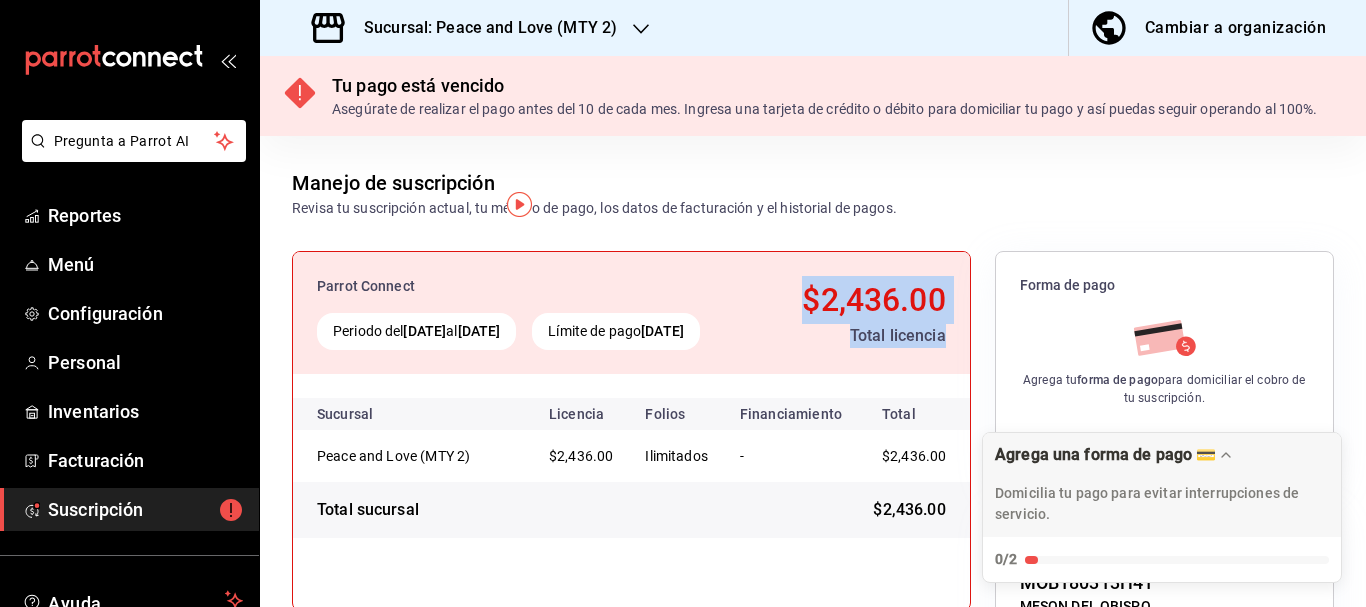 drag, startPoint x: 783, startPoint y: 311, endPoint x: 938, endPoint y: 365, distance: 164.13713 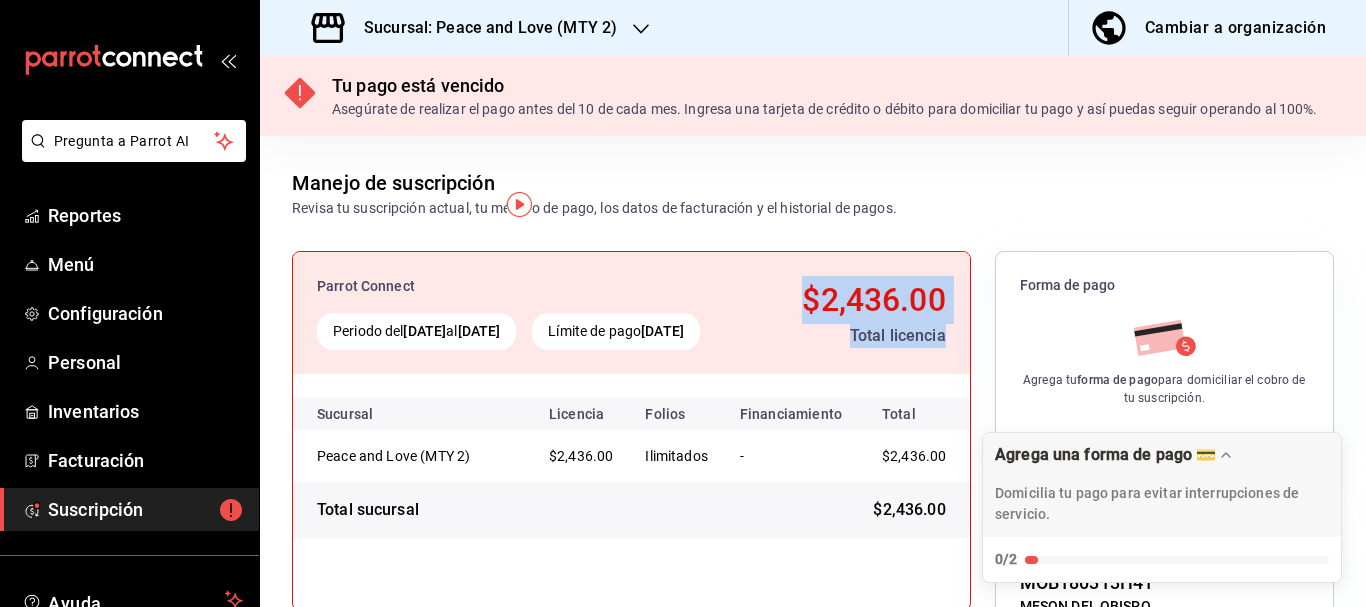 drag, startPoint x: 787, startPoint y: 308, endPoint x: 934, endPoint y: 376, distance: 161.96605 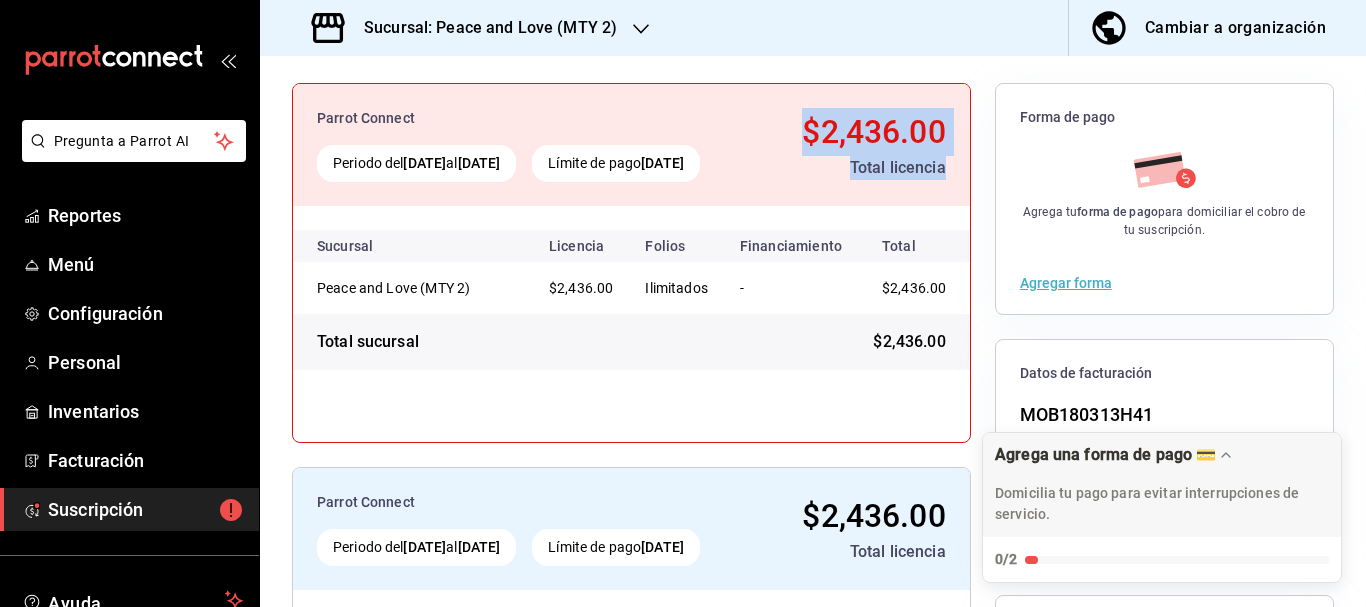scroll, scrollTop: 100, scrollLeft: 0, axis: vertical 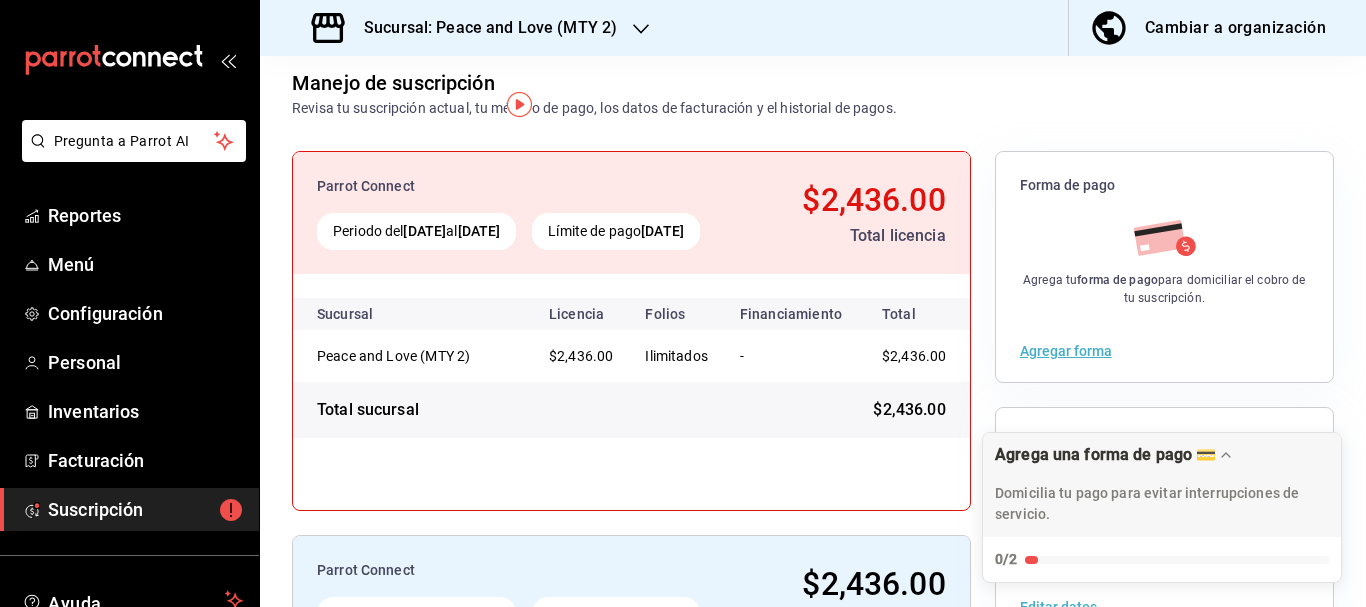 click on "Manejo de suscripción Revisa tu suscripción actual, tu método de pago, los datos de facturación y el historial de pagos." at bounding box center [813, 77] 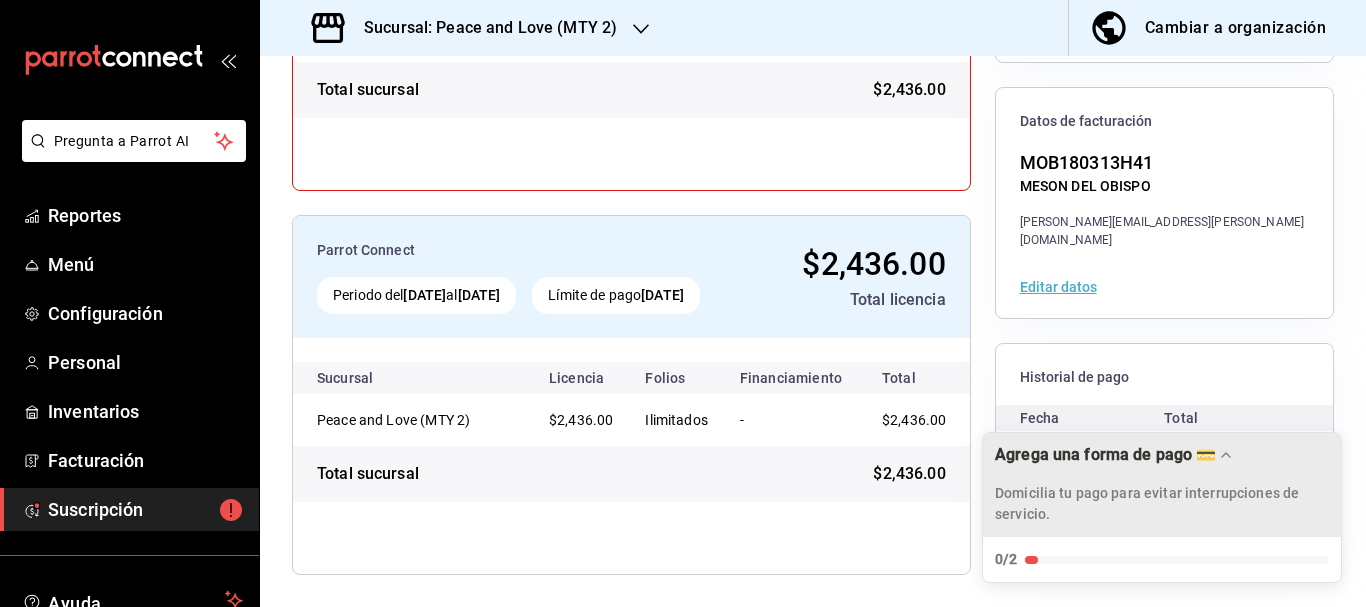 scroll, scrollTop: 441, scrollLeft: 0, axis: vertical 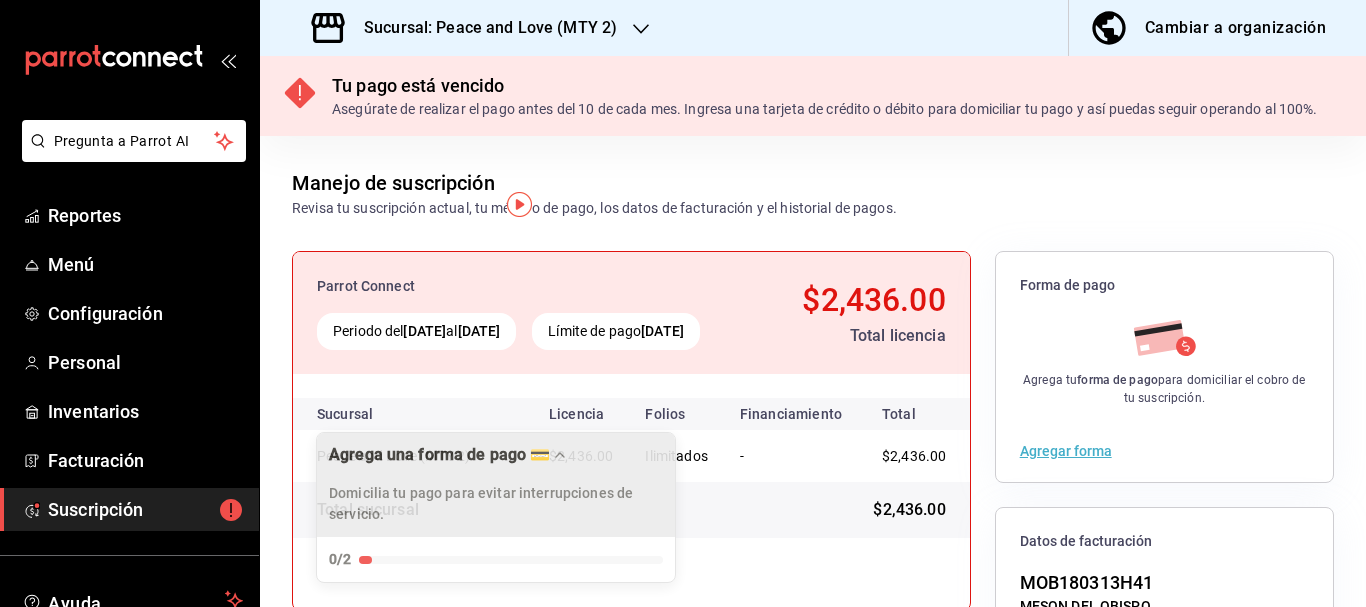 drag, startPoint x: 1275, startPoint y: 457, endPoint x: 176, endPoint y: 509, distance: 1100.2295 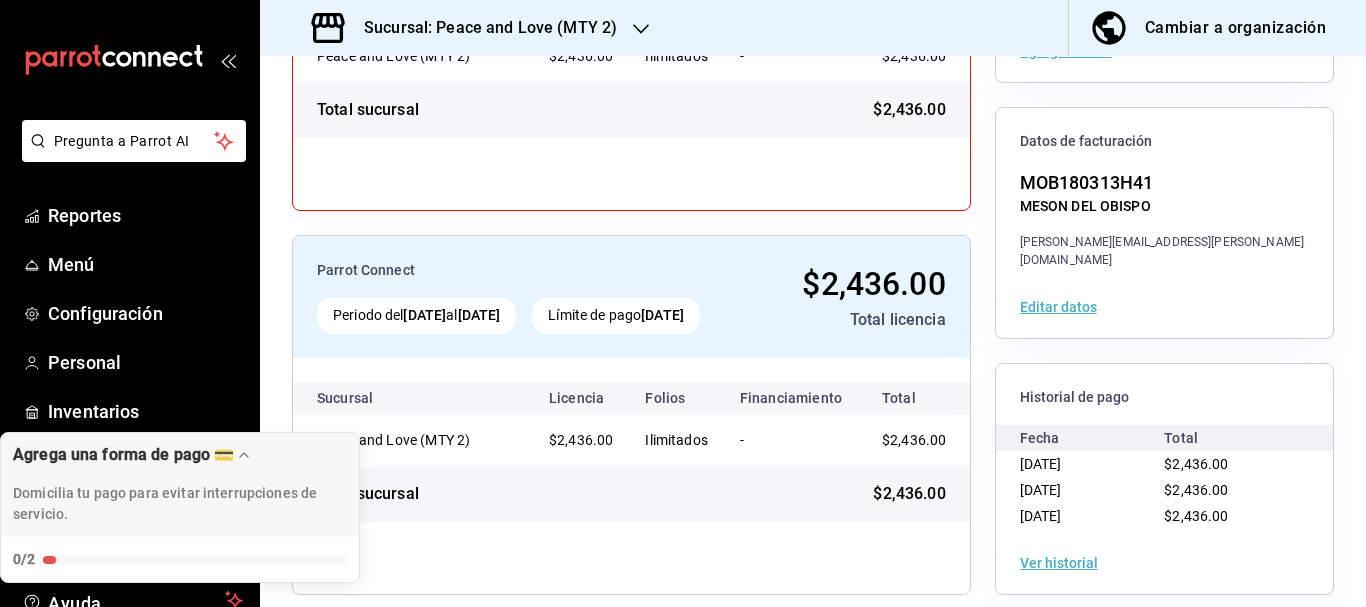 scroll, scrollTop: 441, scrollLeft: 0, axis: vertical 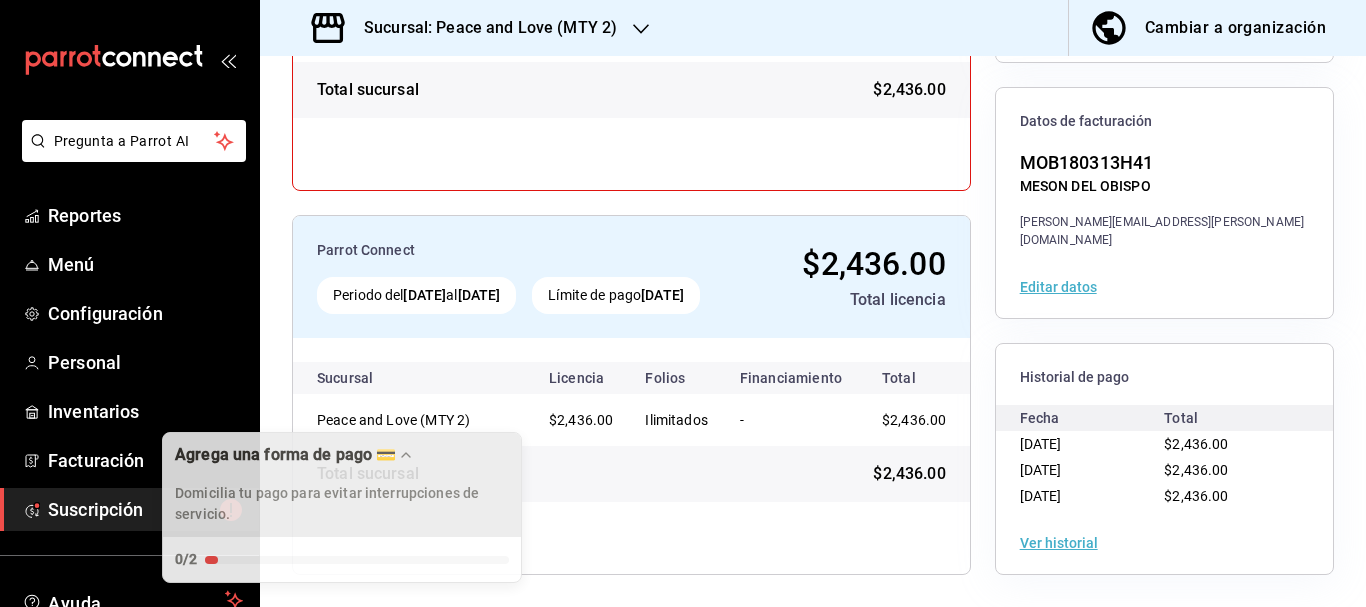 drag, startPoint x: 75, startPoint y: 475, endPoint x: 1154, endPoint y: 443, distance: 1079.4744 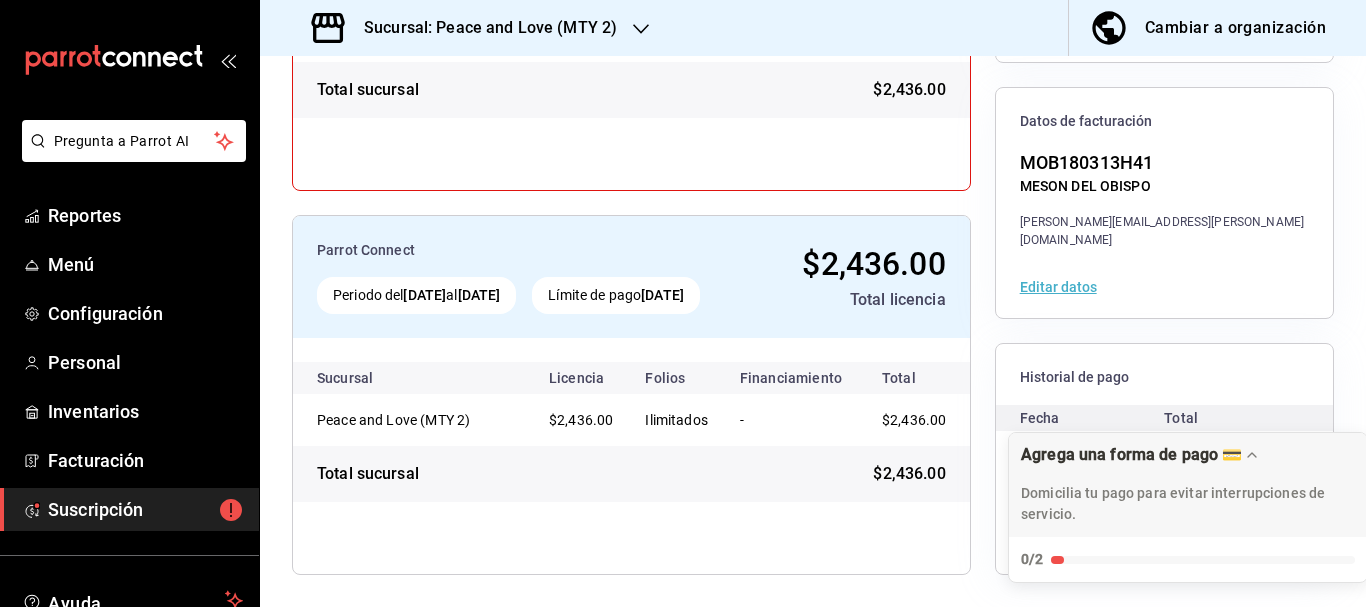 click on "Parrot Connect Periodo del  [DATE]  al  [DATE] Límite de pago  [DATE] $2,436.00 Total licencia Sucursal Licencia Folios Financiamiento Total Peace and Love (MTY 2) $2,436.00 Ilimitados - $2,436.00 Total sucursal $2,436.00 Parrot Connect Periodo del  [DATE]  al  [DATE] Límite de pago  [DATE] $2,436.00 Total licencia Sucursal Licencia Folios Financiamiento Total Peace and Love (MTY 2) $2,436.00 Ilimitados - $2,436.00 Total sucursal $2,436.00 Forma de pago Agrega tu  forma de pago  para domiciliar el cobro de tu suscripción.   Agregar forma Datos de facturación MOB180313H41 MESON DEL OBISPO [PERSON_NAME][EMAIL_ADDRESS][PERSON_NAME][DOMAIN_NAME]   Editar datos Historial de pago Fecha Total [DATE] $2,436.00 [DATE] $2,436.00 [DATE] $2,436.00   Ver historial" at bounding box center (813, 203) 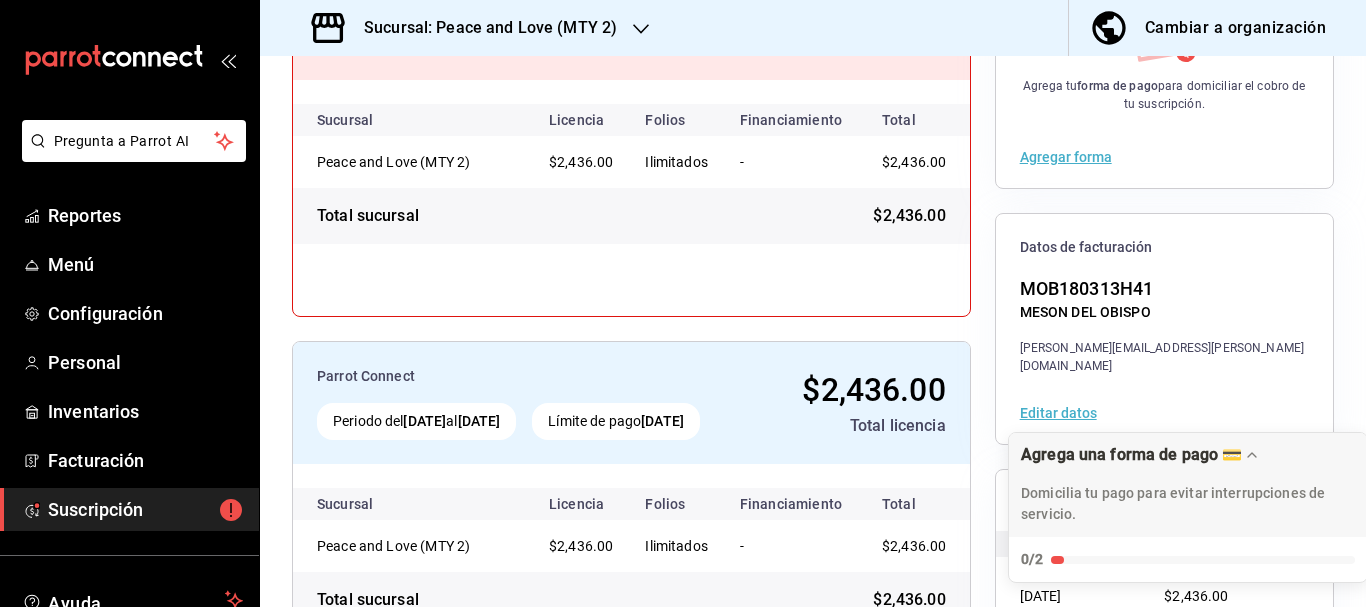 scroll, scrollTop: 0, scrollLeft: 0, axis: both 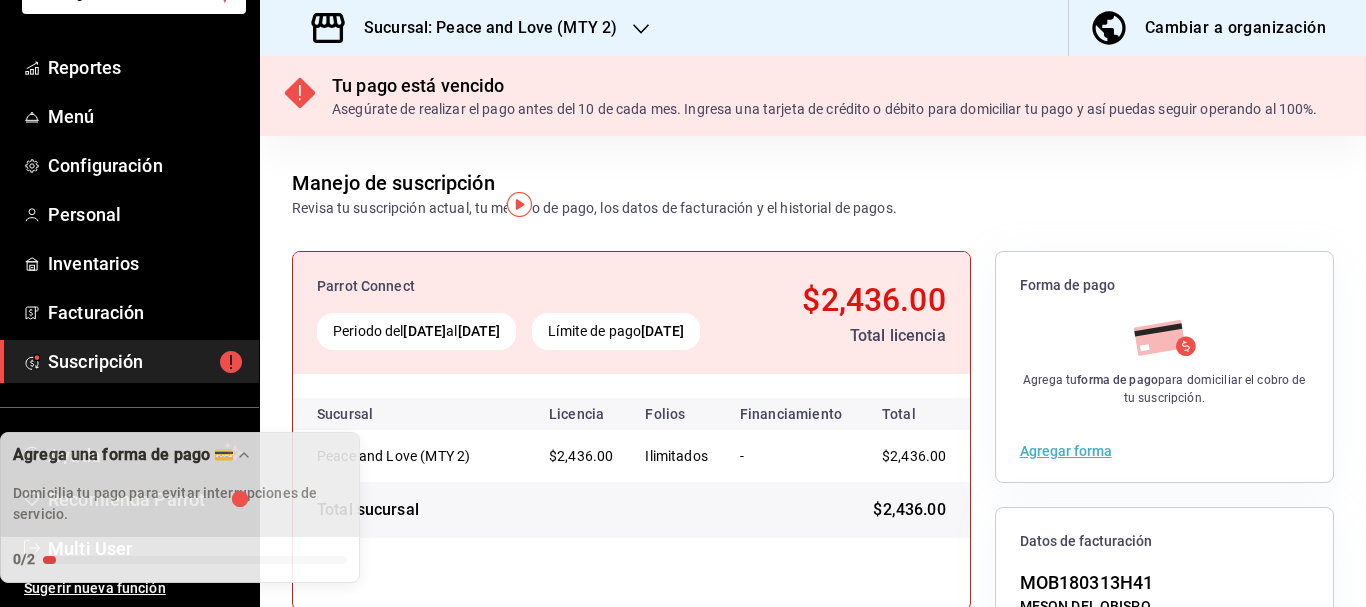 drag, startPoint x: 1271, startPoint y: 466, endPoint x: 94, endPoint y: 530, distance: 1178.7388 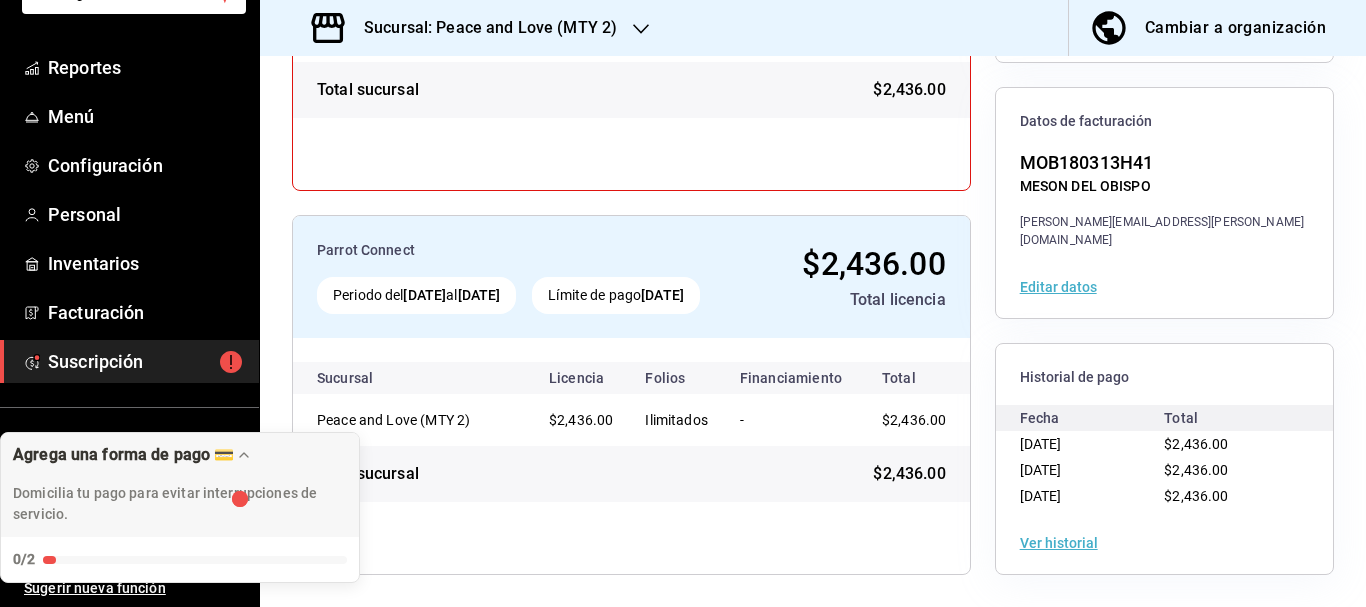 scroll, scrollTop: 441, scrollLeft: 0, axis: vertical 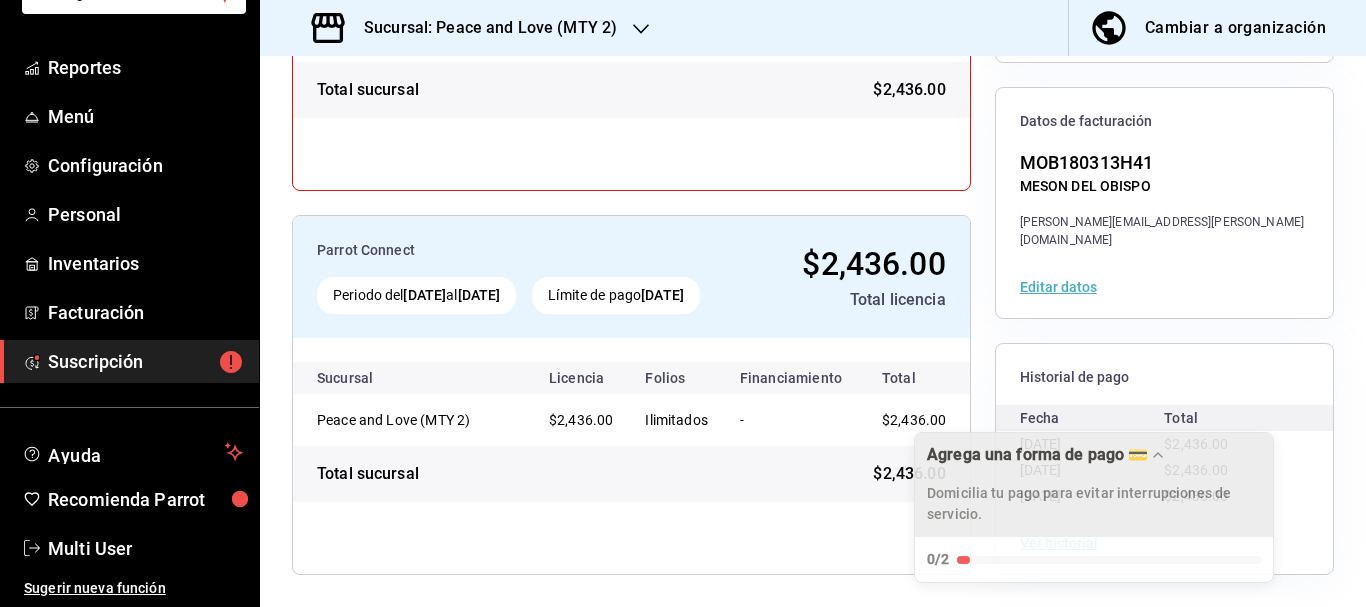 drag, startPoint x: 325, startPoint y: 499, endPoint x: 1254, endPoint y: 470, distance: 929.4525 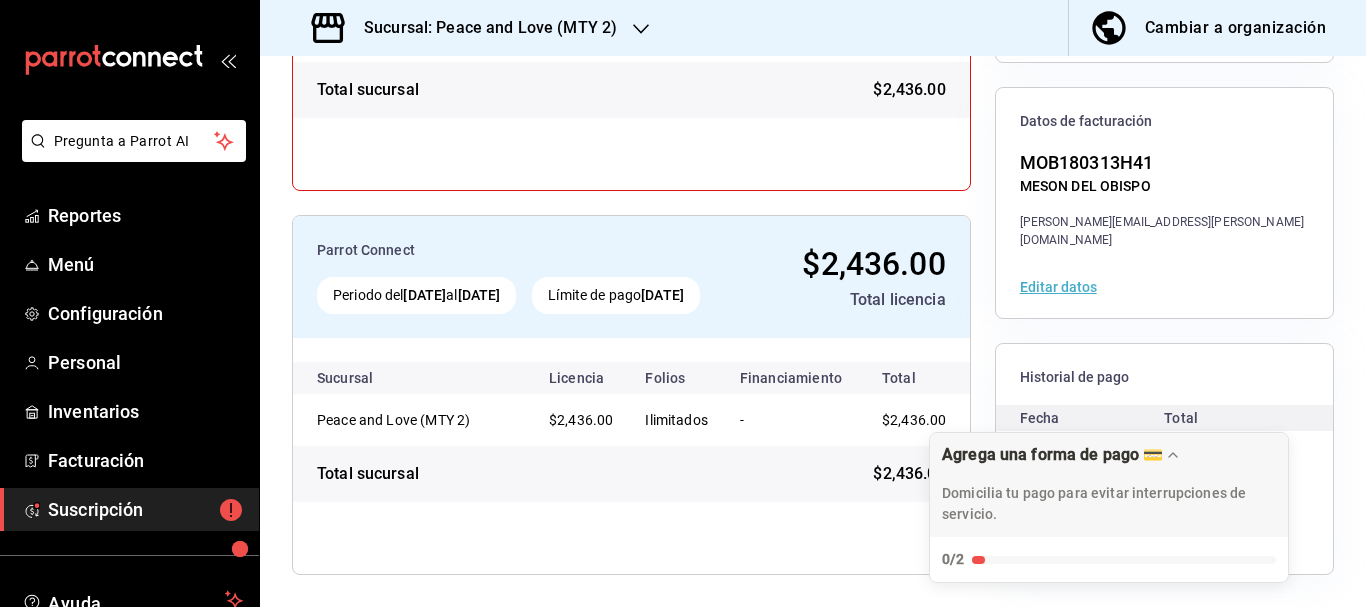 scroll, scrollTop: 148, scrollLeft: 0, axis: vertical 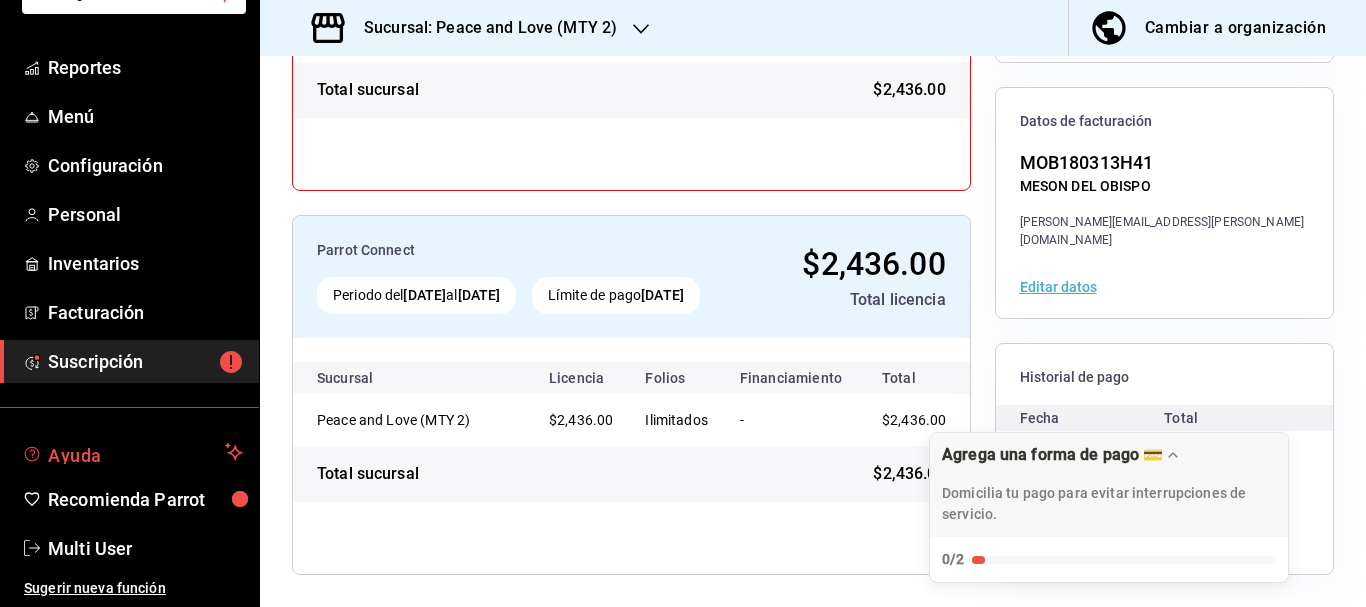 click on "Ayuda" at bounding box center (132, 452) 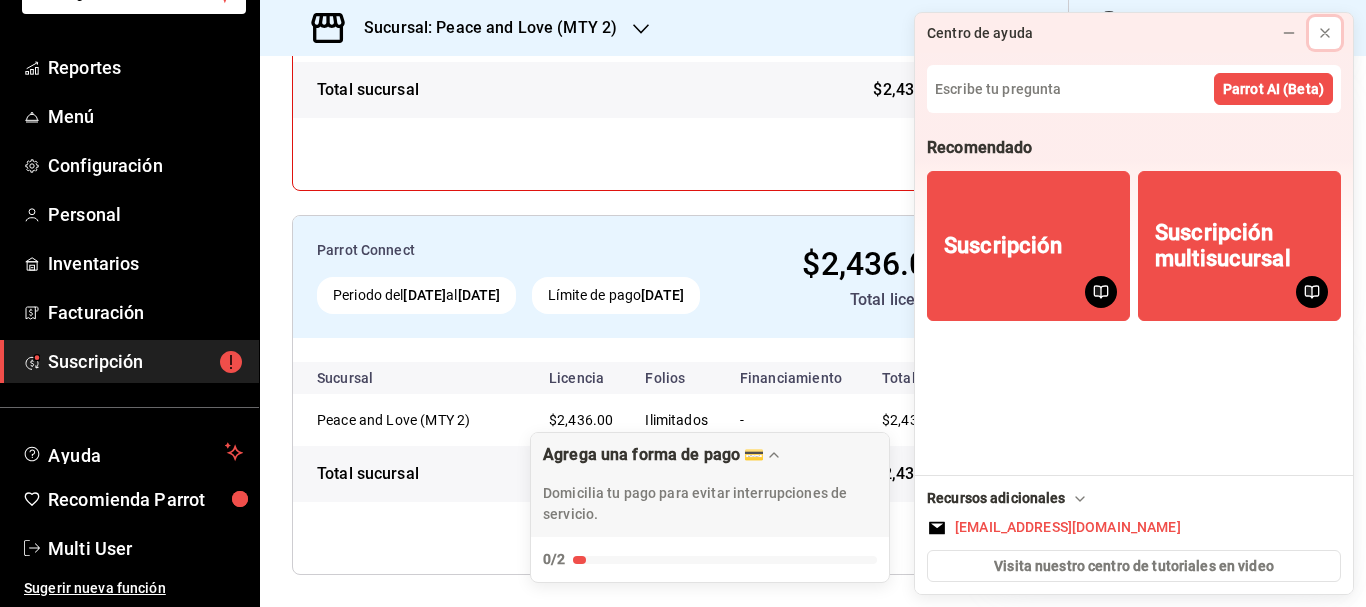 drag, startPoint x: 1324, startPoint y: 31, endPoint x: 1207, endPoint y: 45, distance: 117.83463 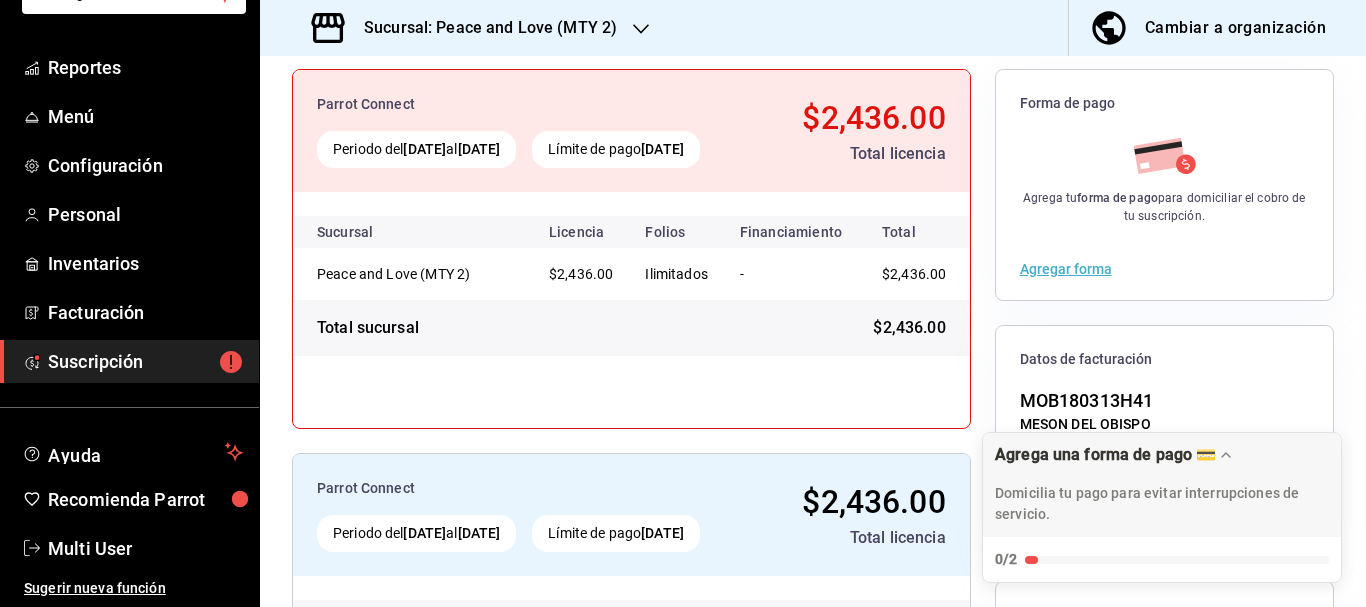 scroll, scrollTop: 0, scrollLeft: 0, axis: both 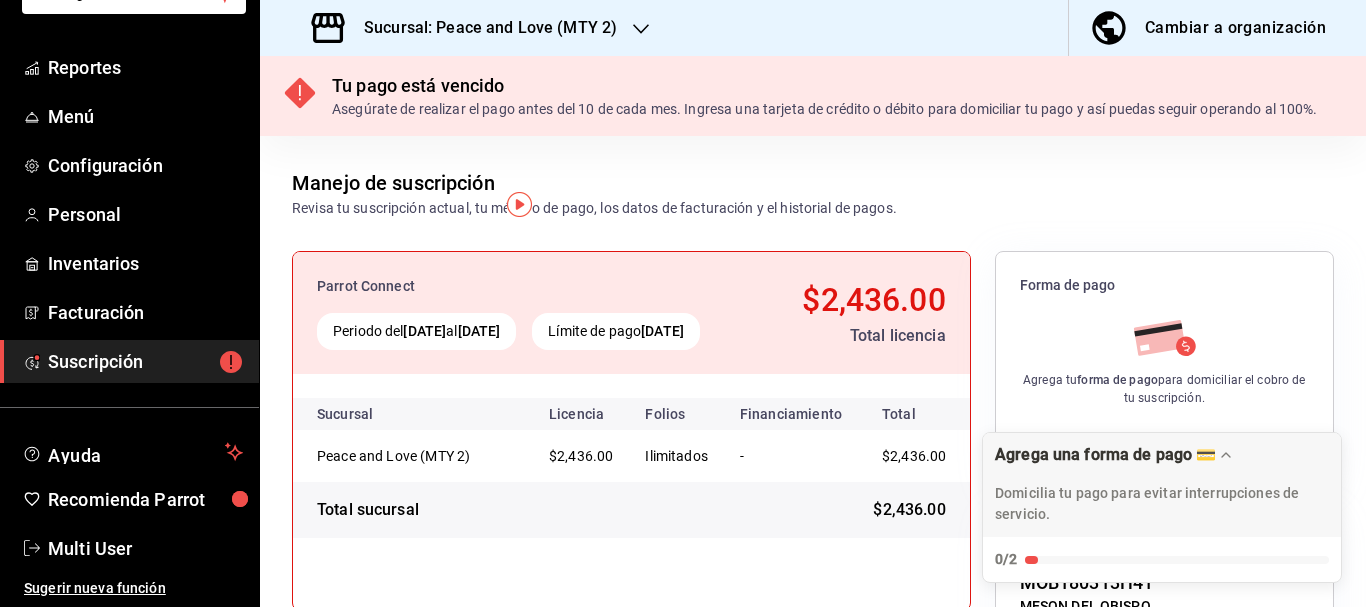 click on "Suscripción" at bounding box center [145, 361] 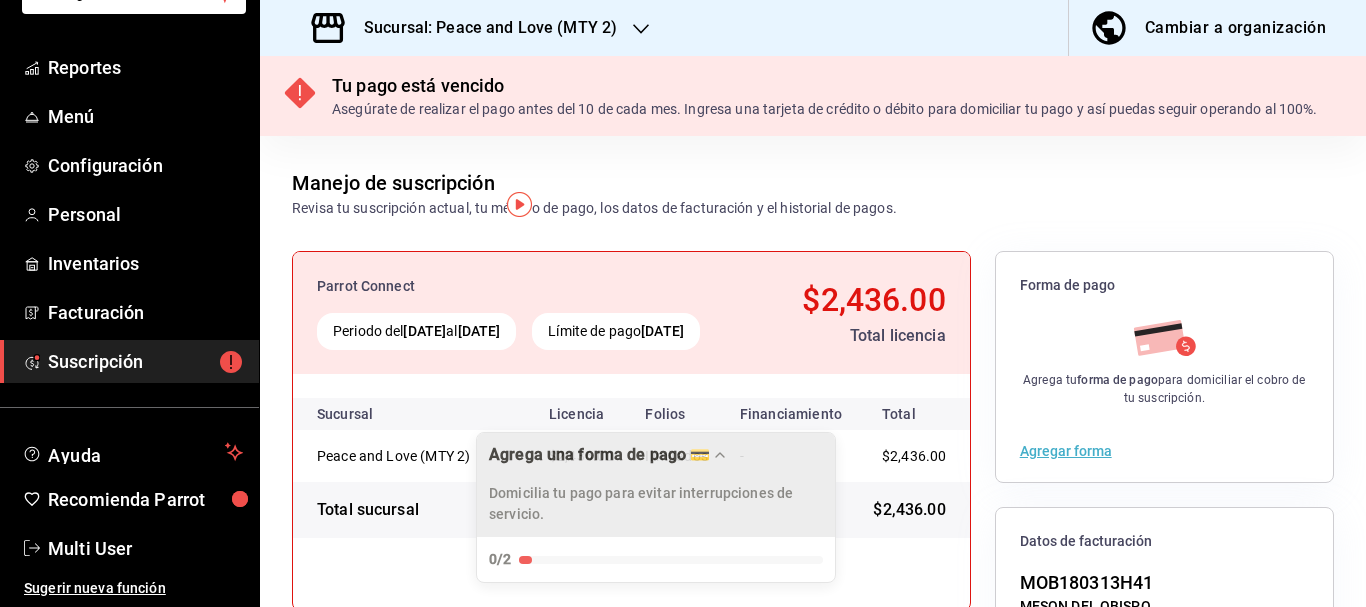 drag, startPoint x: 1079, startPoint y: 483, endPoint x: 576, endPoint y: 488, distance: 503.02484 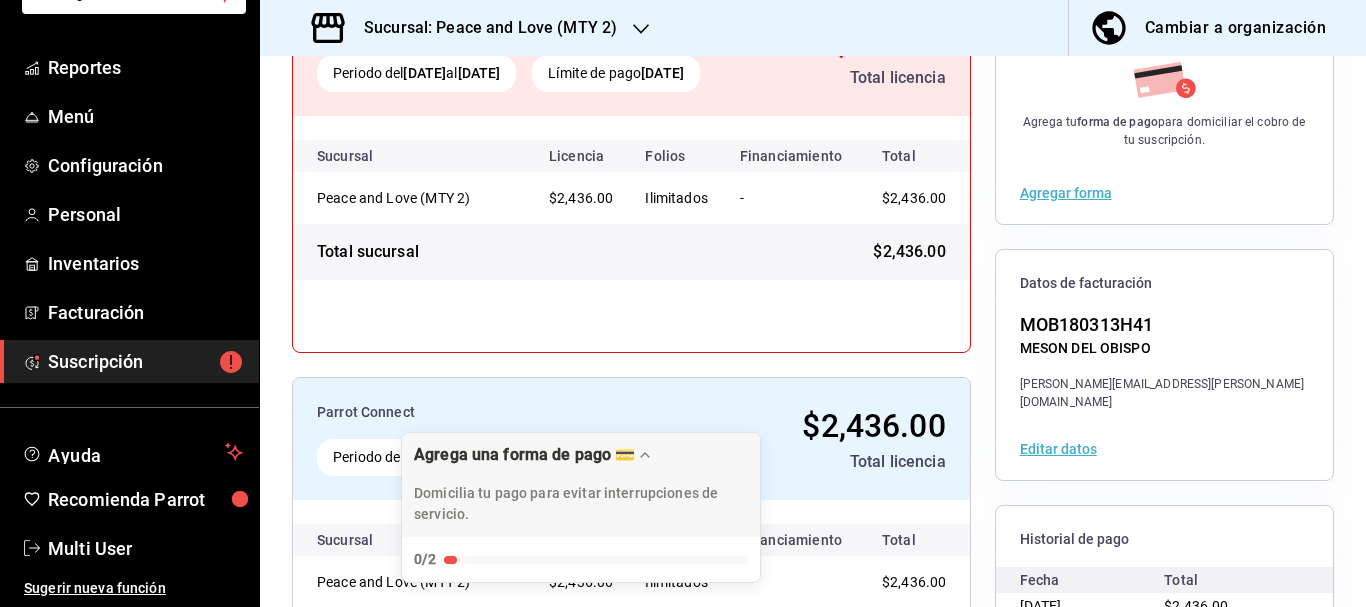 scroll, scrollTop: 441, scrollLeft: 0, axis: vertical 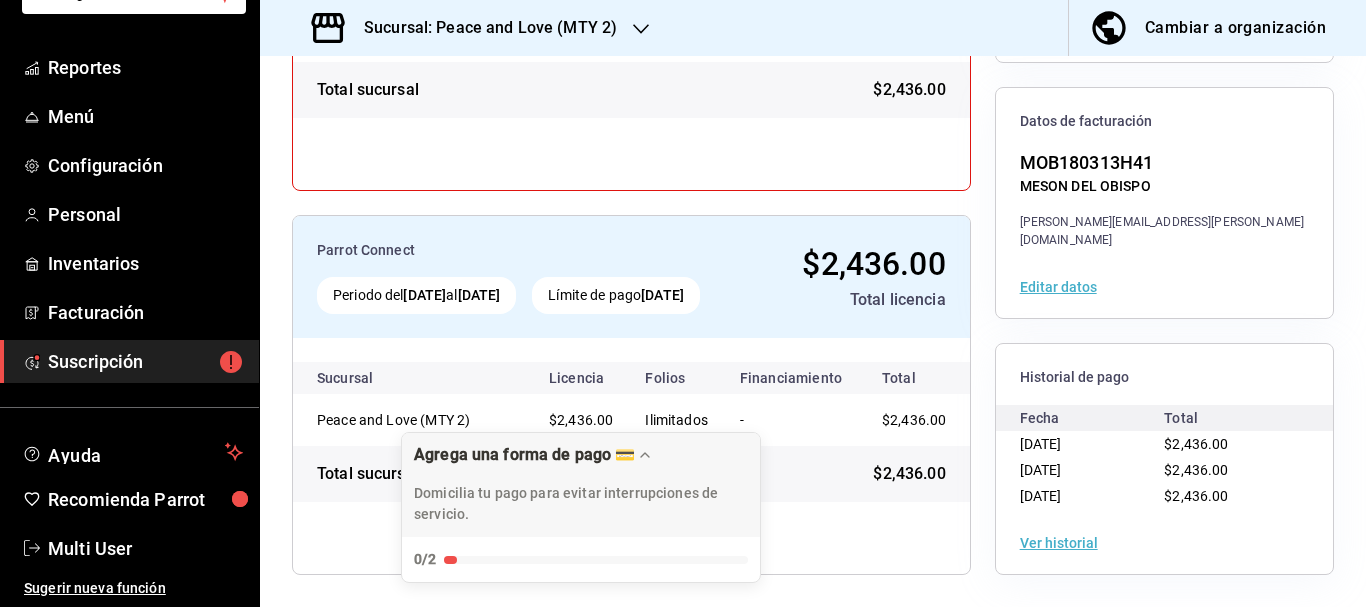 click on "Ver historial" at bounding box center [1059, 543] 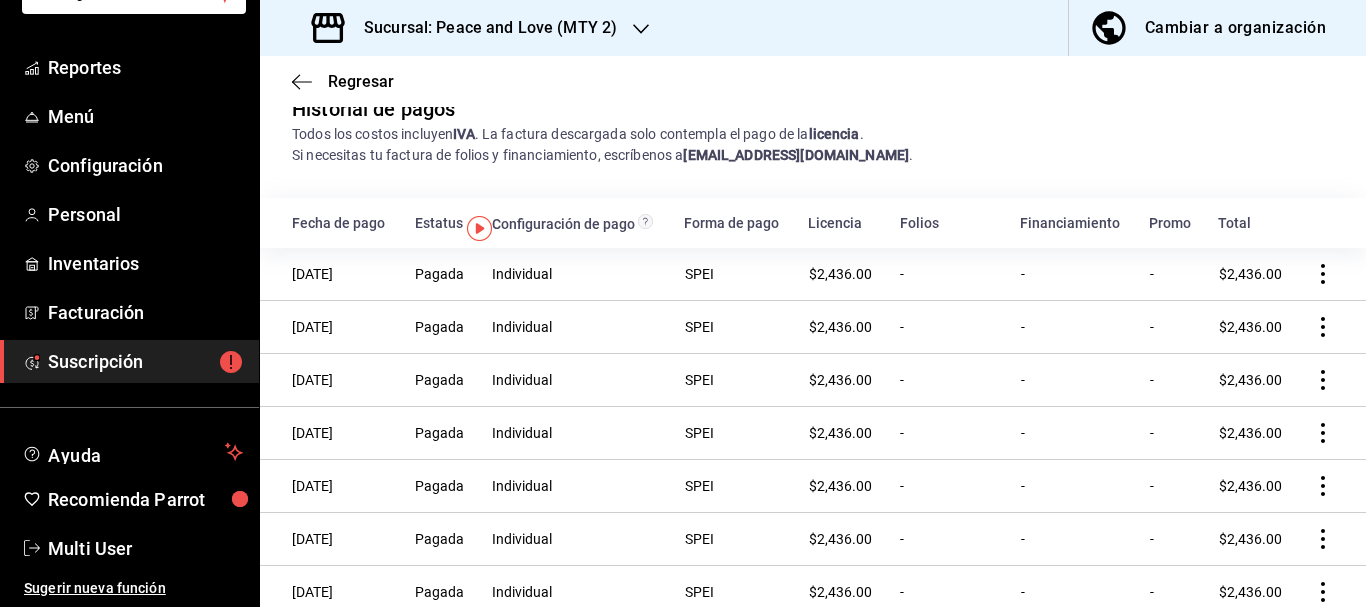 scroll, scrollTop: 11, scrollLeft: 0, axis: vertical 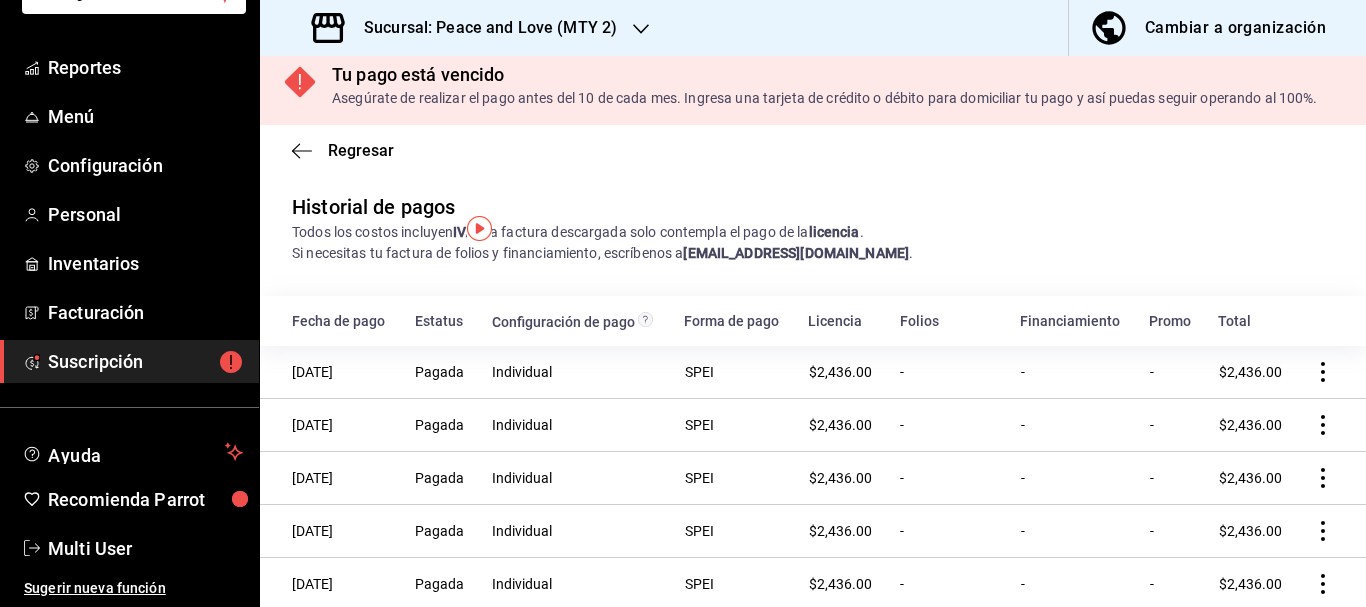 click 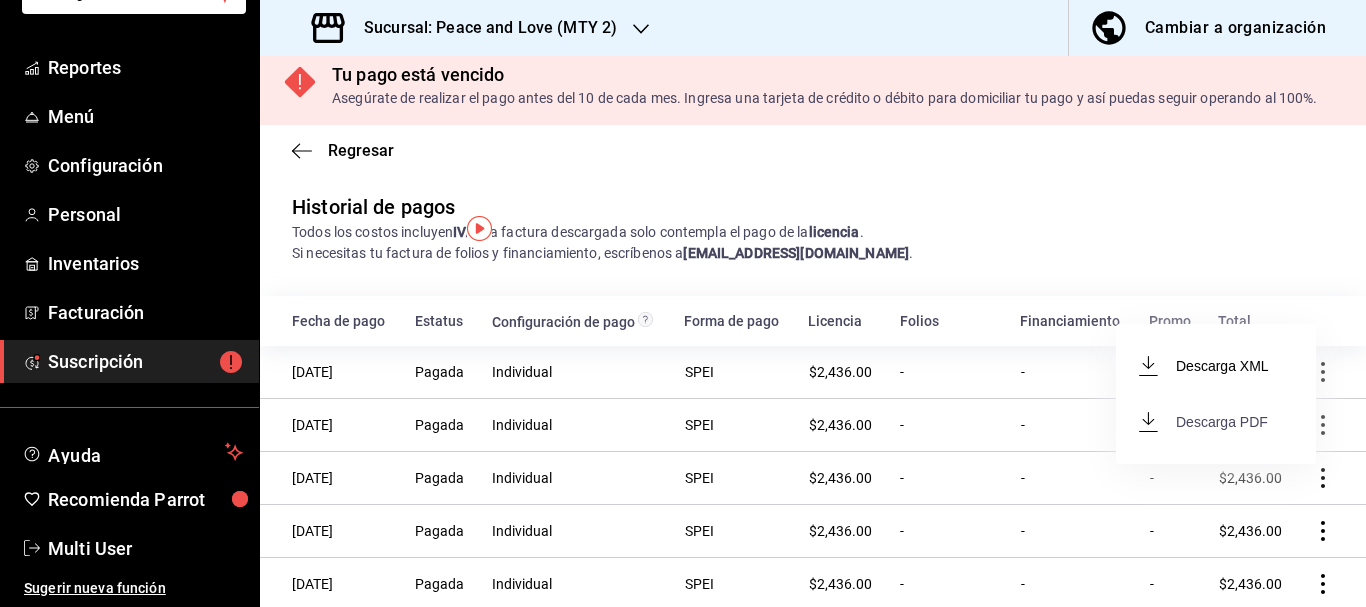 click on "Descarga PDF" at bounding box center (1204, 422) 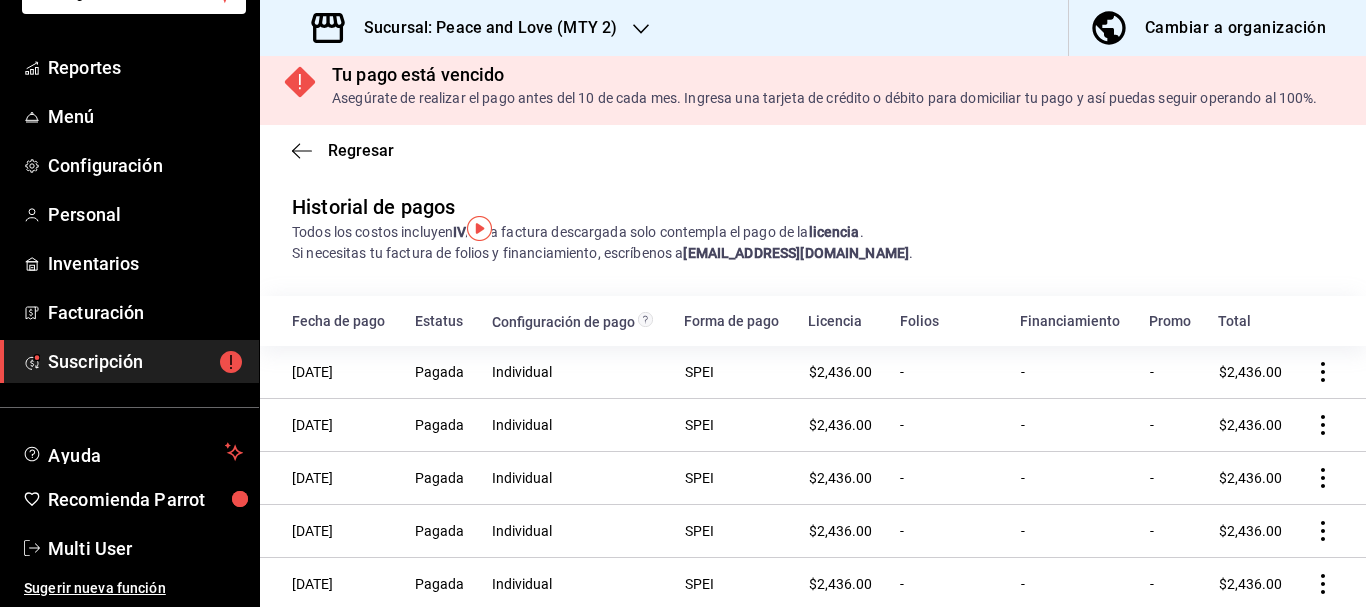 click 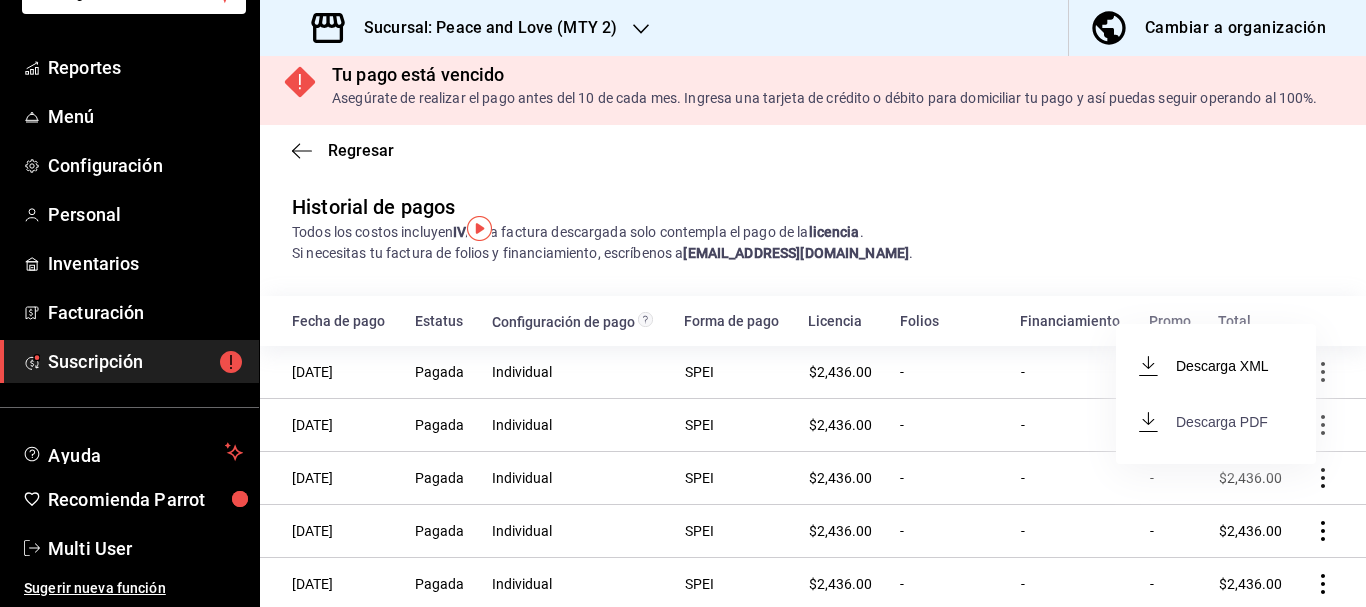 click on "Descarga PDF" at bounding box center [1204, 422] 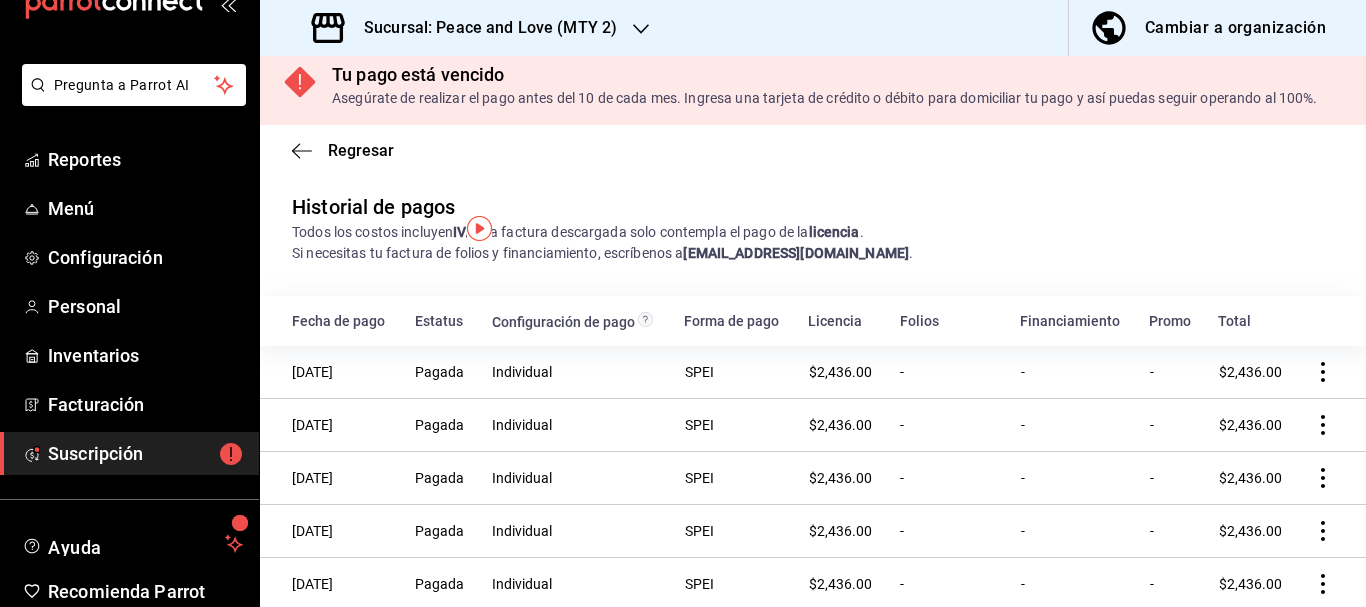 scroll, scrollTop: 0, scrollLeft: 0, axis: both 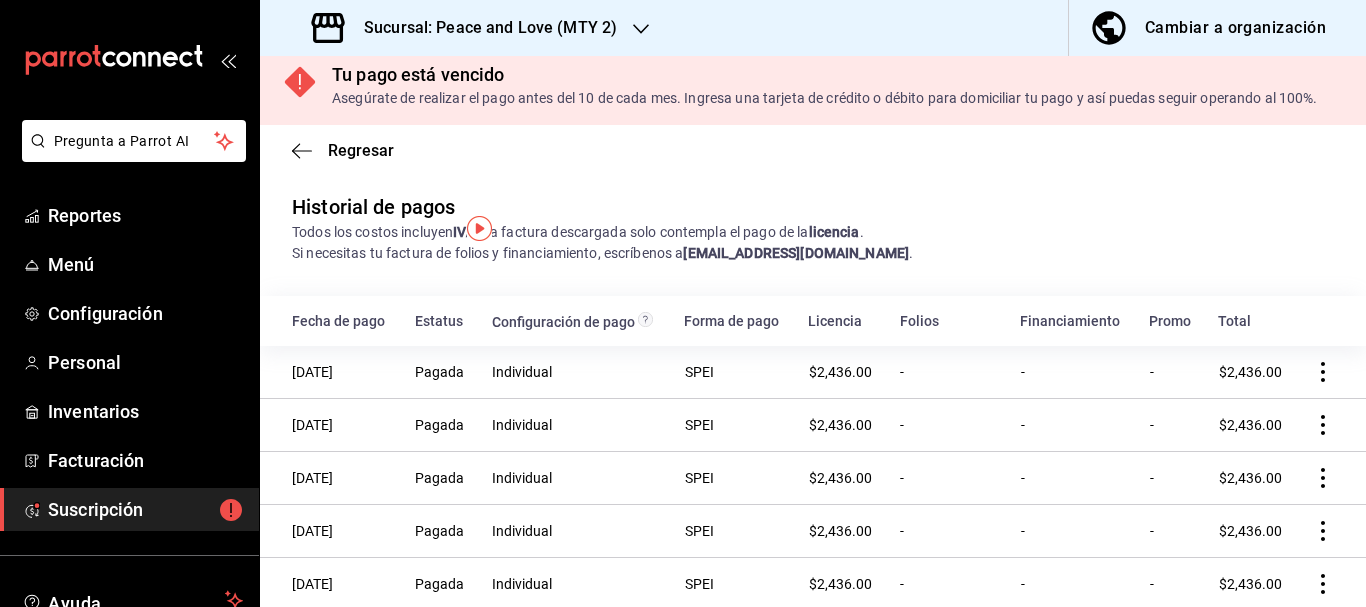 drag, startPoint x: 691, startPoint y: 276, endPoint x: 905, endPoint y: 283, distance: 214.11446 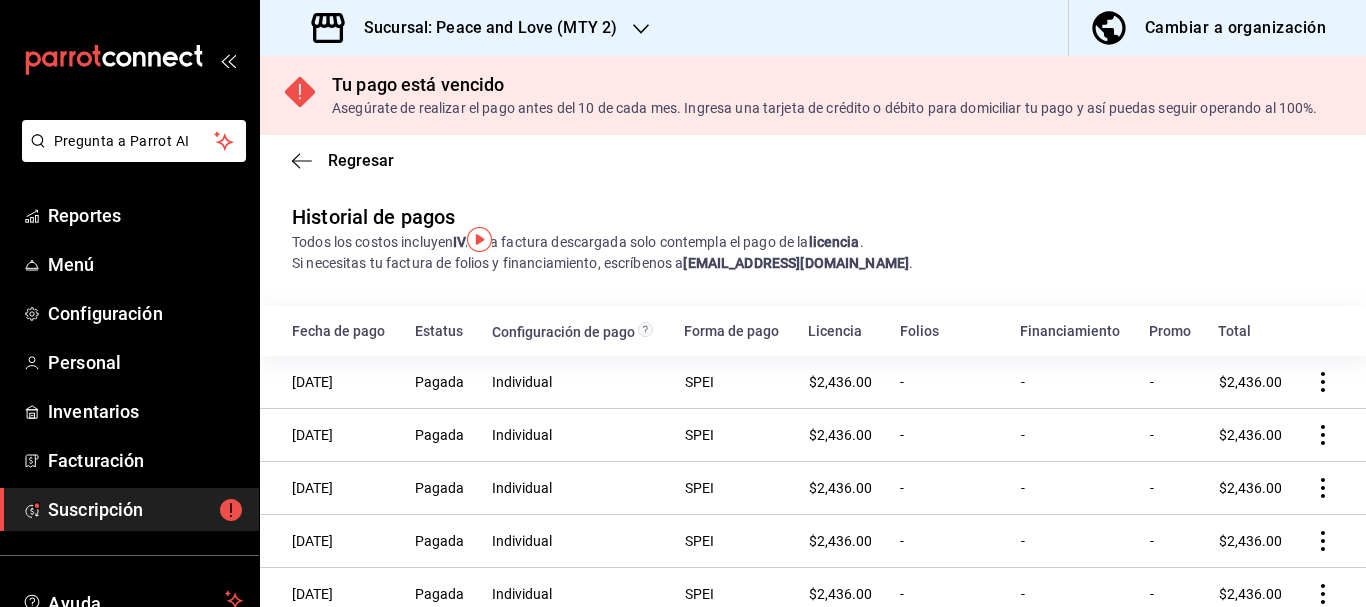 scroll, scrollTop: 0, scrollLeft: 0, axis: both 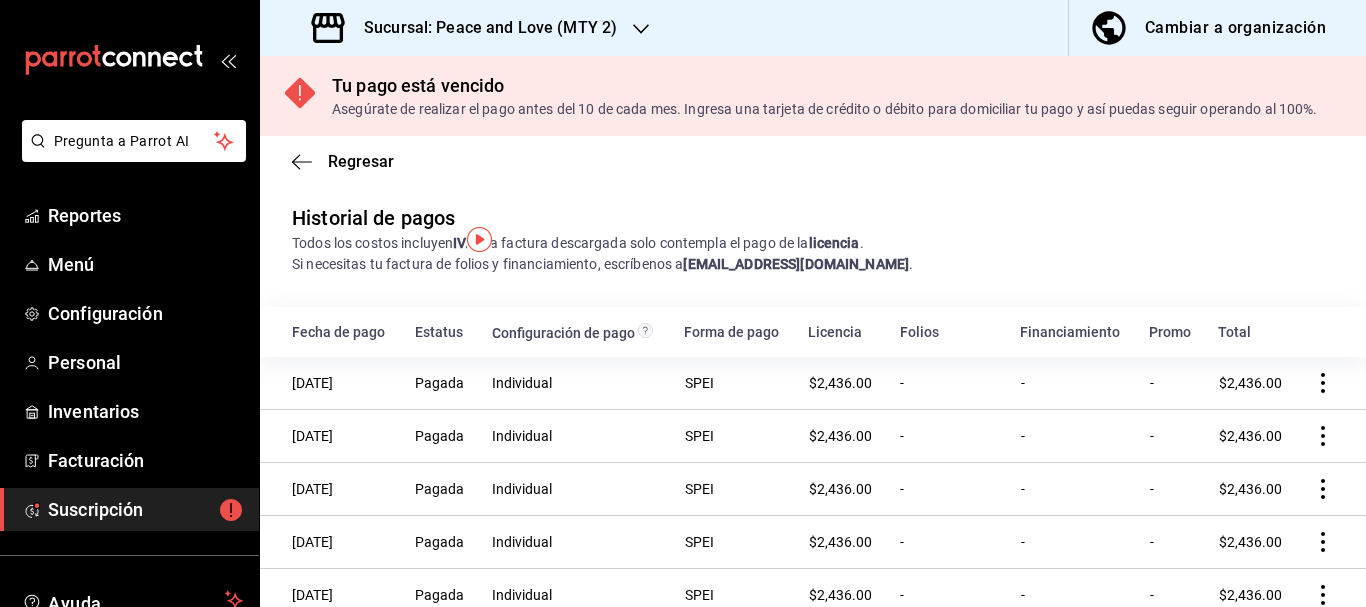 click on "Asegúrate de realizar el pago antes del 10 de cada mes. Ingresa una tarjeta de crédito o débito para domiciliar tu pago y así puedas seguir operando al 100%." at bounding box center (825, 109) 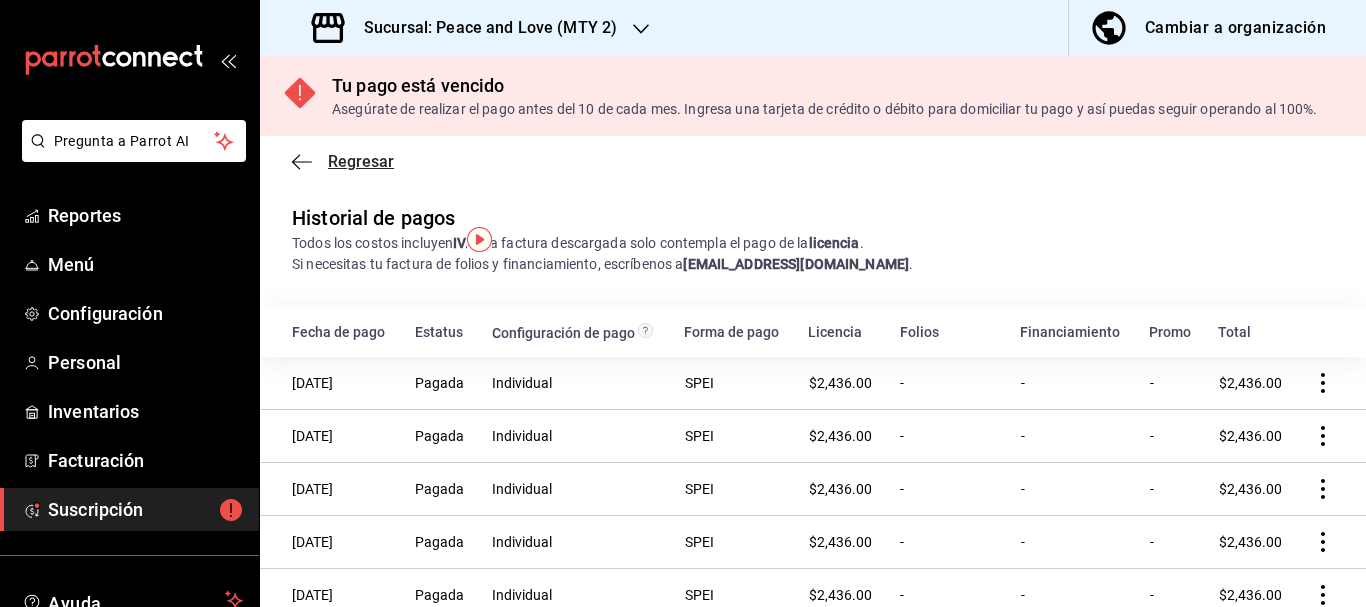 click on "Regresar" at bounding box center [361, 161] 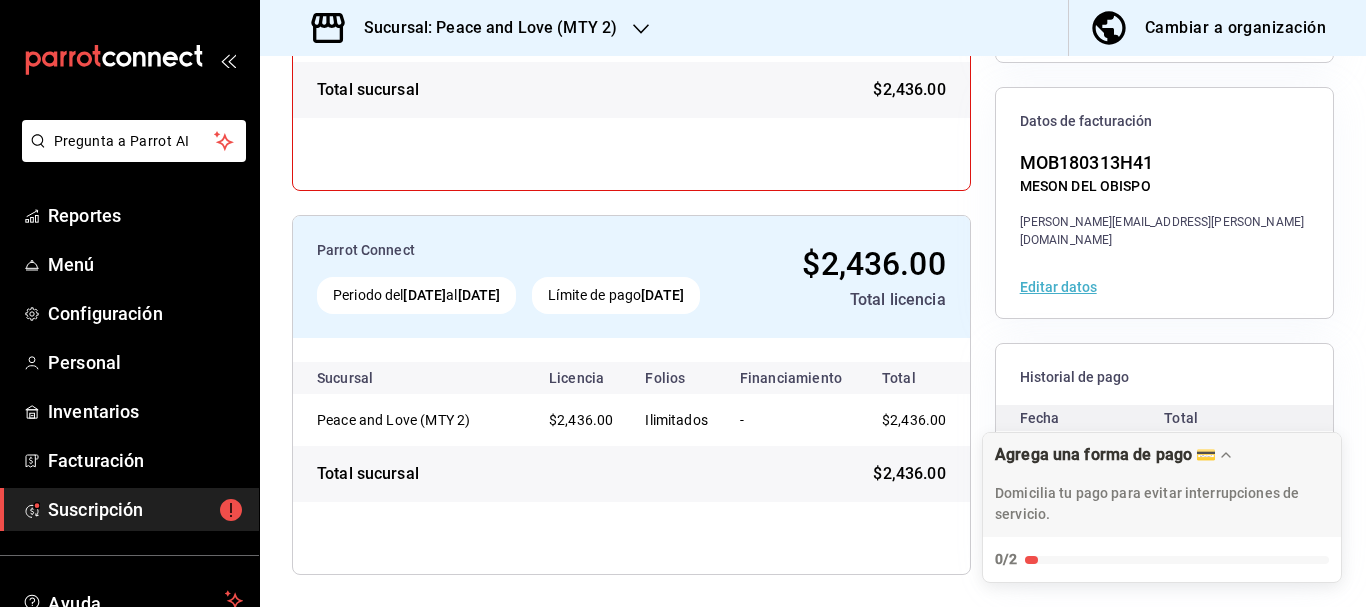 scroll, scrollTop: 441, scrollLeft: 0, axis: vertical 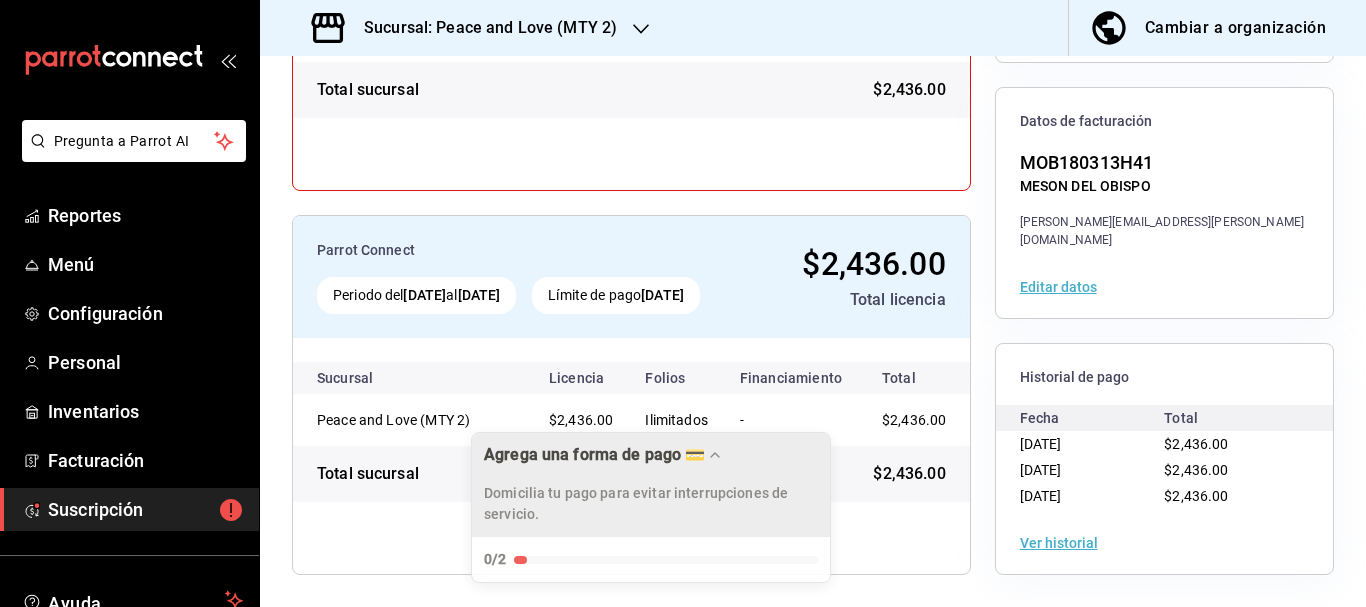 drag, startPoint x: 1209, startPoint y: 485, endPoint x: 1365, endPoint y: 522, distance: 160.32779 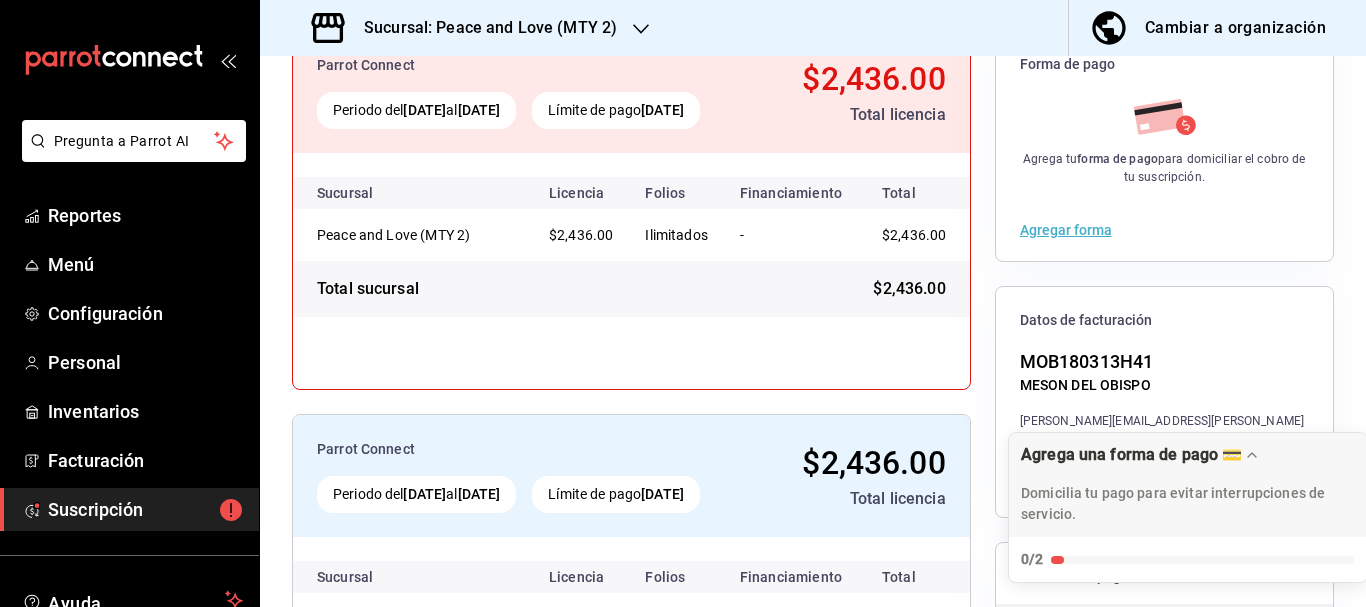 scroll, scrollTop: 0, scrollLeft: 0, axis: both 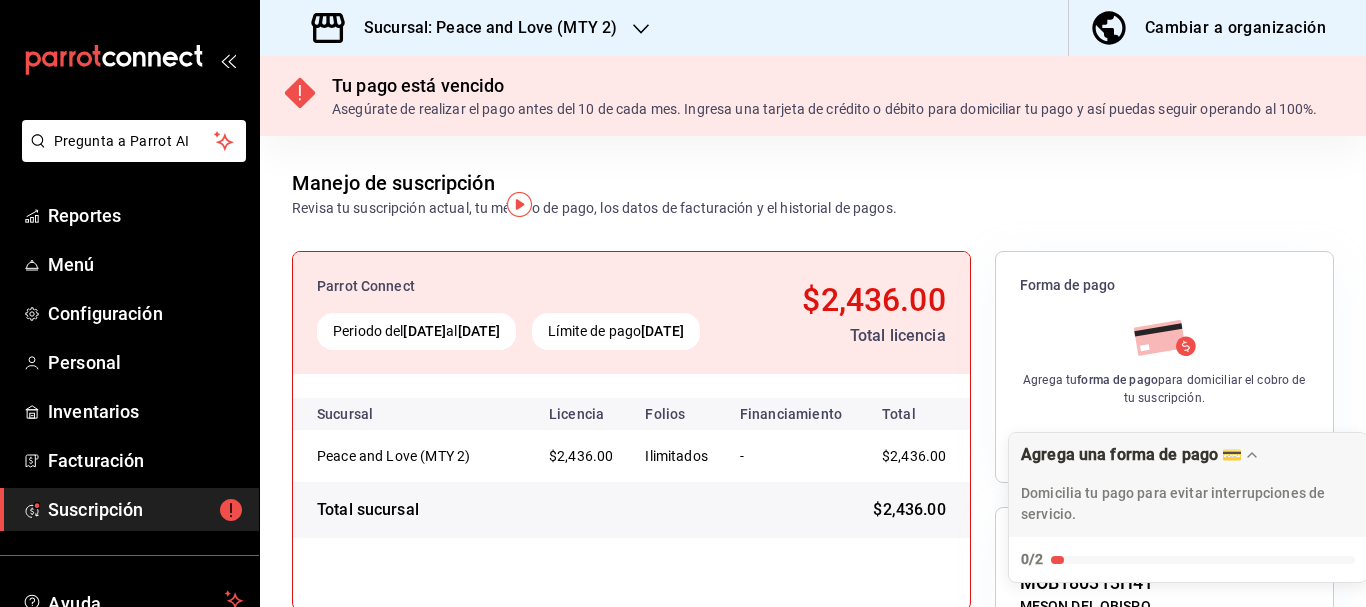 click on "Cambiar a organización" at bounding box center (1235, 28) 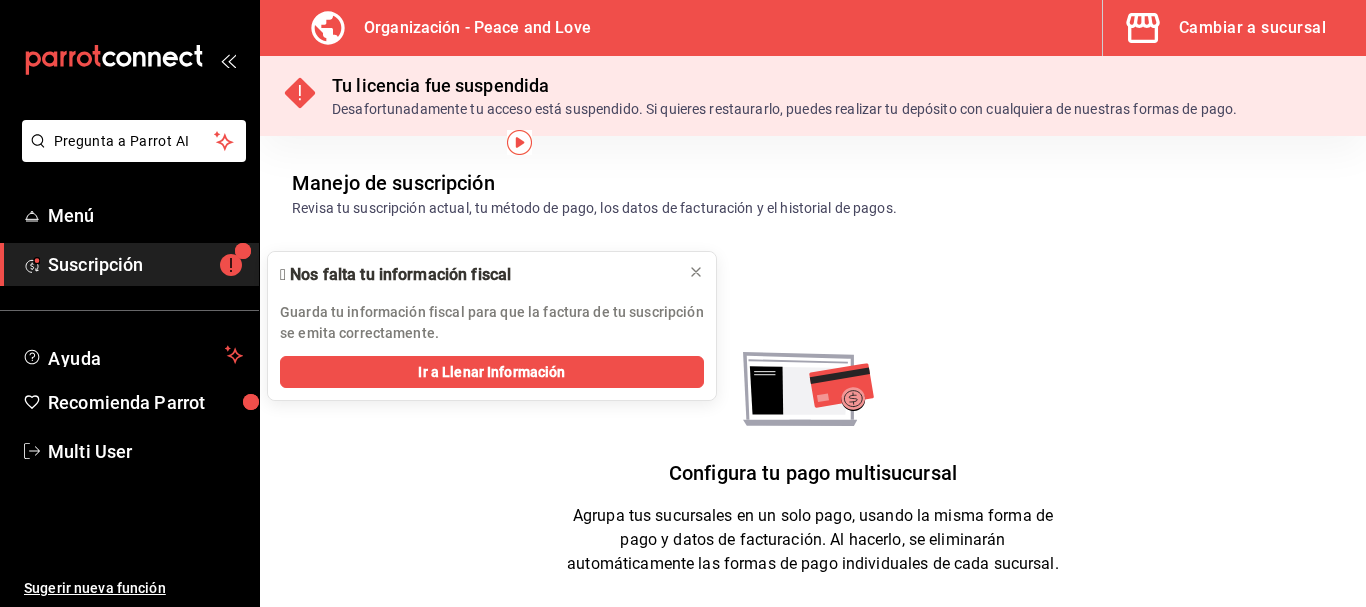 scroll, scrollTop: 41, scrollLeft: 0, axis: vertical 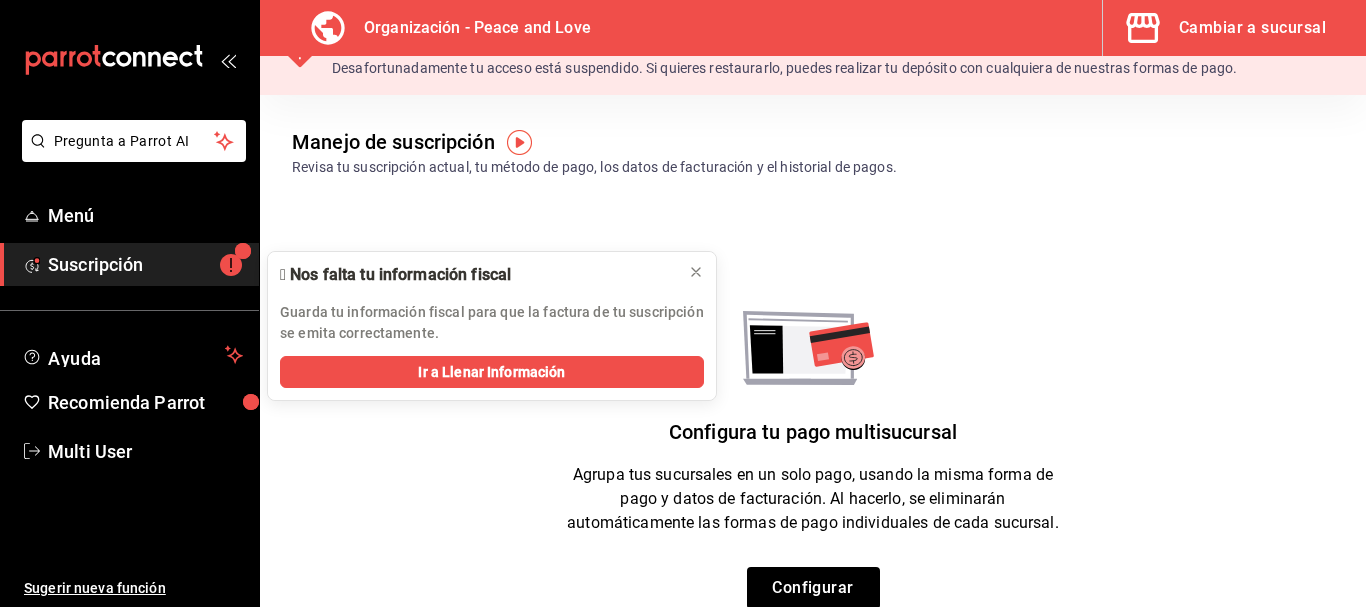 click on "Suscripción" at bounding box center (145, 264) 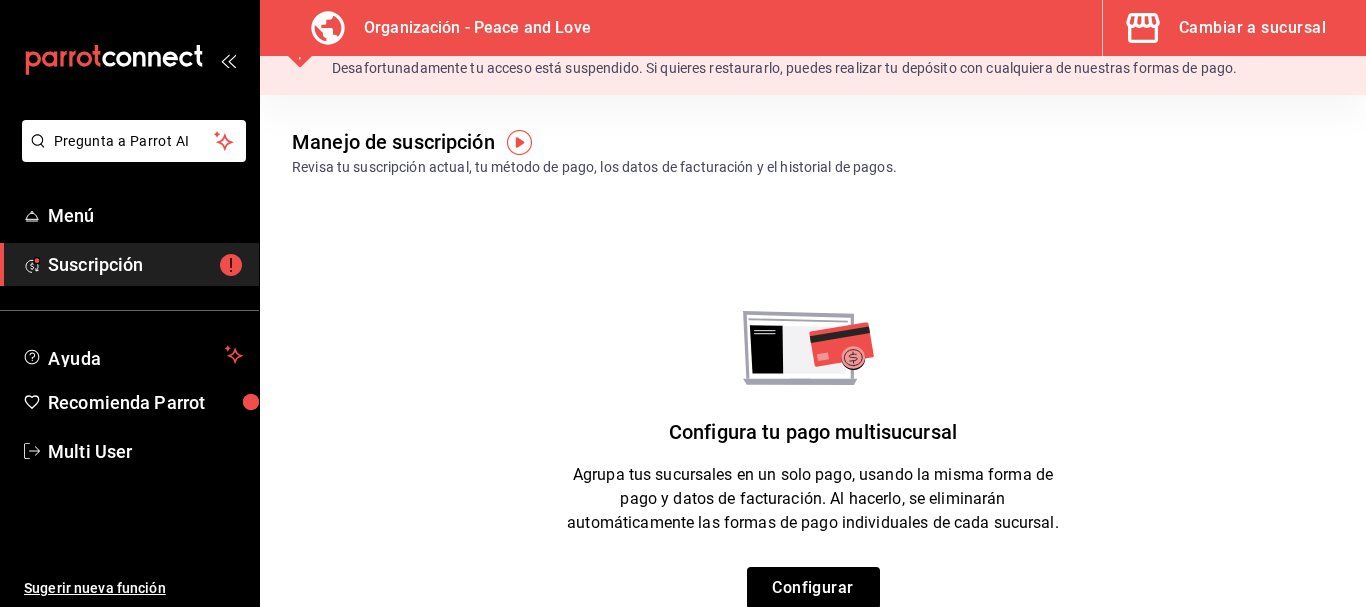 click on "Suscripción" at bounding box center [145, 264] 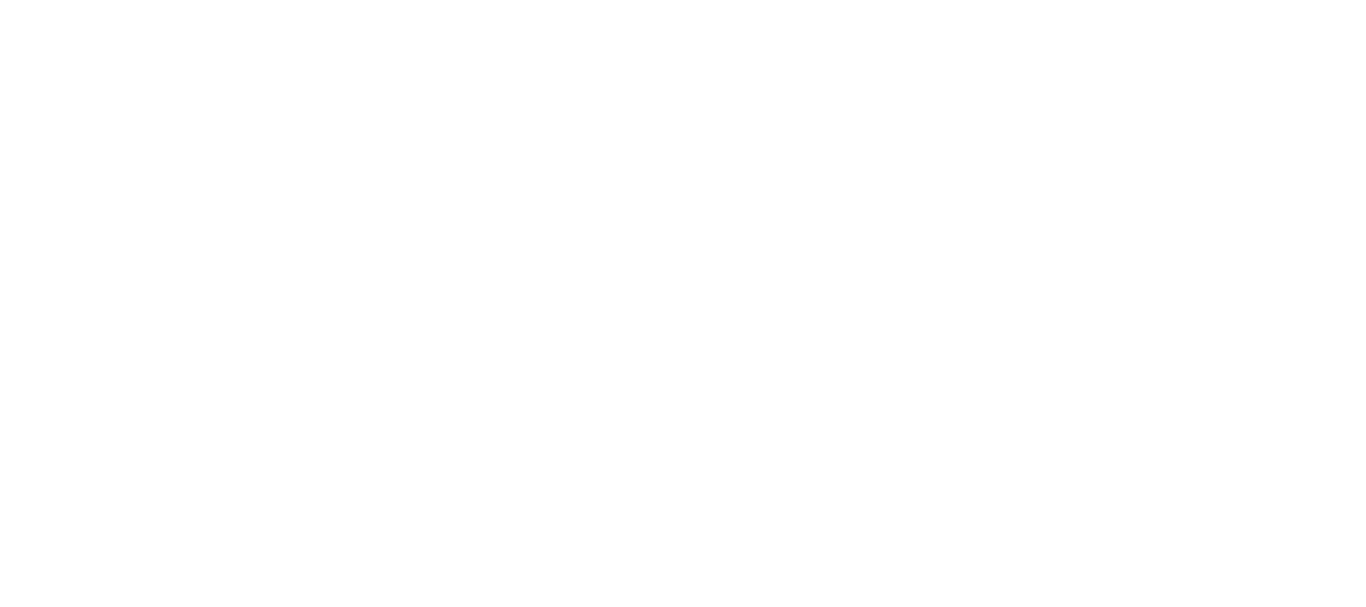 scroll, scrollTop: 0, scrollLeft: 0, axis: both 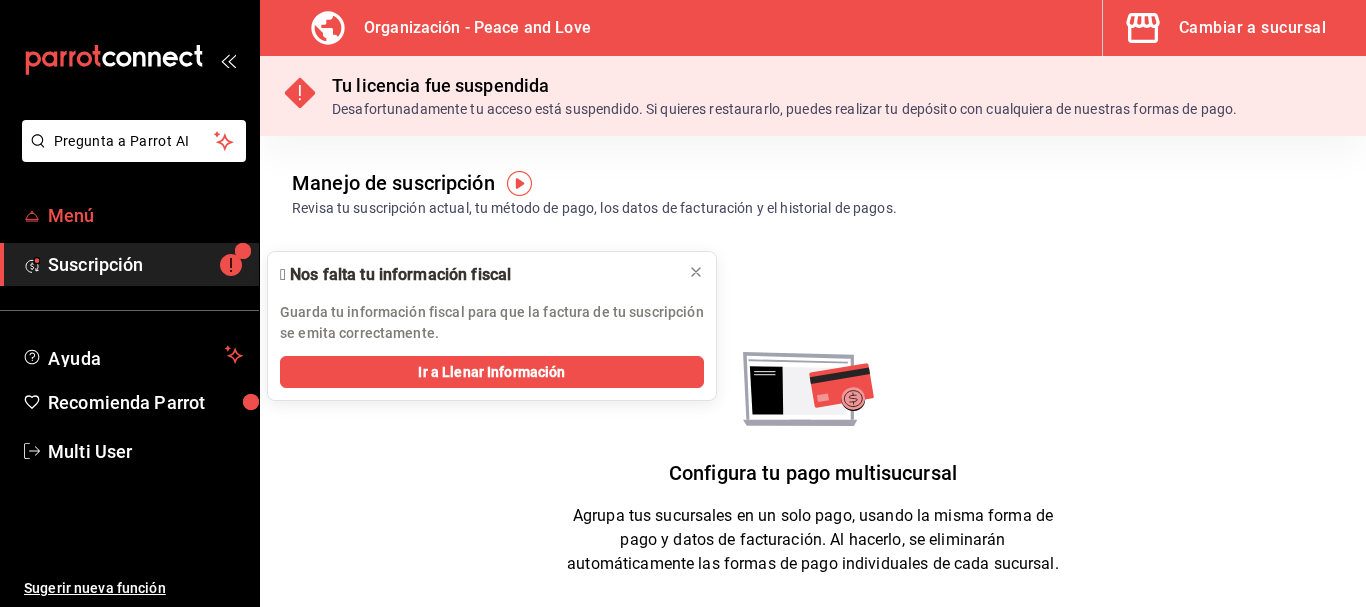 click on "Menú" at bounding box center (145, 215) 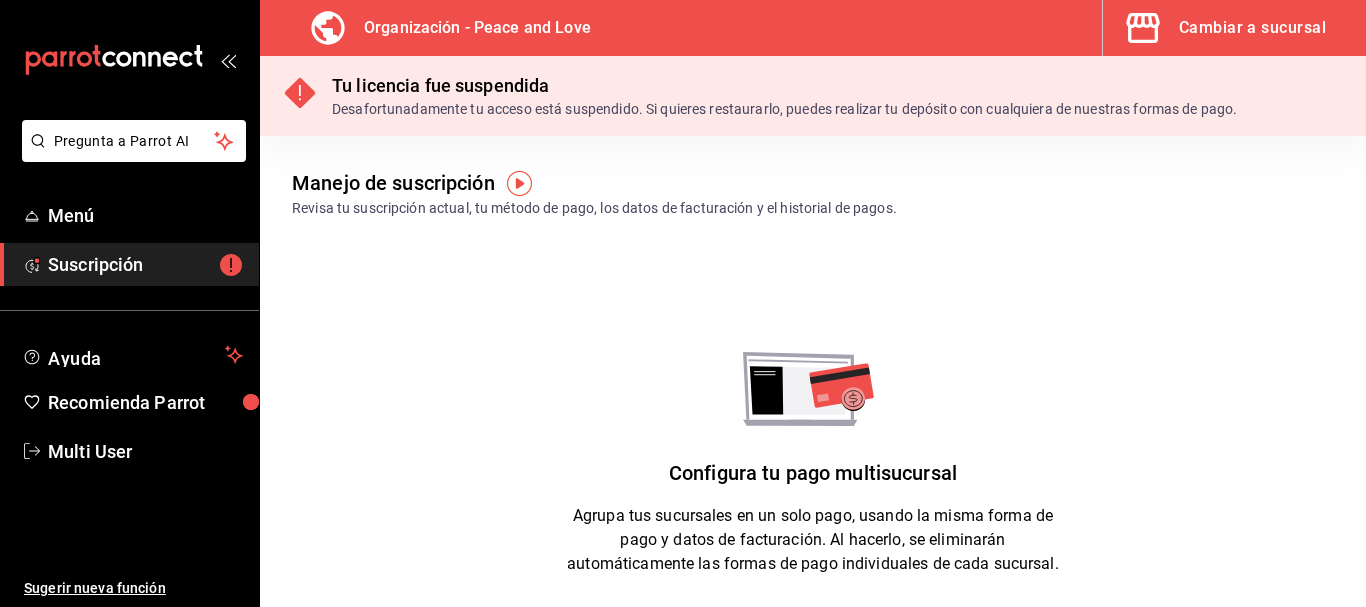 click on "Suscripción" at bounding box center (145, 264) 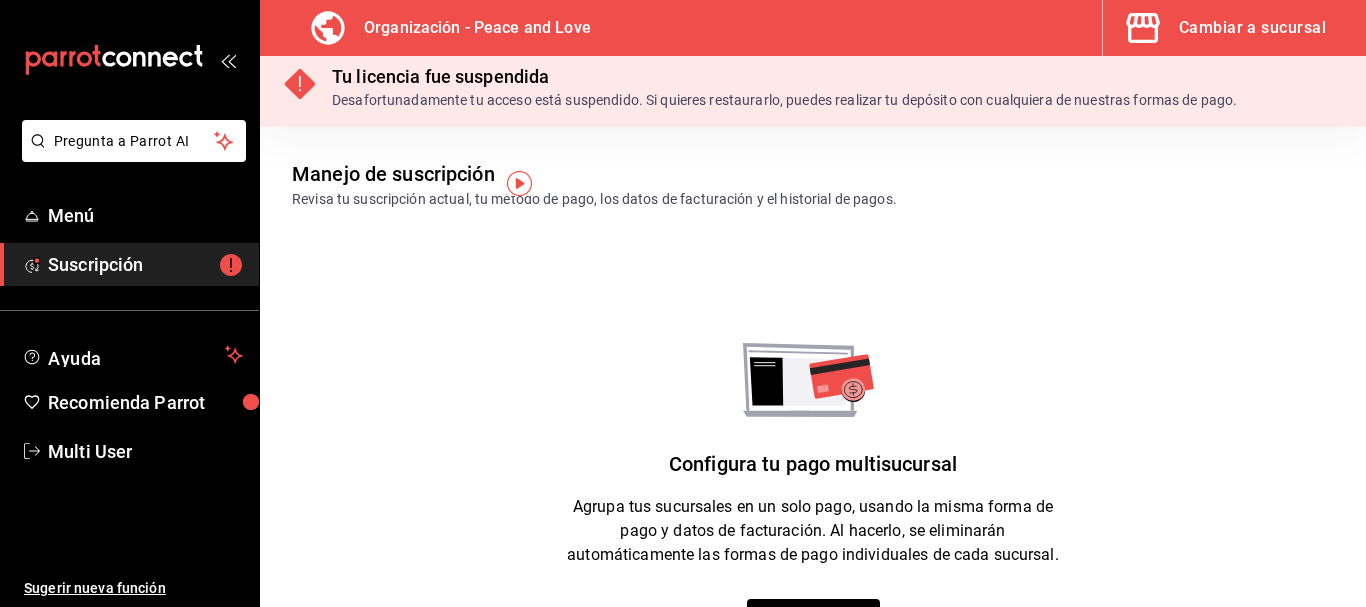 scroll, scrollTop: 0, scrollLeft: 0, axis: both 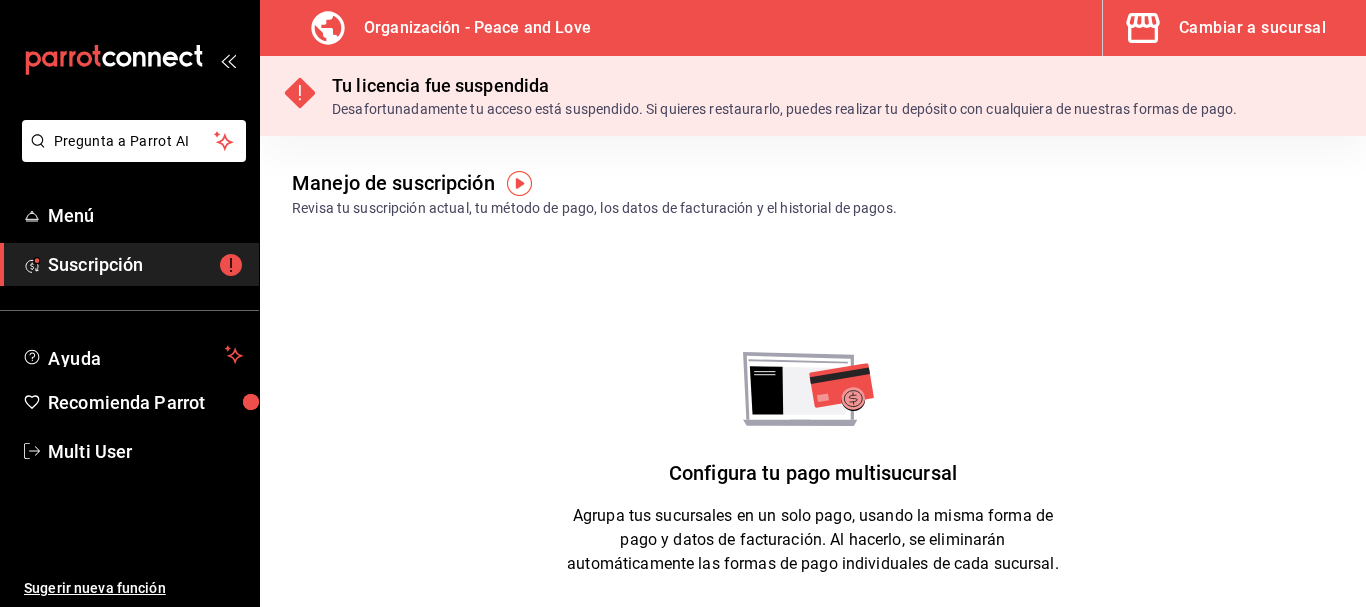 click on "Cambiar a sucursal" at bounding box center (1252, 28) 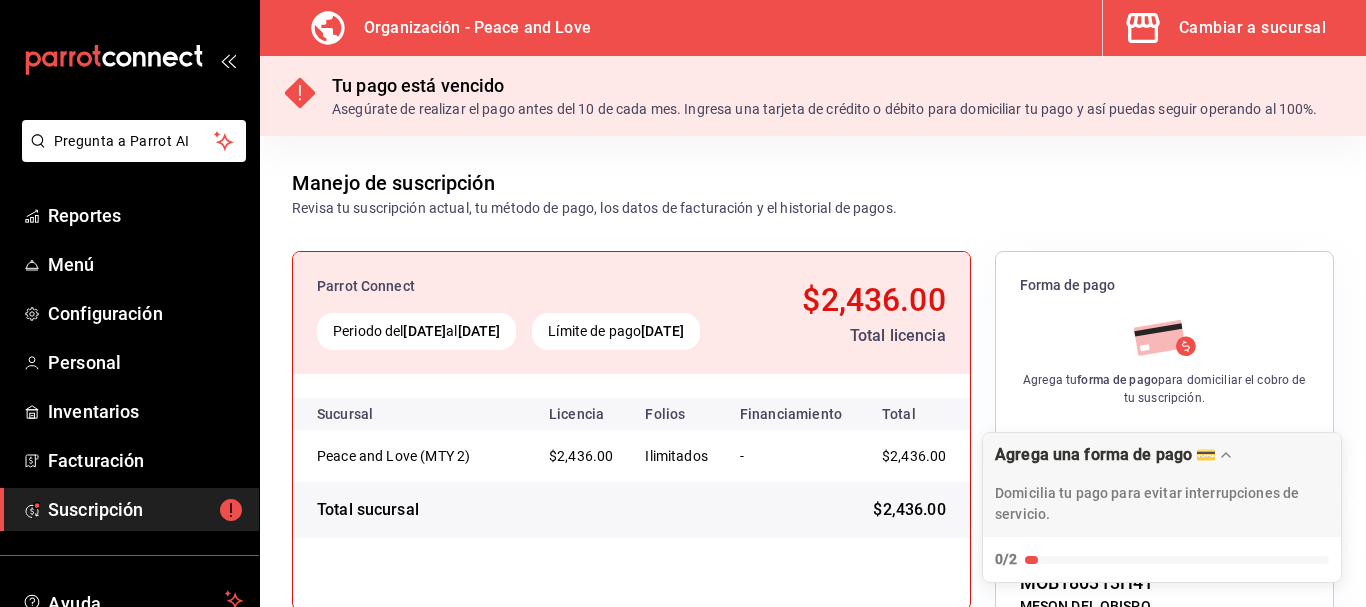 scroll, scrollTop: 441, scrollLeft: 0, axis: vertical 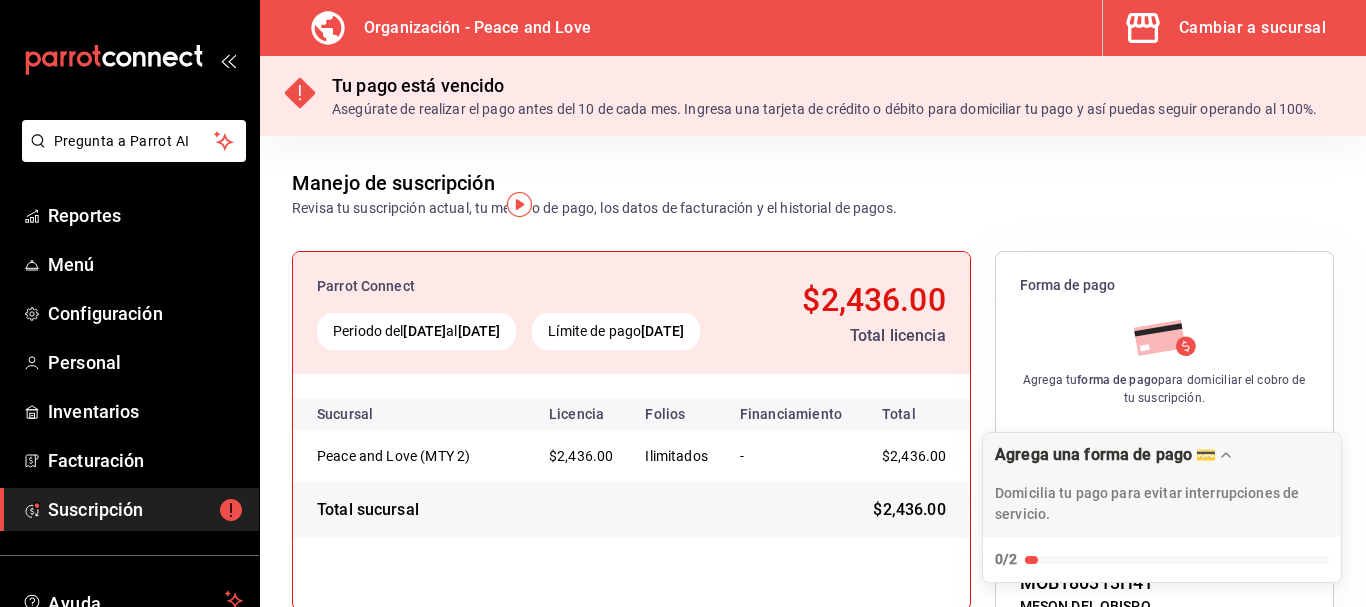 click on "Organización - Peace and Love" at bounding box center [437, 28] 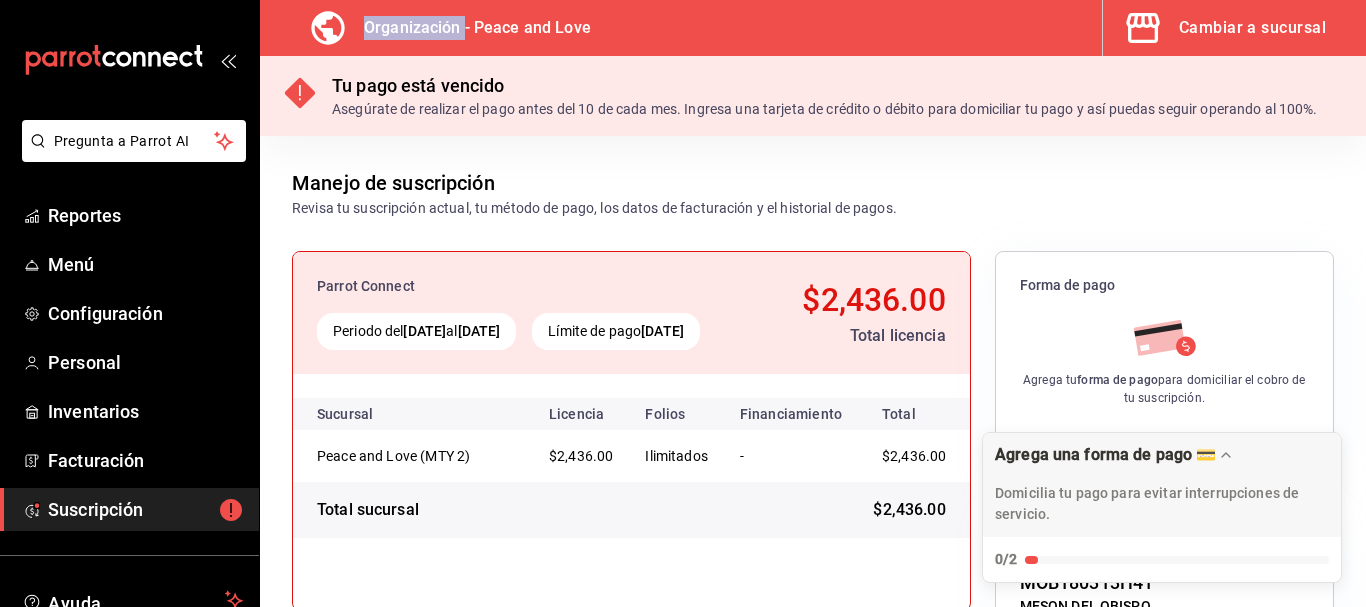 scroll, scrollTop: 441, scrollLeft: 0, axis: vertical 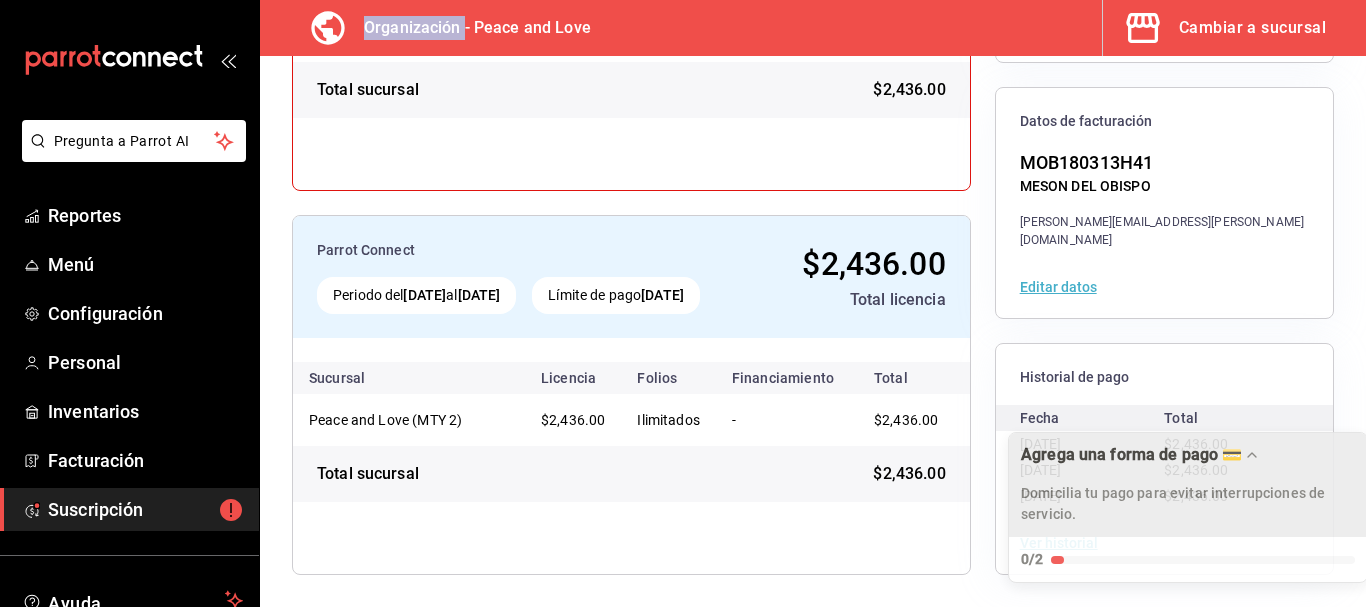 drag, startPoint x: 1066, startPoint y: 472, endPoint x: 1265, endPoint y: 443, distance: 201.10196 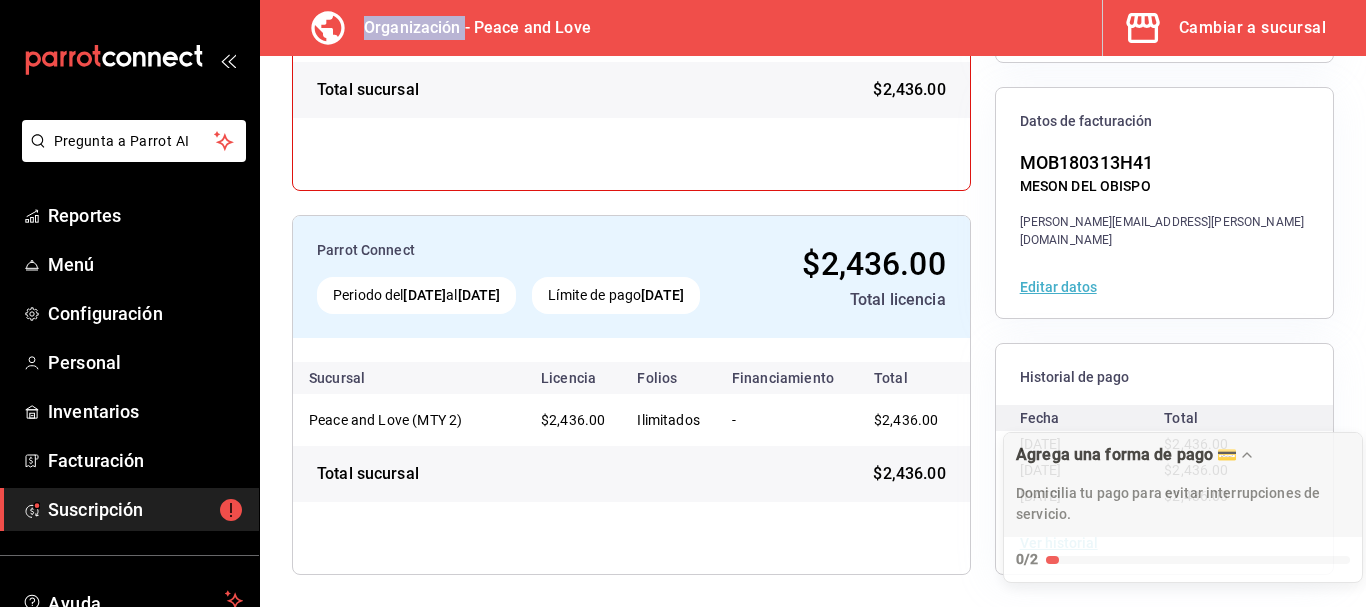 drag, startPoint x: 1213, startPoint y: 476, endPoint x: 1208, endPoint y: 216, distance: 260.04807 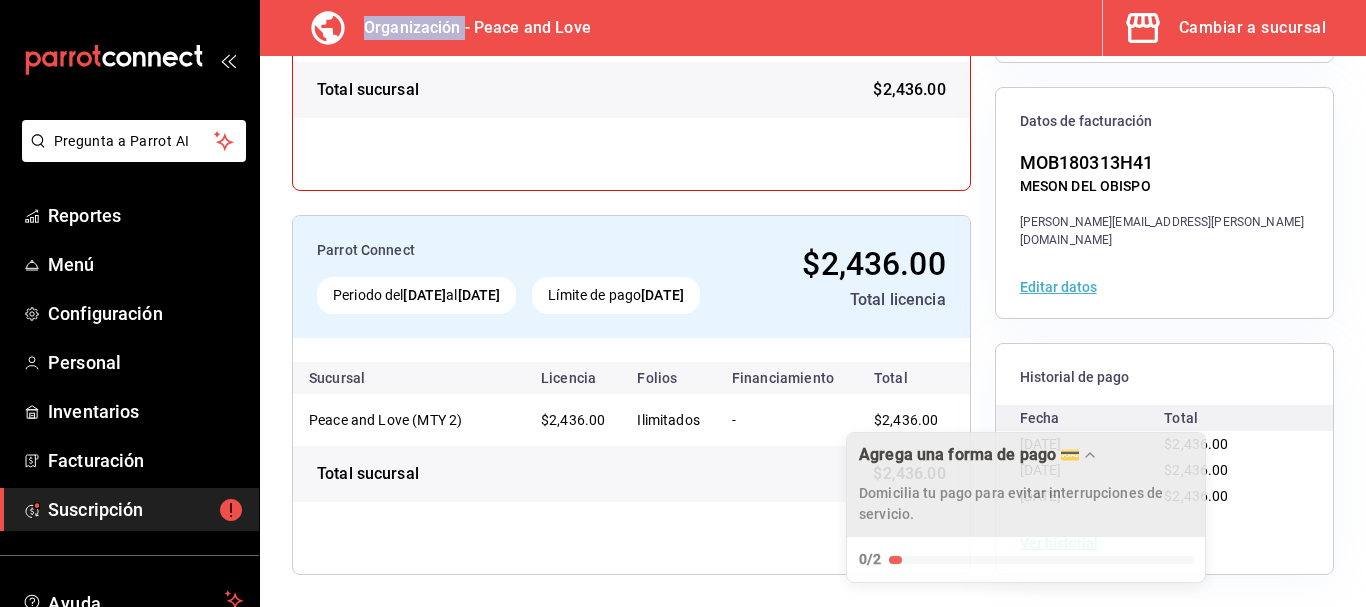drag, startPoint x: 1086, startPoint y: 477, endPoint x: 449, endPoint y: 478, distance: 637.0008 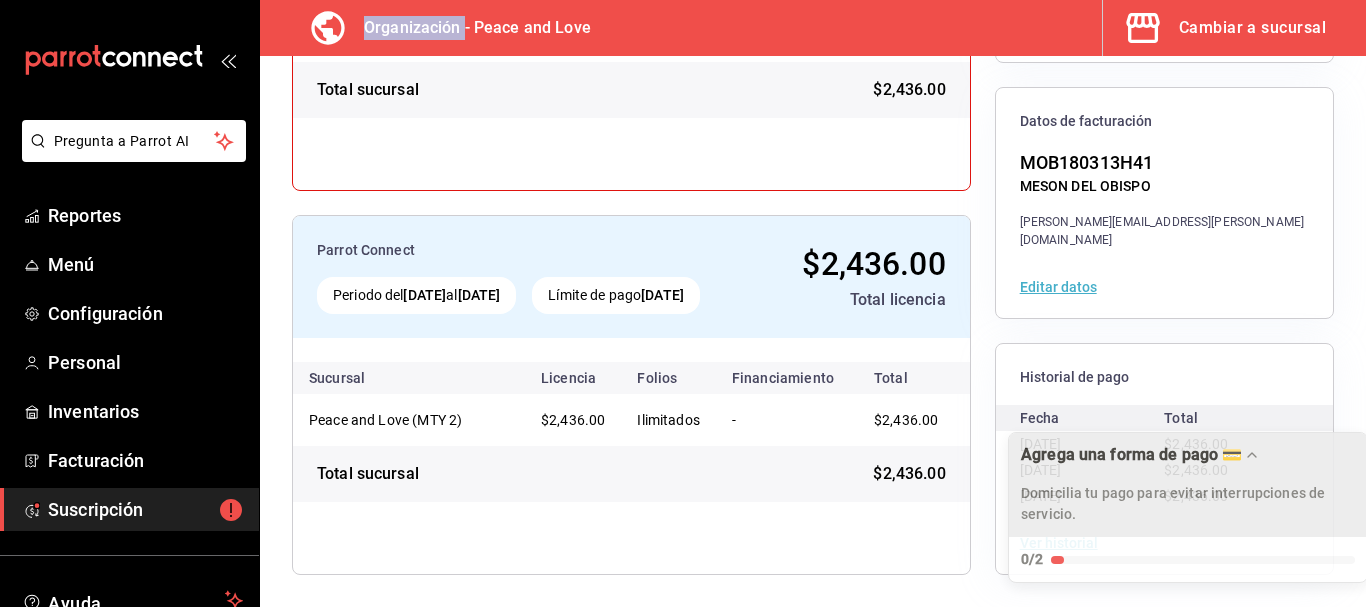 drag, startPoint x: 478, startPoint y: 484, endPoint x: 1241, endPoint y: 493, distance: 763.0531 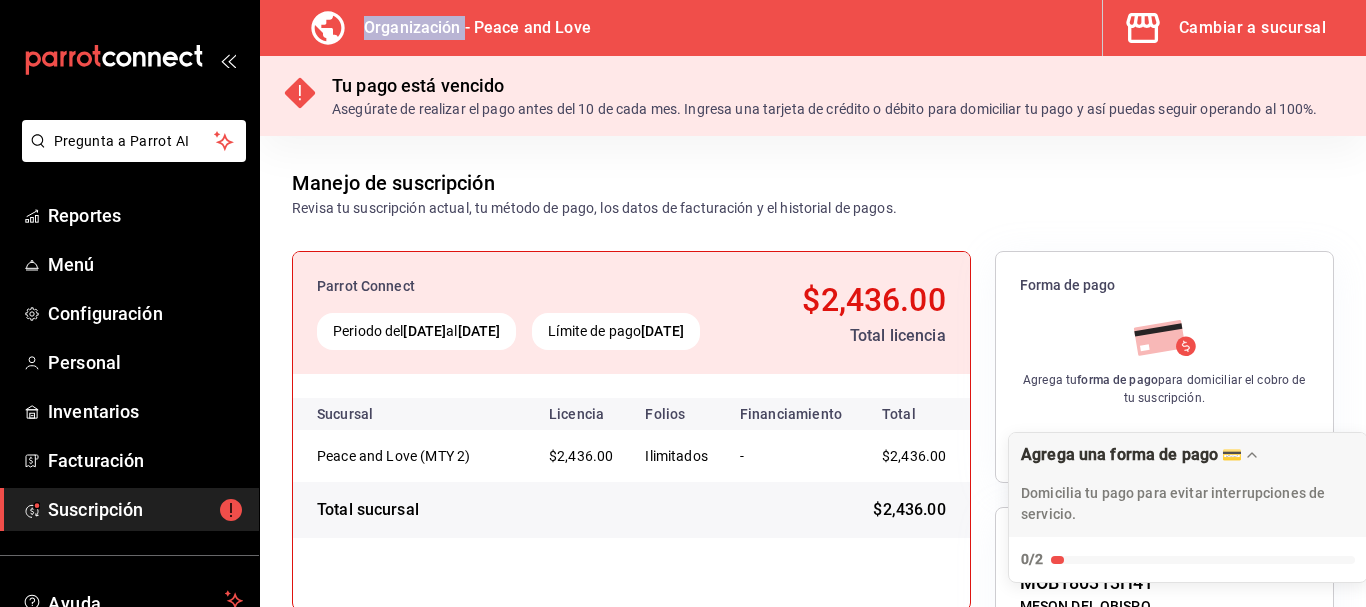 scroll, scrollTop: 441, scrollLeft: 0, axis: vertical 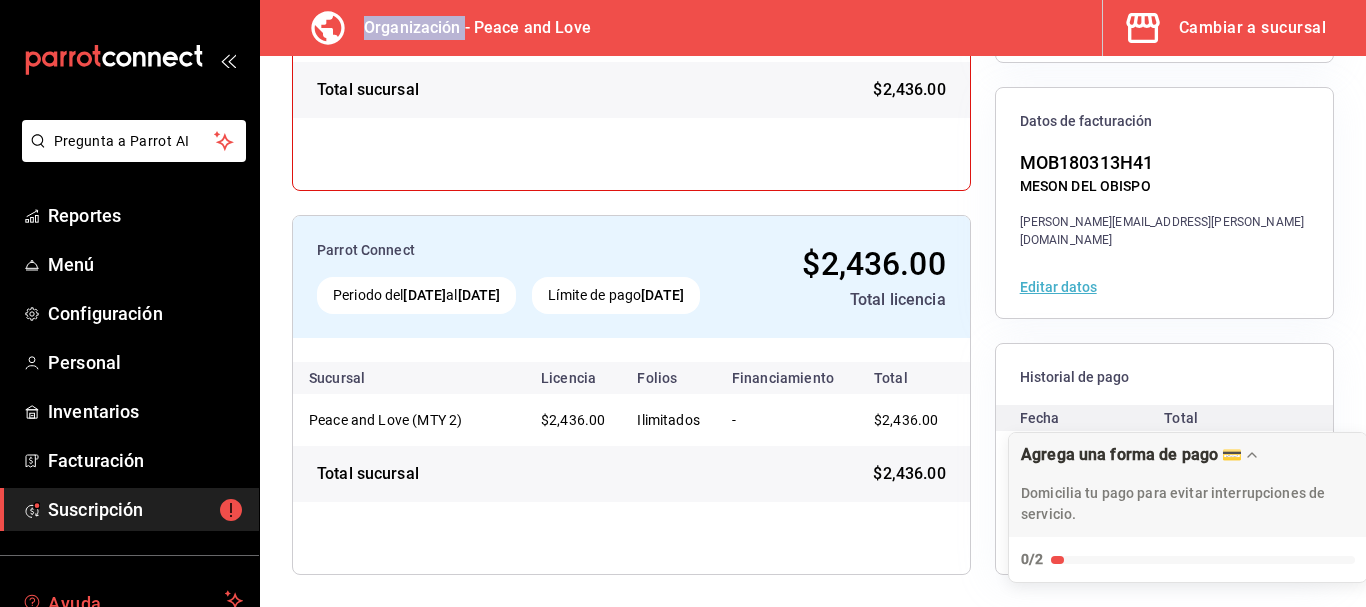 click on "Ayuda" at bounding box center (132, 600) 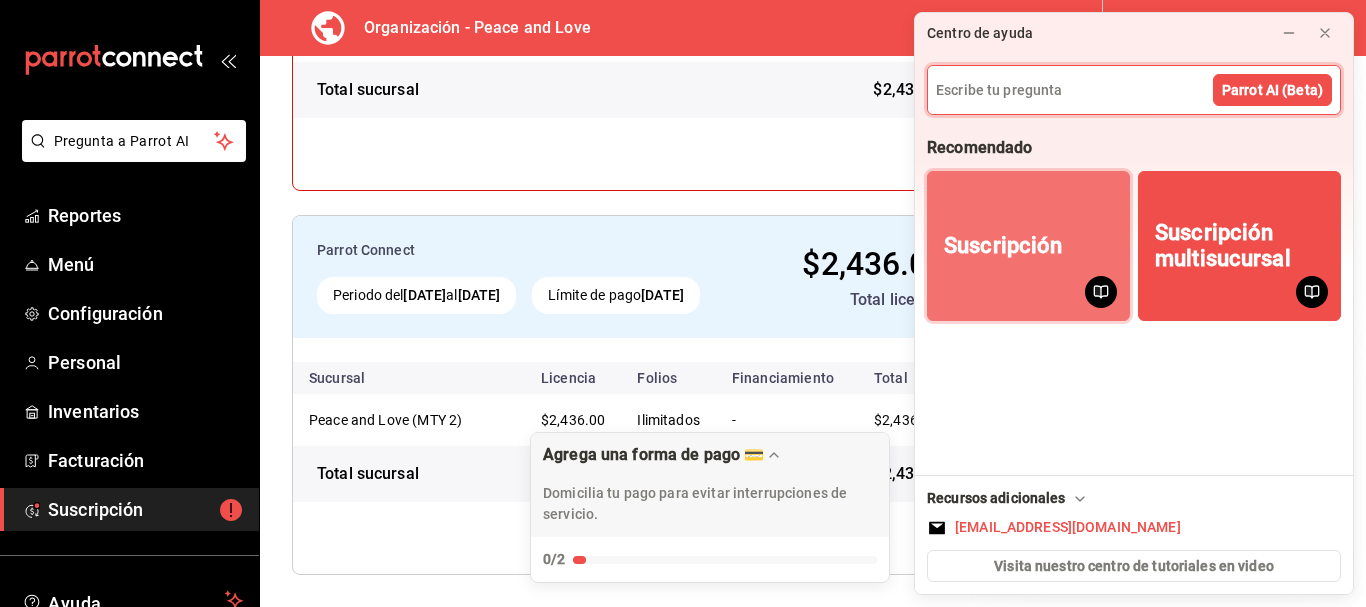 click on "Suscripción" at bounding box center [1003, 246] 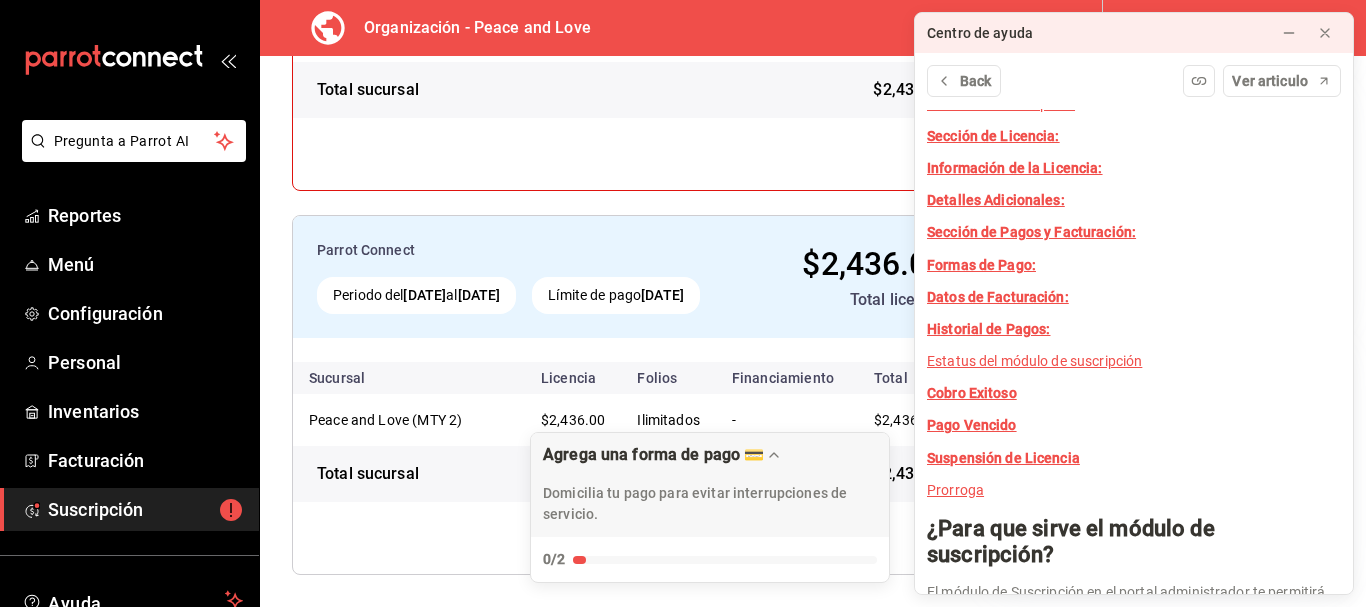 scroll, scrollTop: 100, scrollLeft: 0, axis: vertical 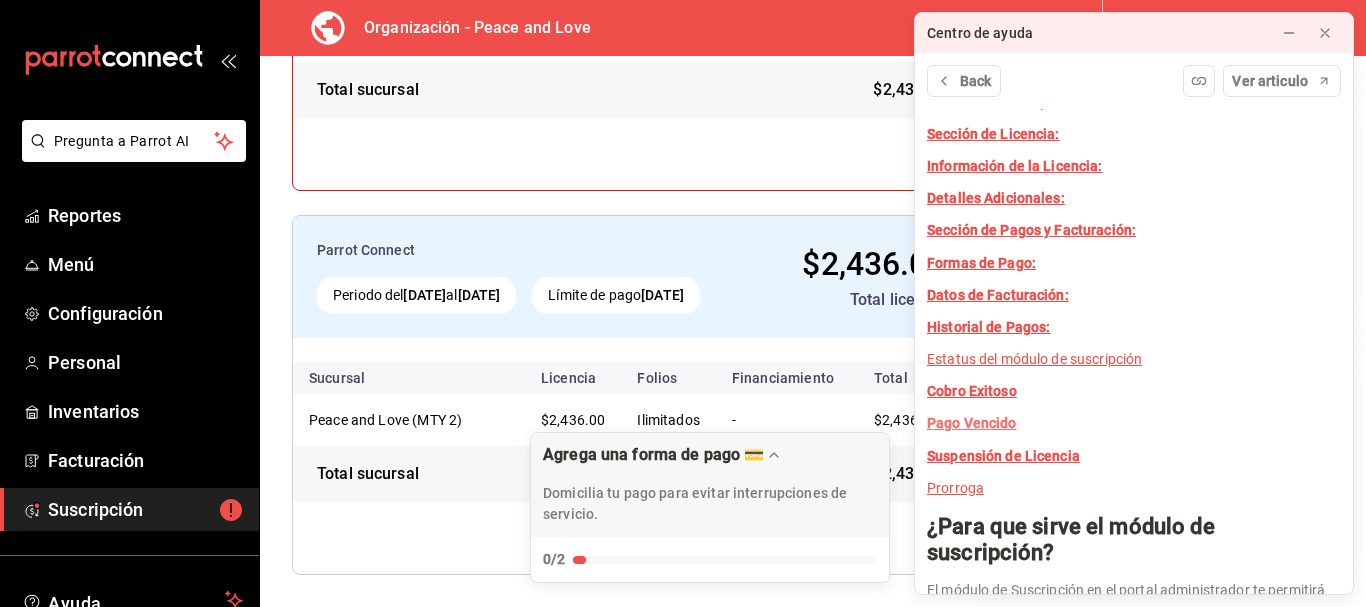 click on "Pago Vencido" at bounding box center [972, 423] 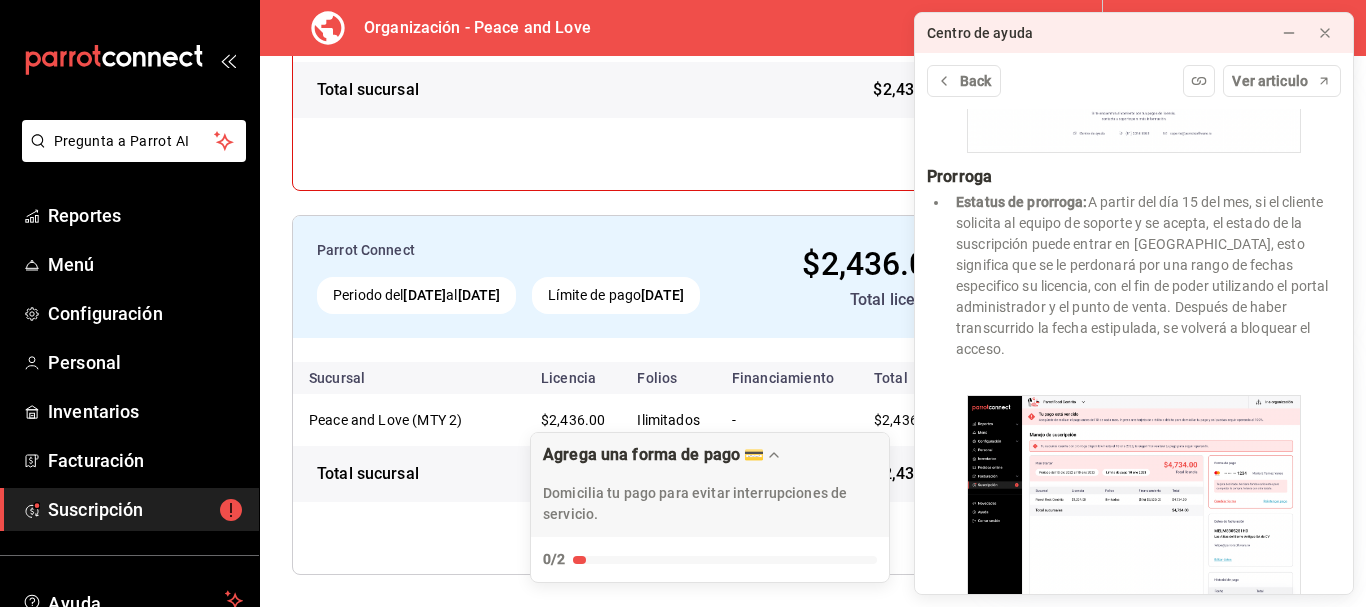 scroll, scrollTop: 4074, scrollLeft: 0, axis: vertical 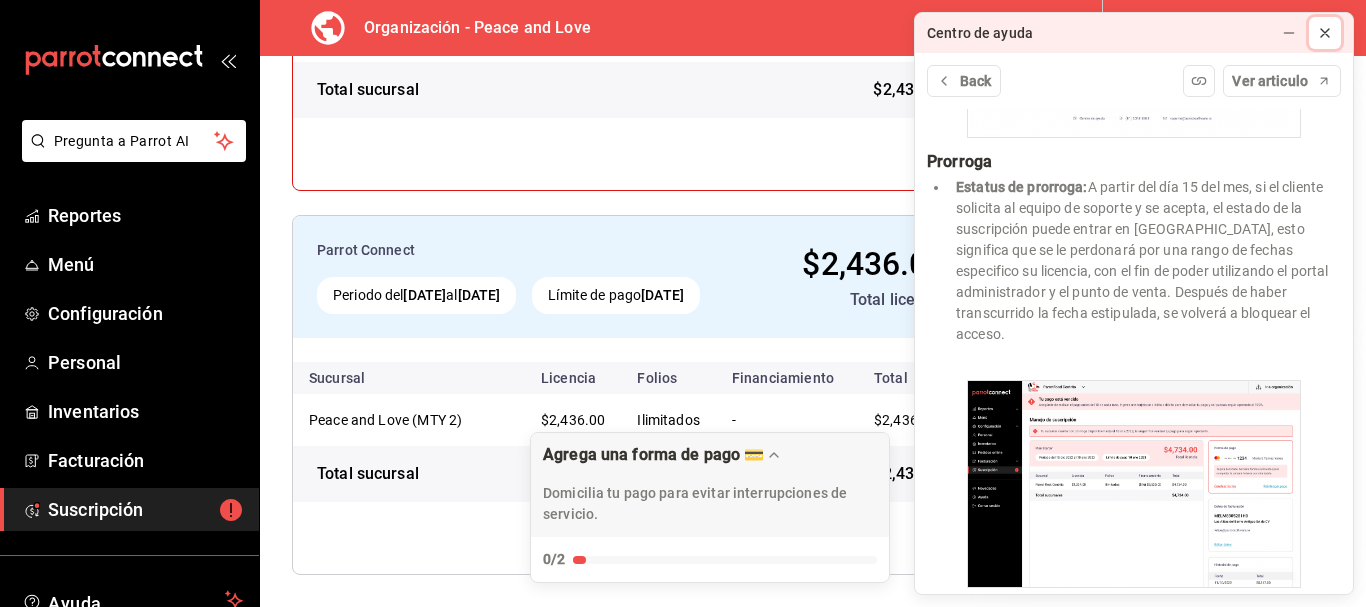 click 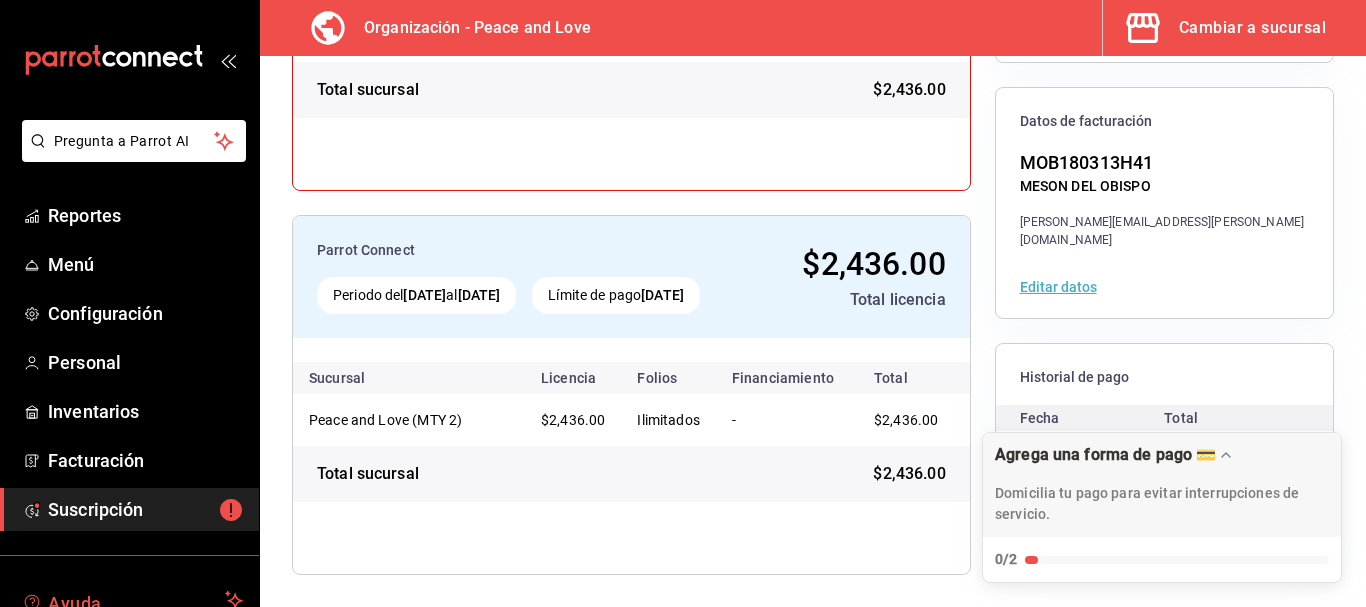 click on "Ayuda" at bounding box center (132, 600) 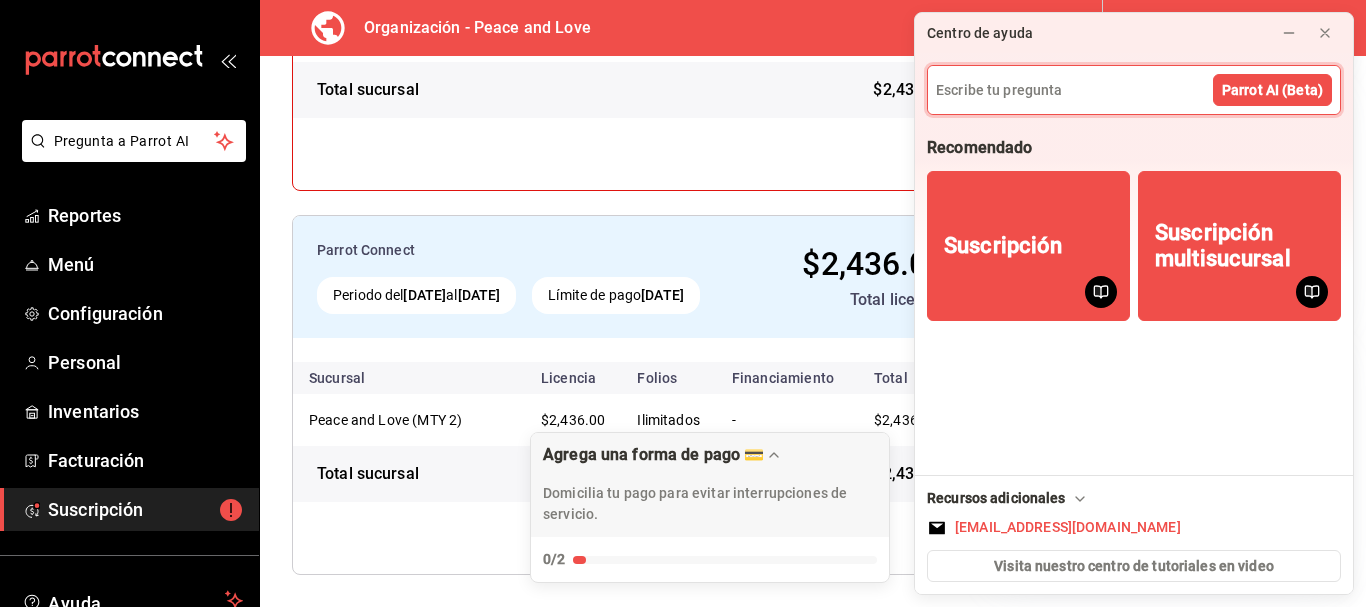 click 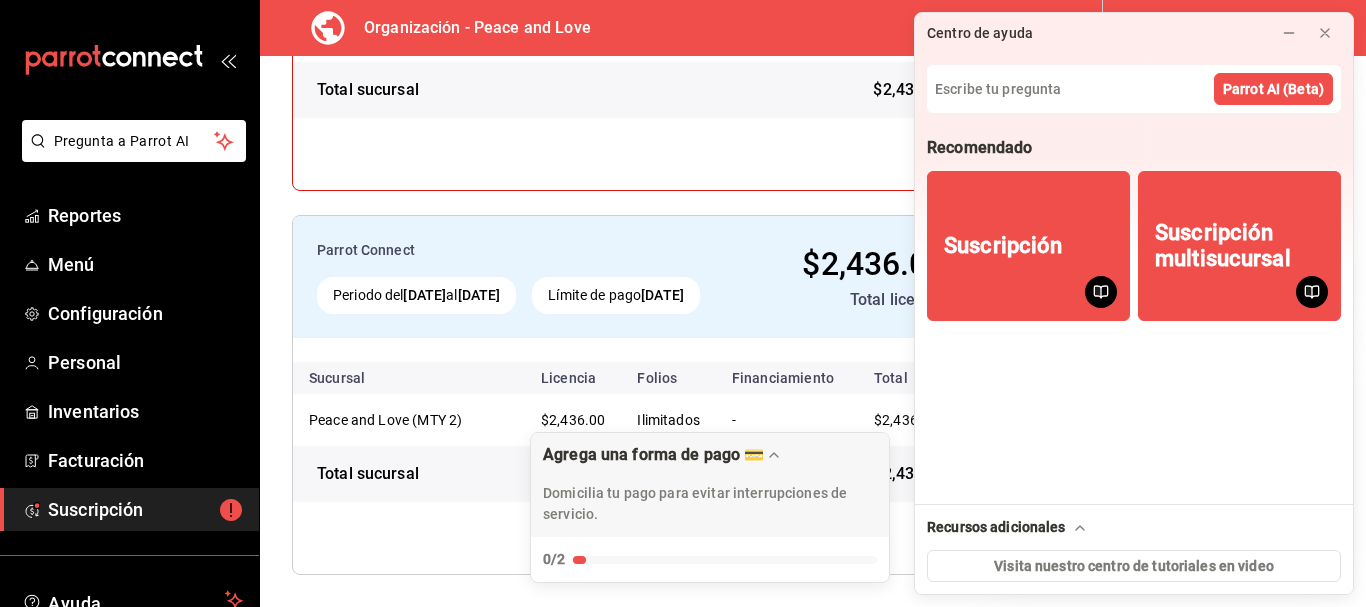 click at bounding box center (1080, 528) 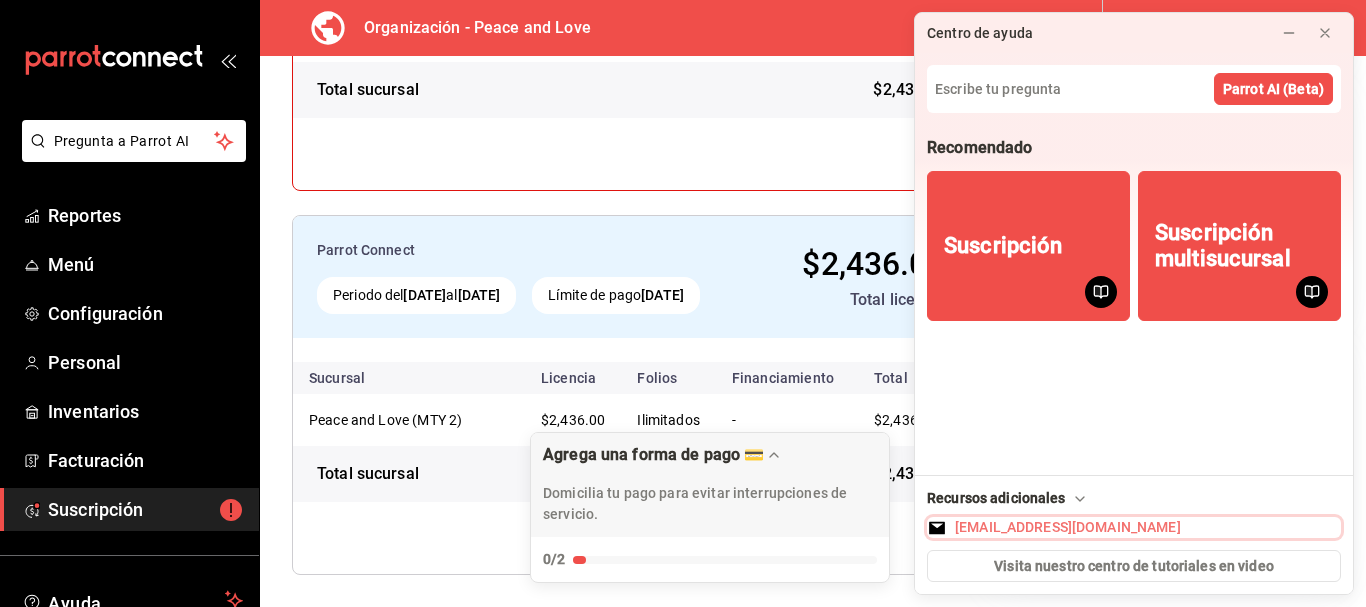 click on "soporte@parrotsoftware.io" at bounding box center (1068, 527) 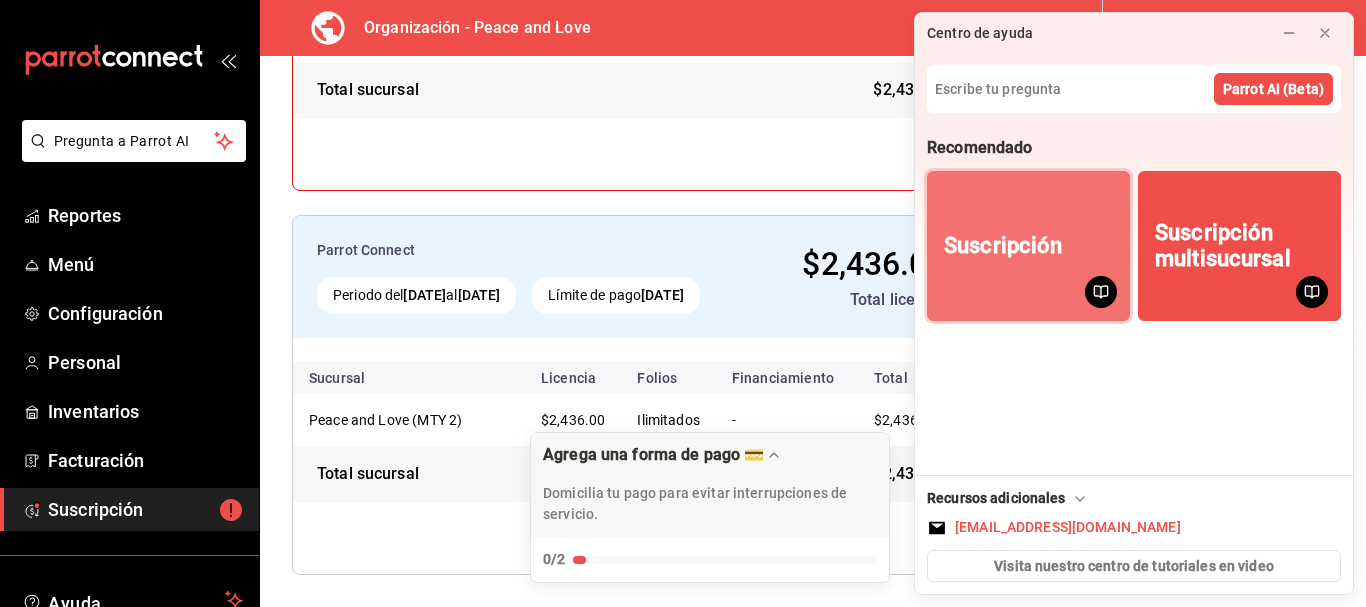click on "Suscripción" at bounding box center [1003, 246] 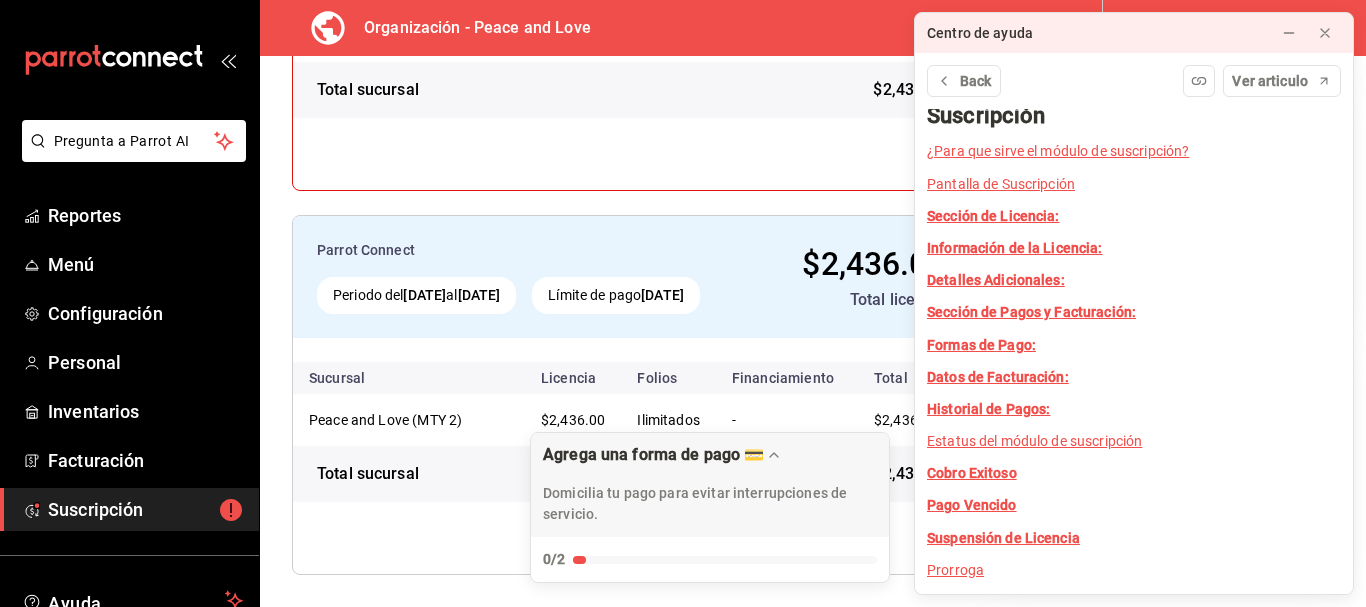 scroll, scrollTop: 0, scrollLeft: 0, axis: both 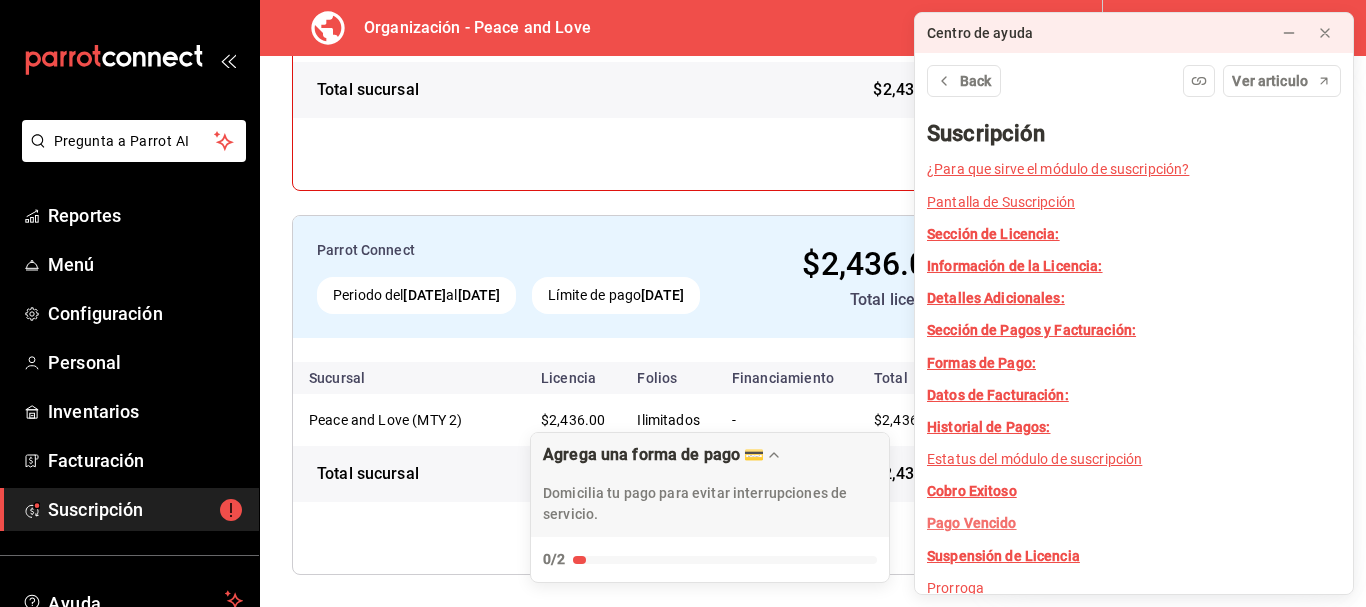 click on "Pago Vencido" at bounding box center [972, 523] 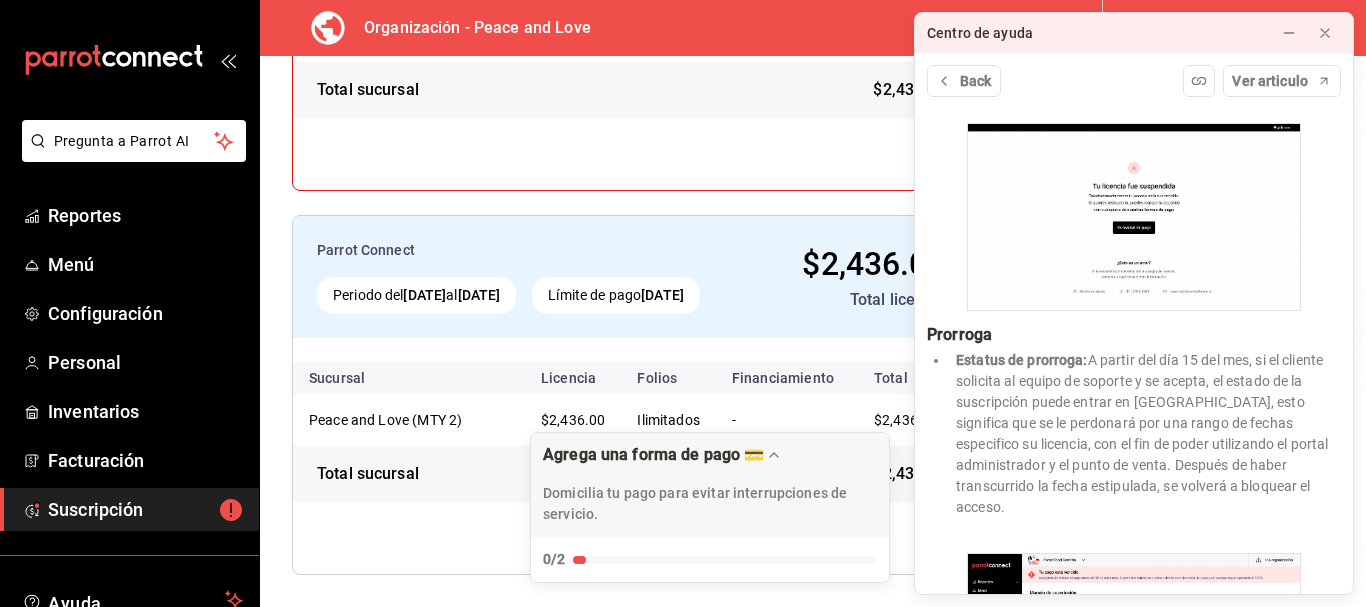 scroll, scrollTop: 4074, scrollLeft: 0, axis: vertical 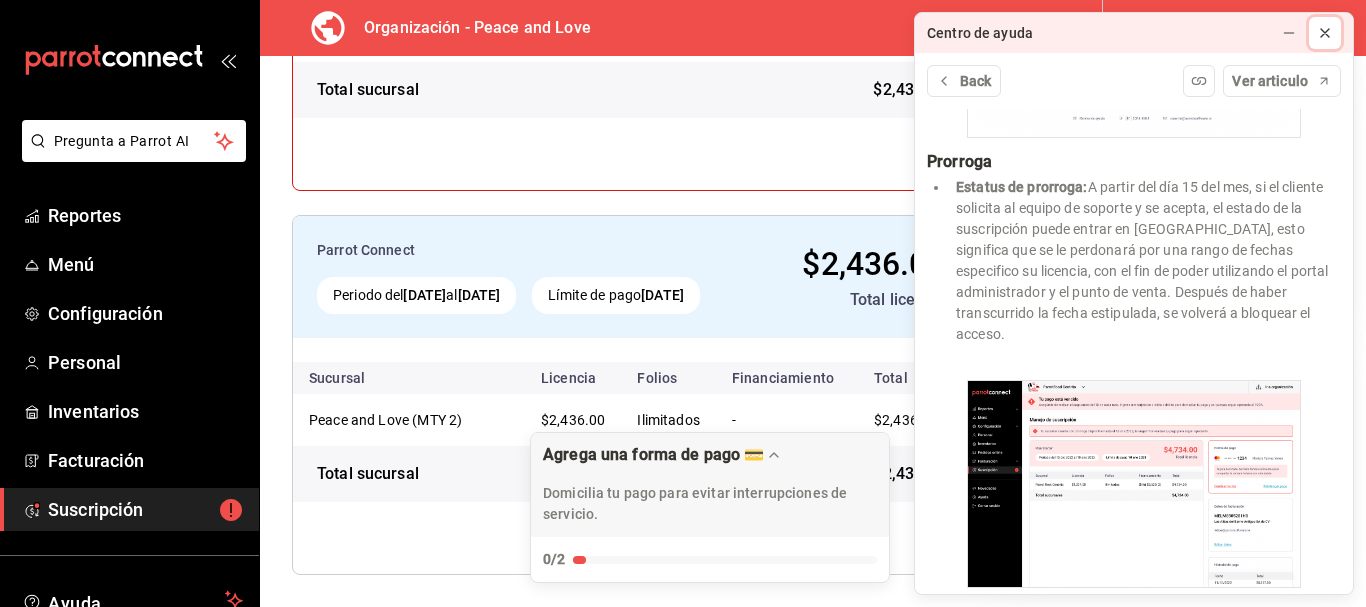 click at bounding box center (1325, 33) 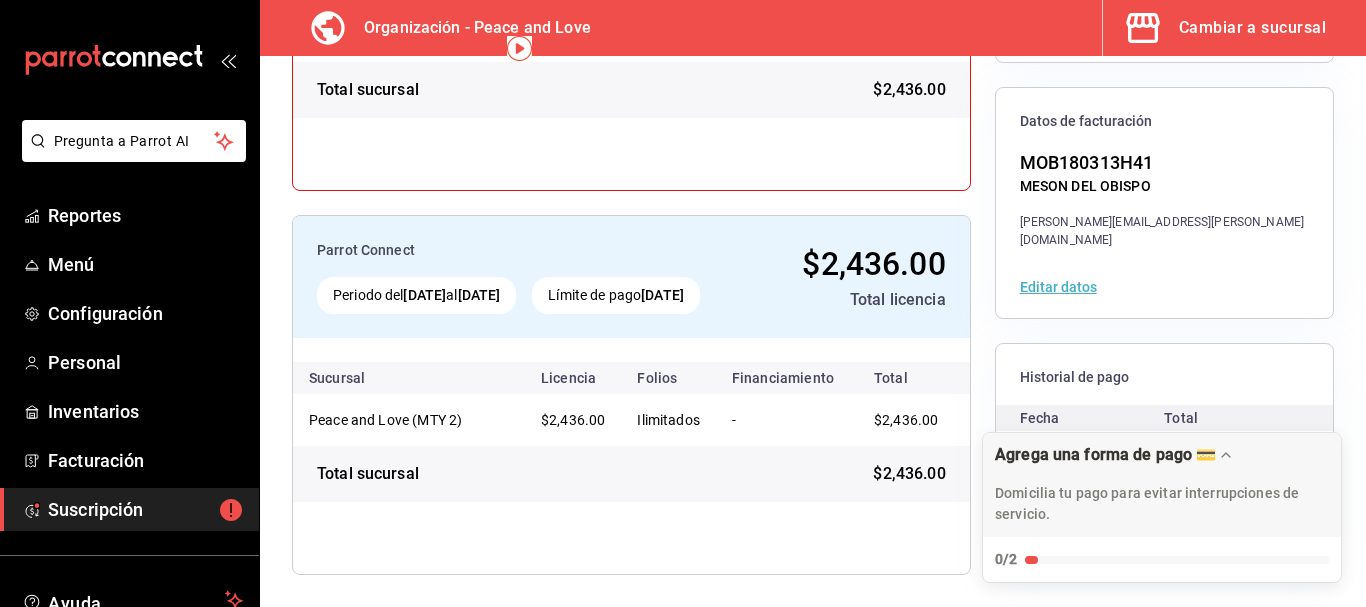 scroll, scrollTop: 0, scrollLeft: 0, axis: both 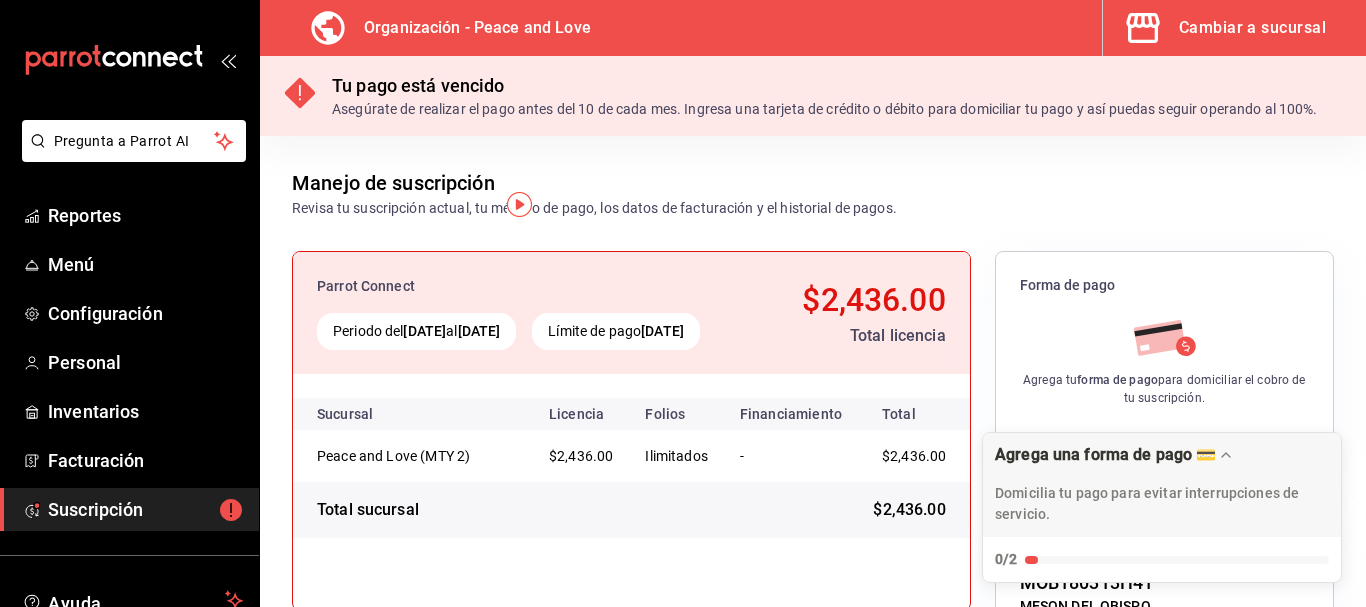 click on "Asegúrate de realizar el pago antes del 10 de cada mes. Ingresa una tarjeta de crédito o débito para domiciliar tu pago y así puedas seguir operando al 100%." at bounding box center [825, 109] 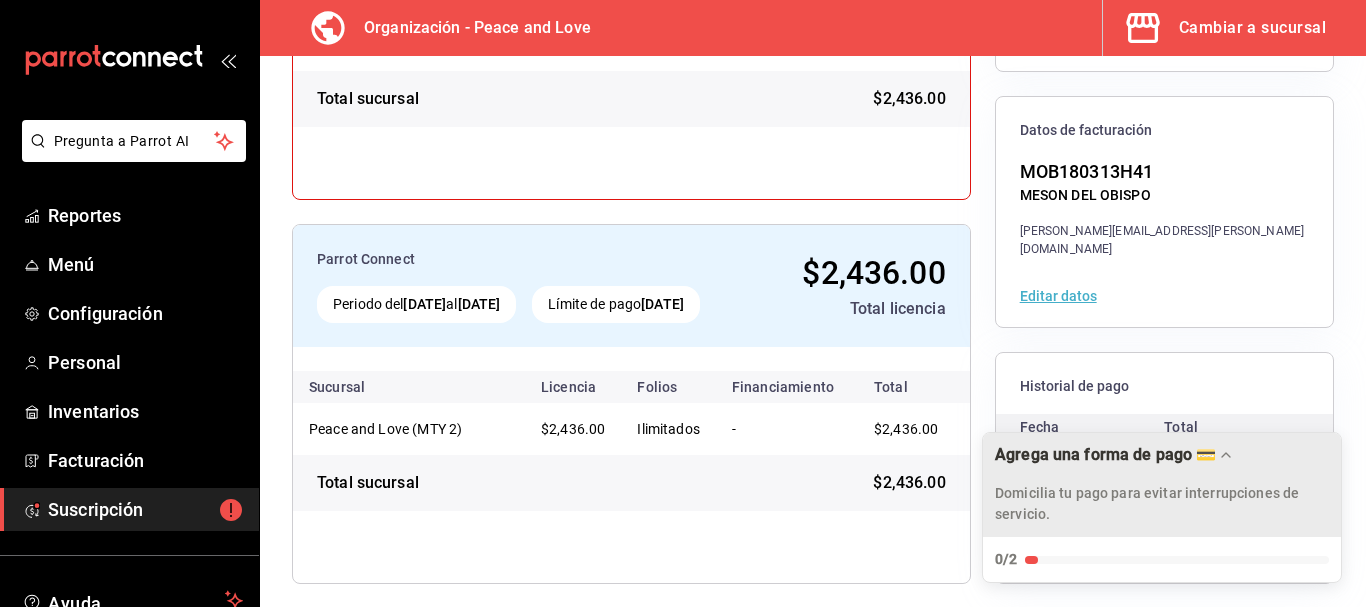 scroll, scrollTop: 441, scrollLeft: 0, axis: vertical 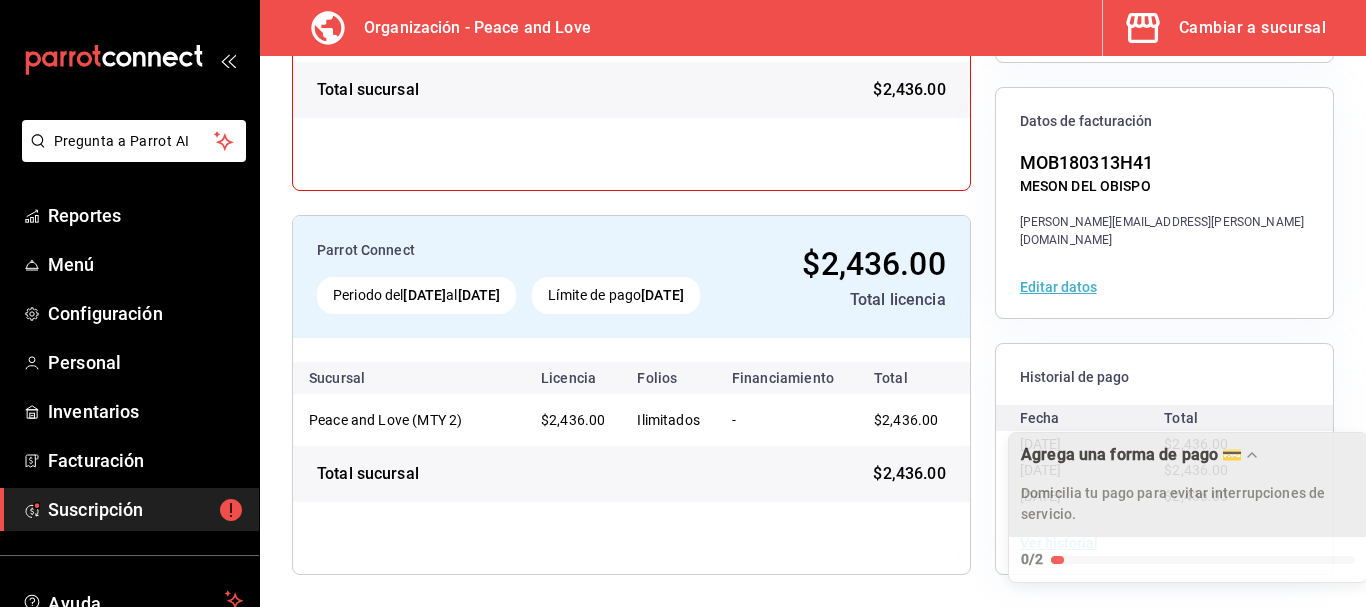 drag, startPoint x: 1221, startPoint y: 471, endPoint x: 1285, endPoint y: 447, distance: 68.35203 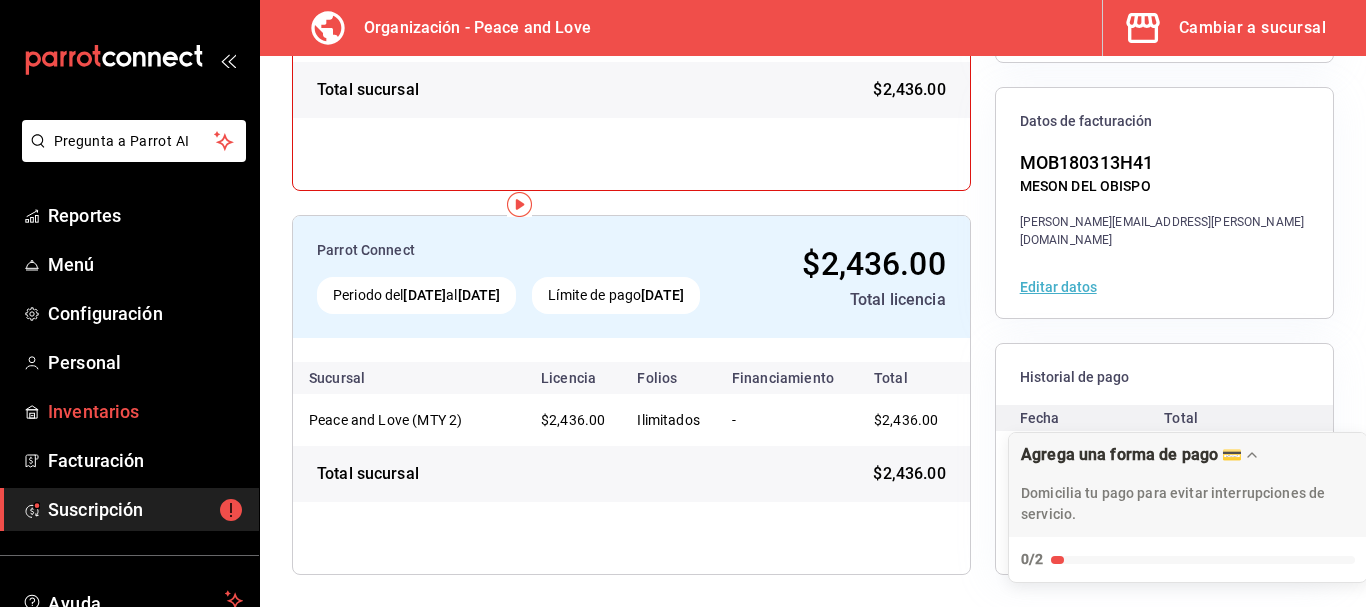 scroll, scrollTop: 0, scrollLeft: 0, axis: both 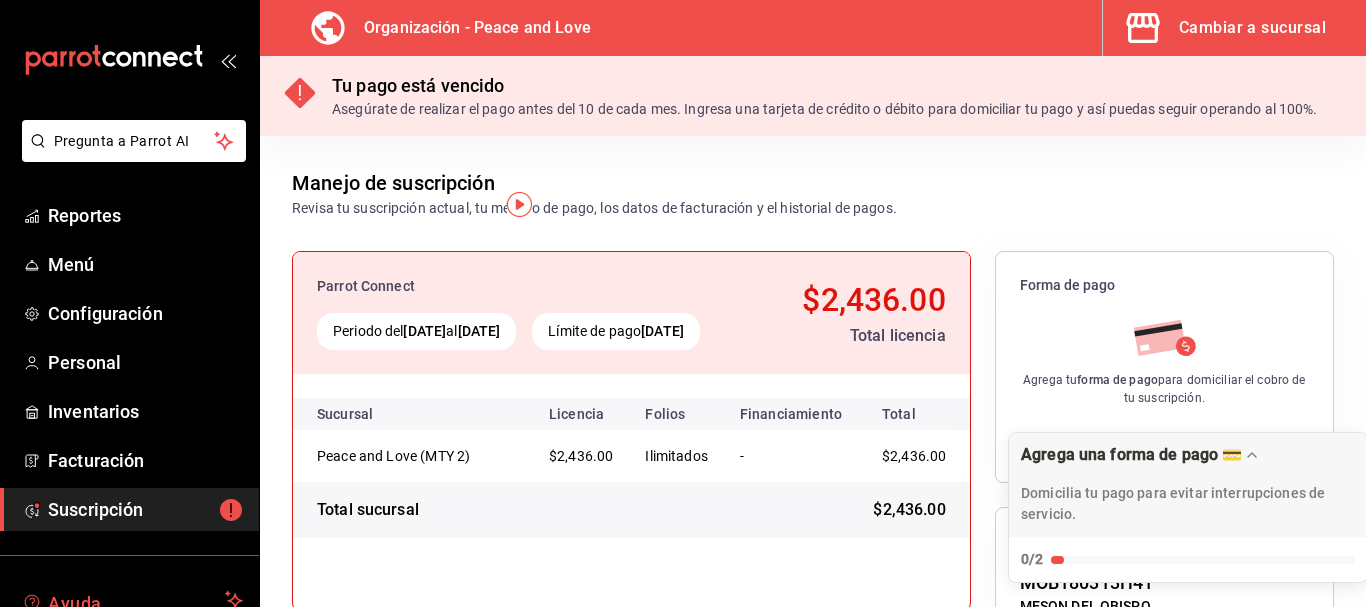 click on "Ayuda" at bounding box center (132, 600) 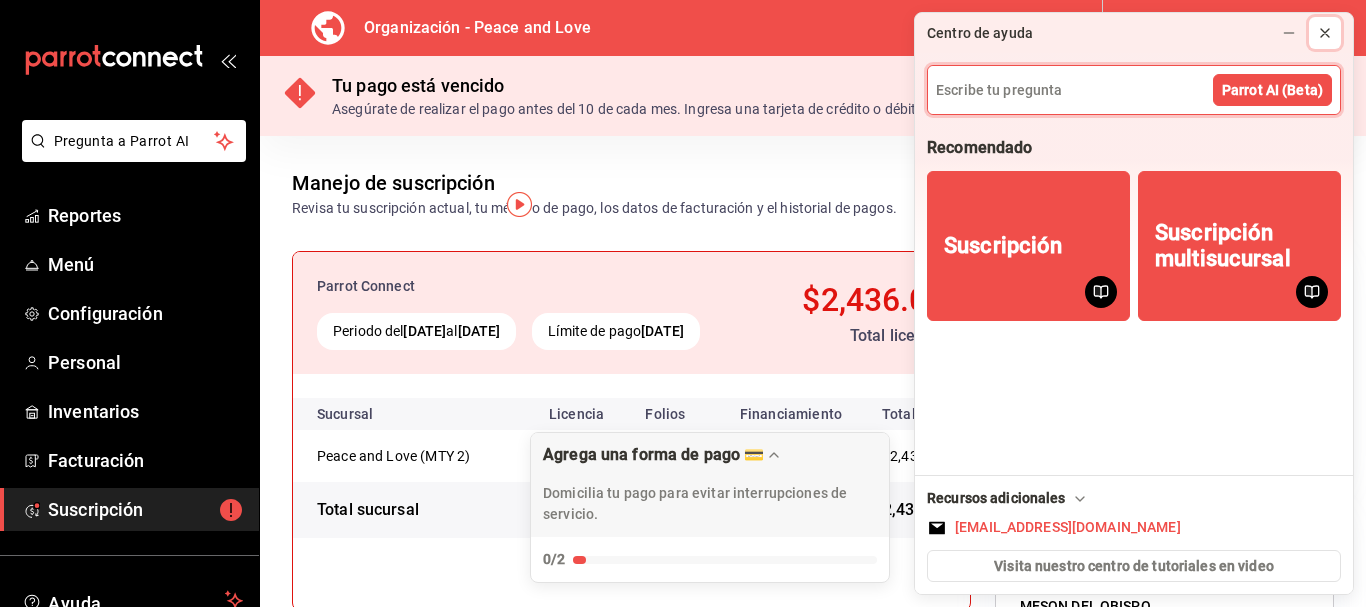 click at bounding box center (1325, 33) 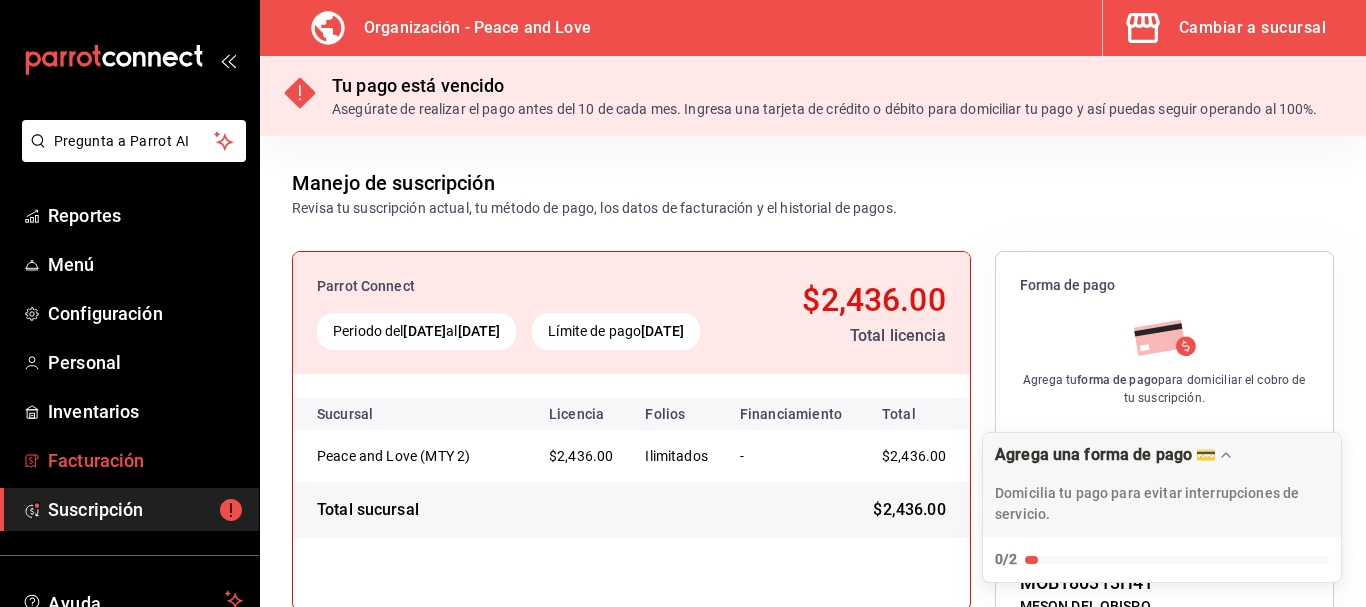 scroll, scrollTop: 441, scrollLeft: 0, axis: vertical 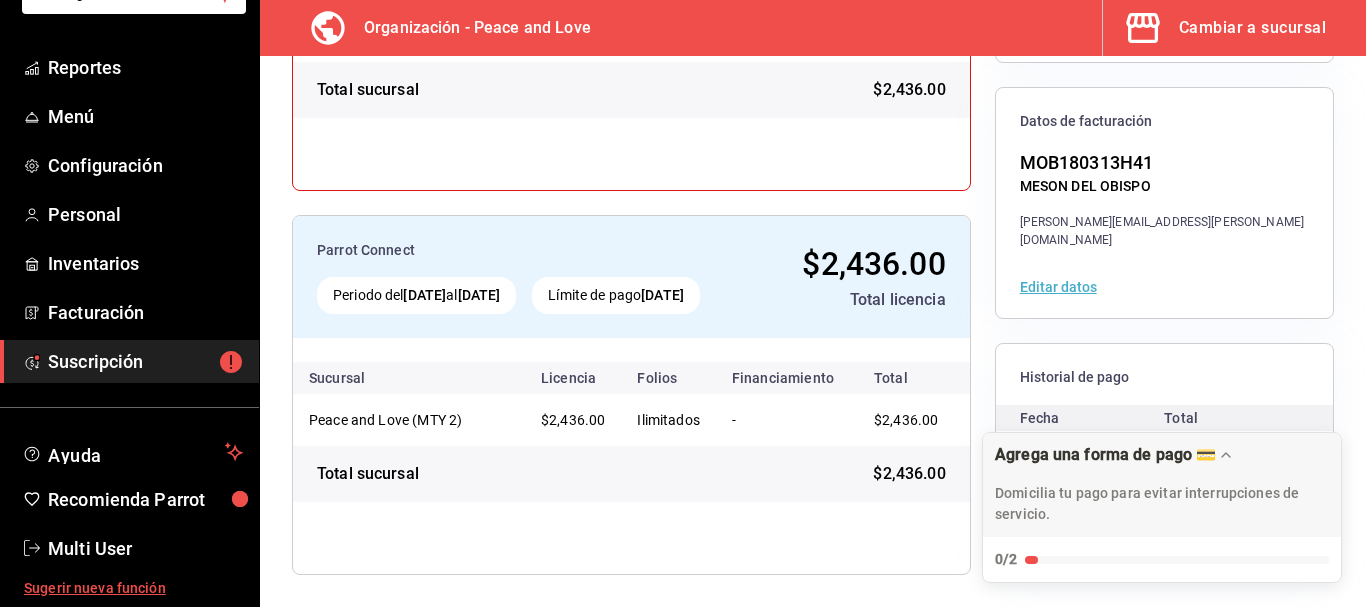 click on "Sugerir nueva función" at bounding box center [133, 588] 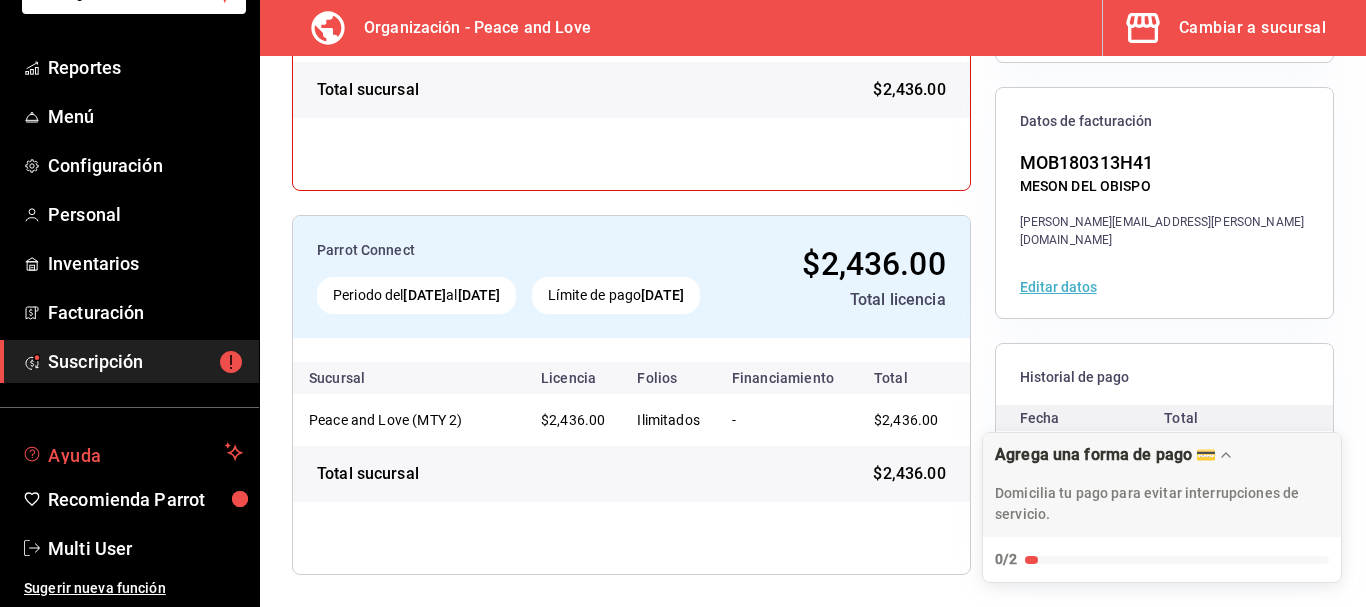 click on "Ayuda" at bounding box center [132, 452] 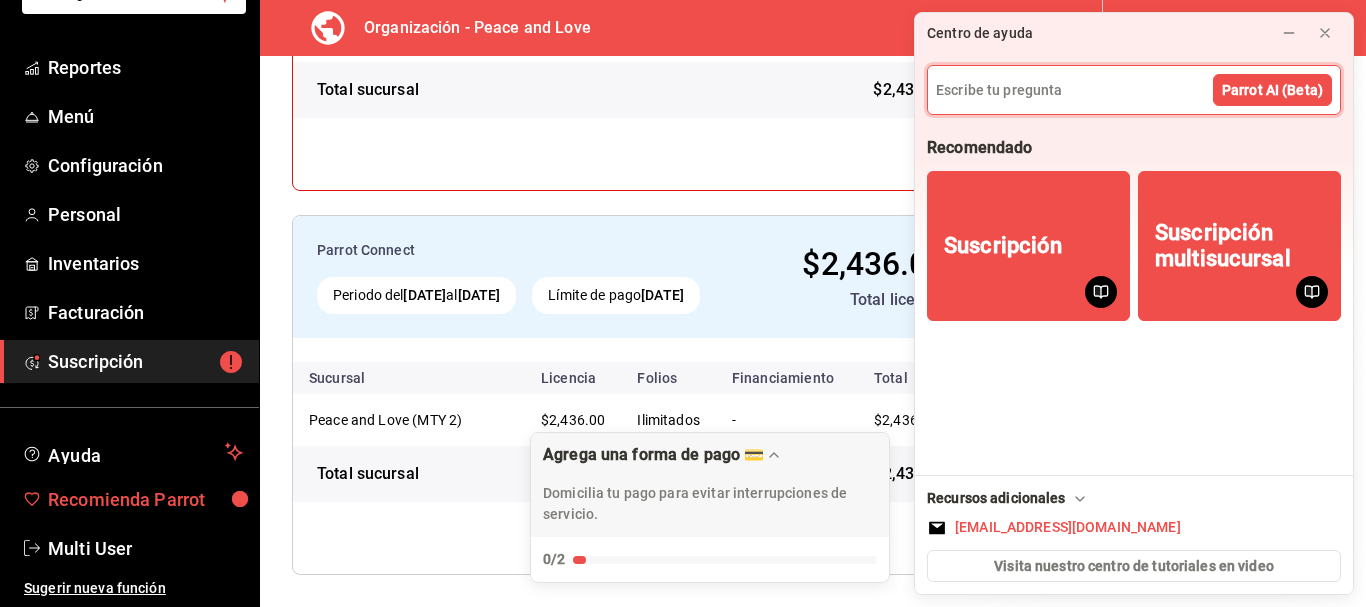 click on "Recomienda Parrot" at bounding box center (145, 499) 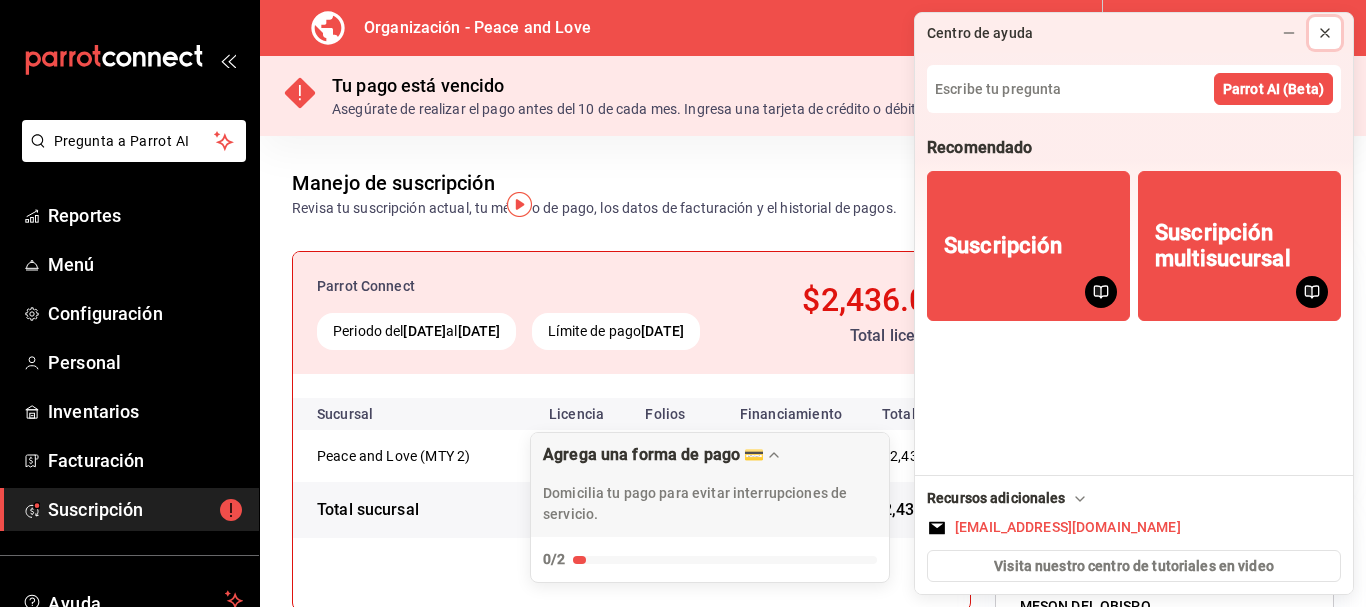 click at bounding box center [1325, 33] 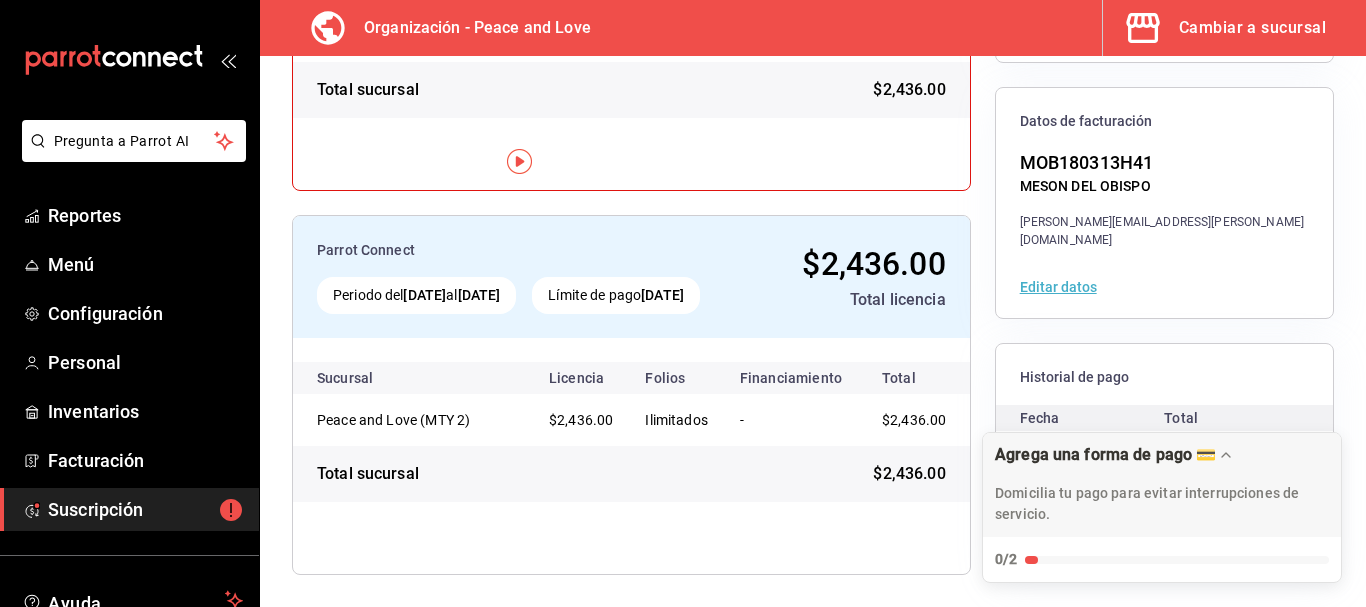 scroll, scrollTop: 0, scrollLeft: 0, axis: both 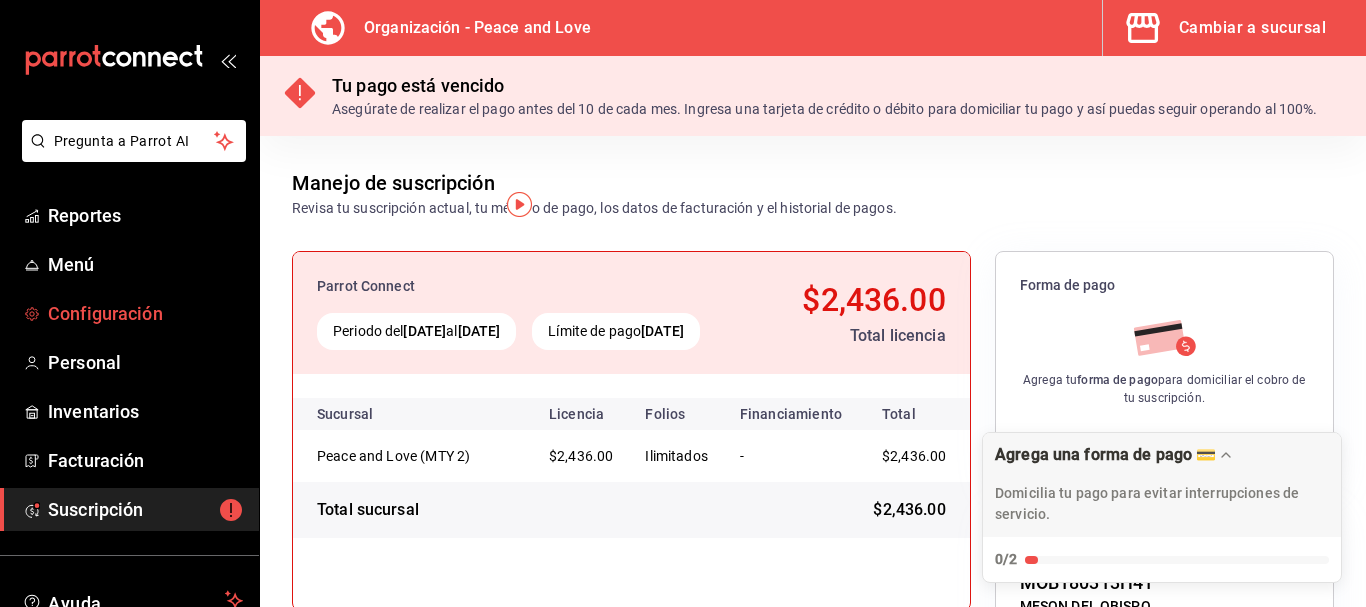 click on "Configuración" at bounding box center [129, 313] 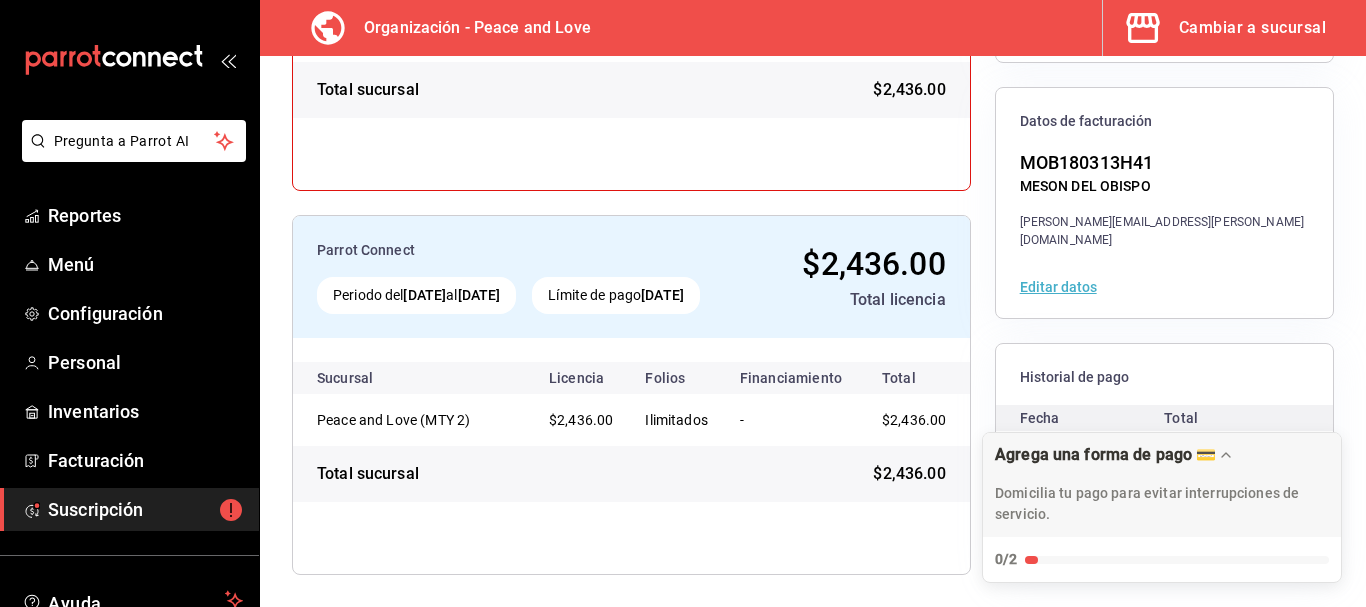 scroll, scrollTop: 0, scrollLeft: 0, axis: both 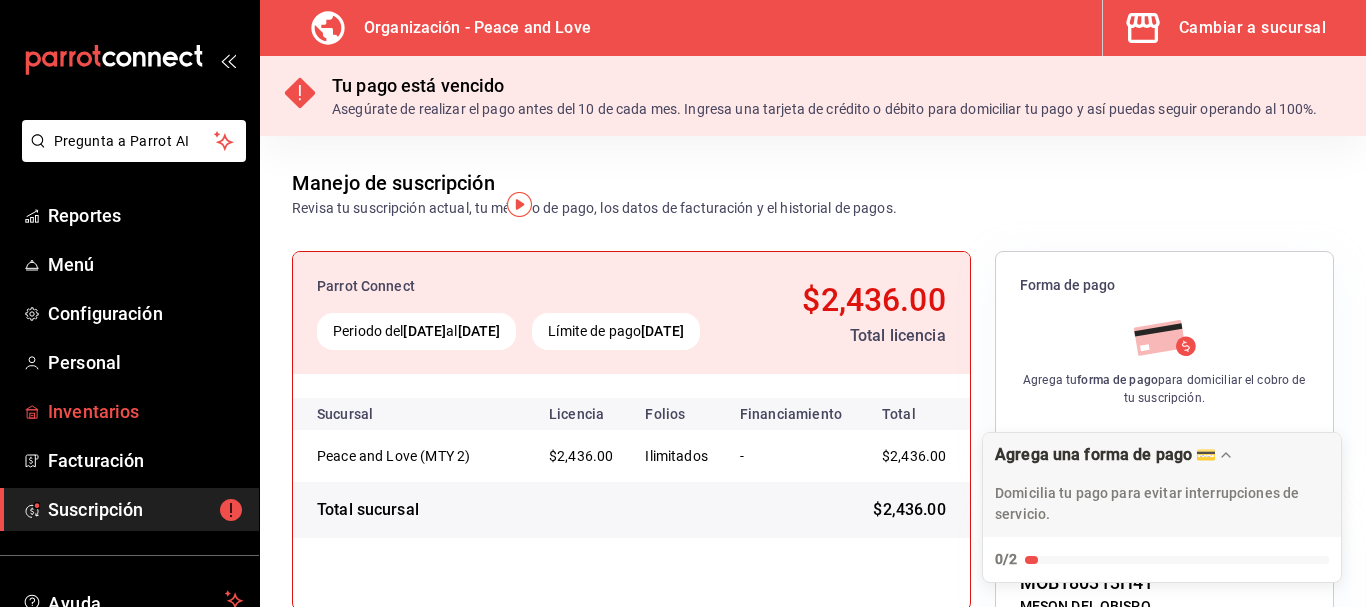 click on "Inventarios" at bounding box center [145, 411] 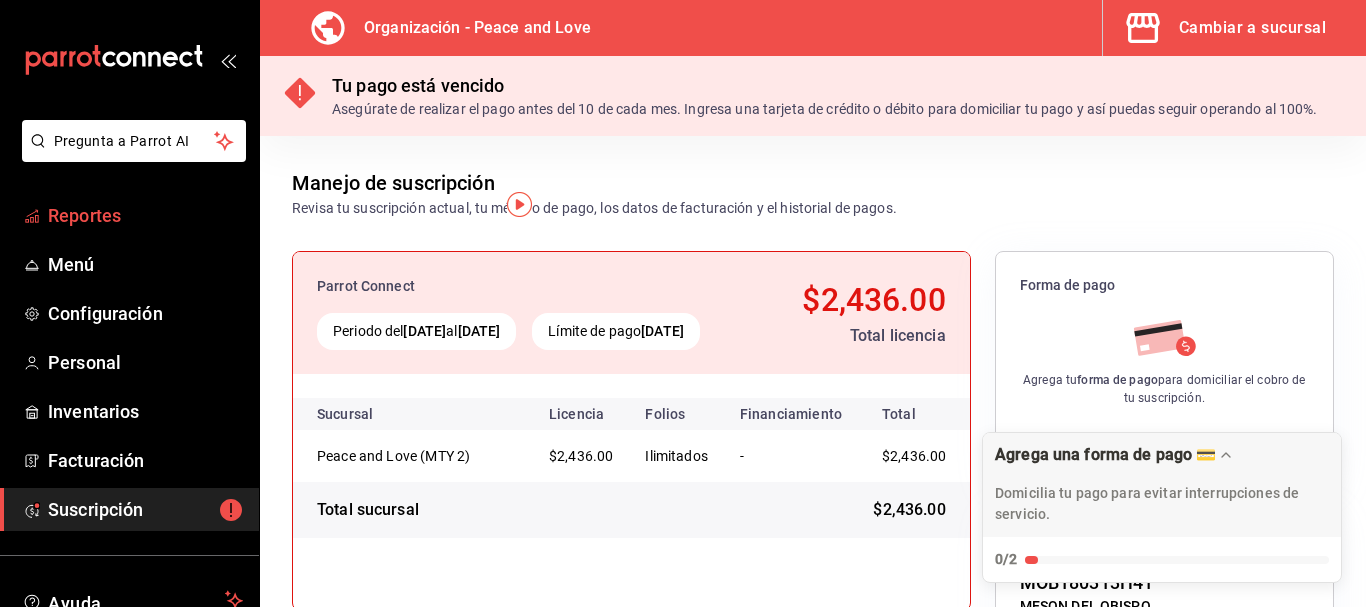 click on "Reportes" at bounding box center (145, 215) 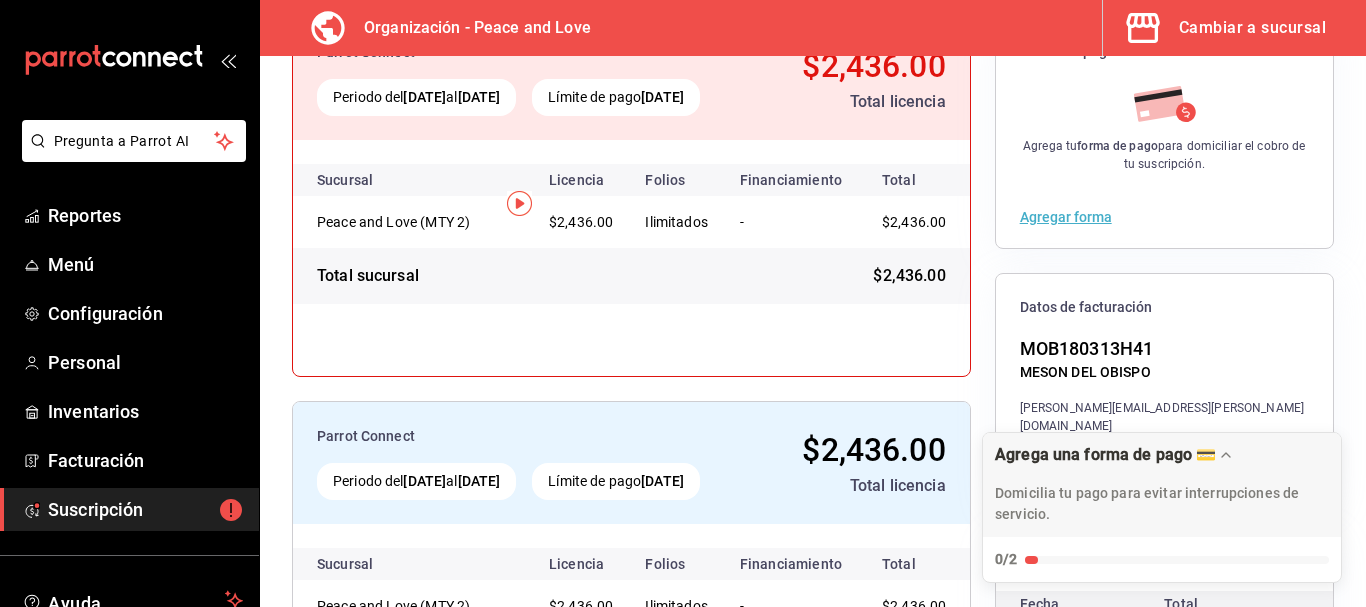 scroll, scrollTop: 0, scrollLeft: 0, axis: both 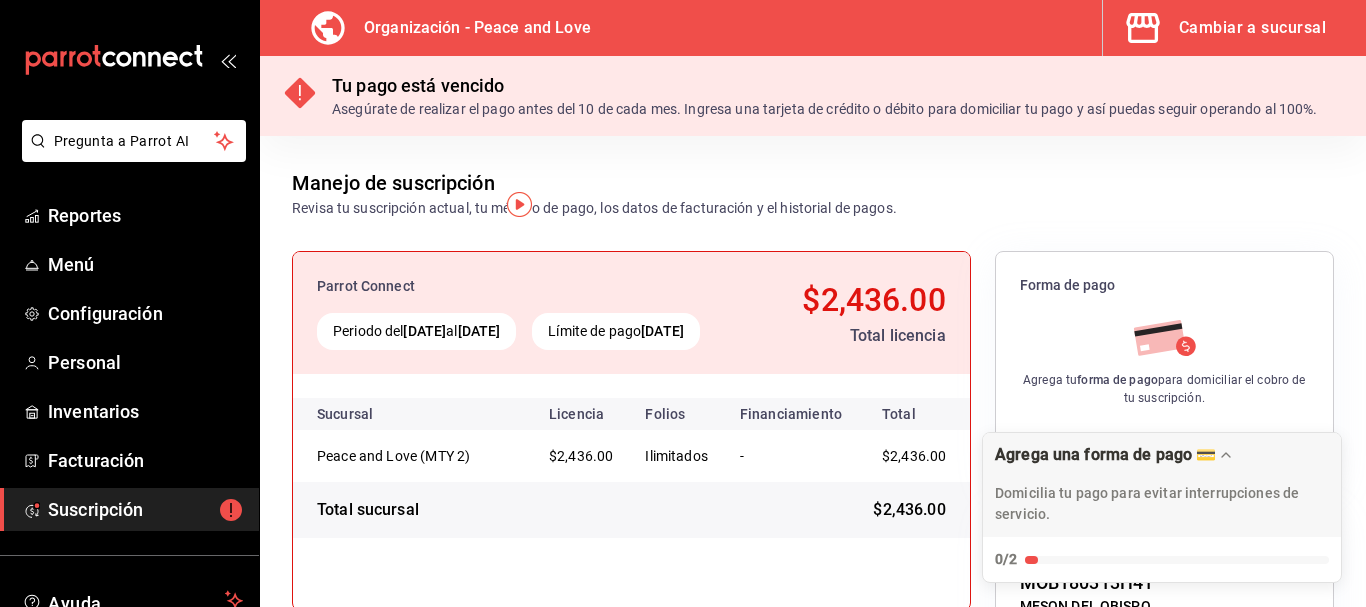 click on "Organización - Peace and Love" at bounding box center (469, 28) 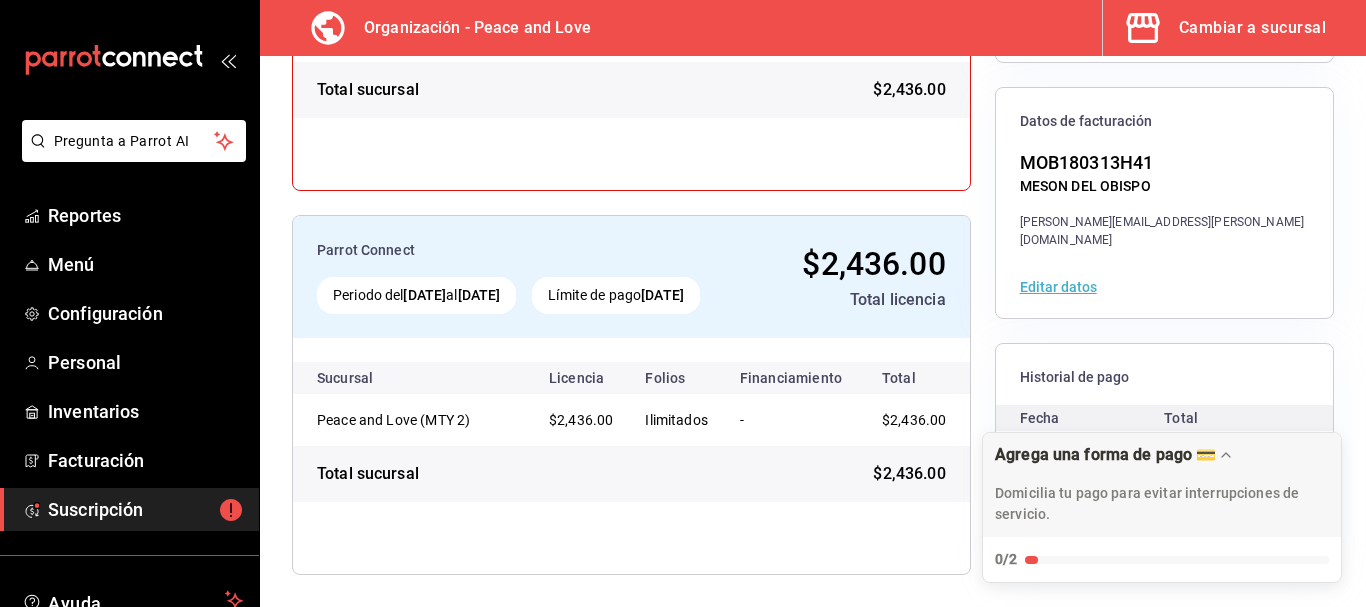 scroll, scrollTop: 0, scrollLeft: 0, axis: both 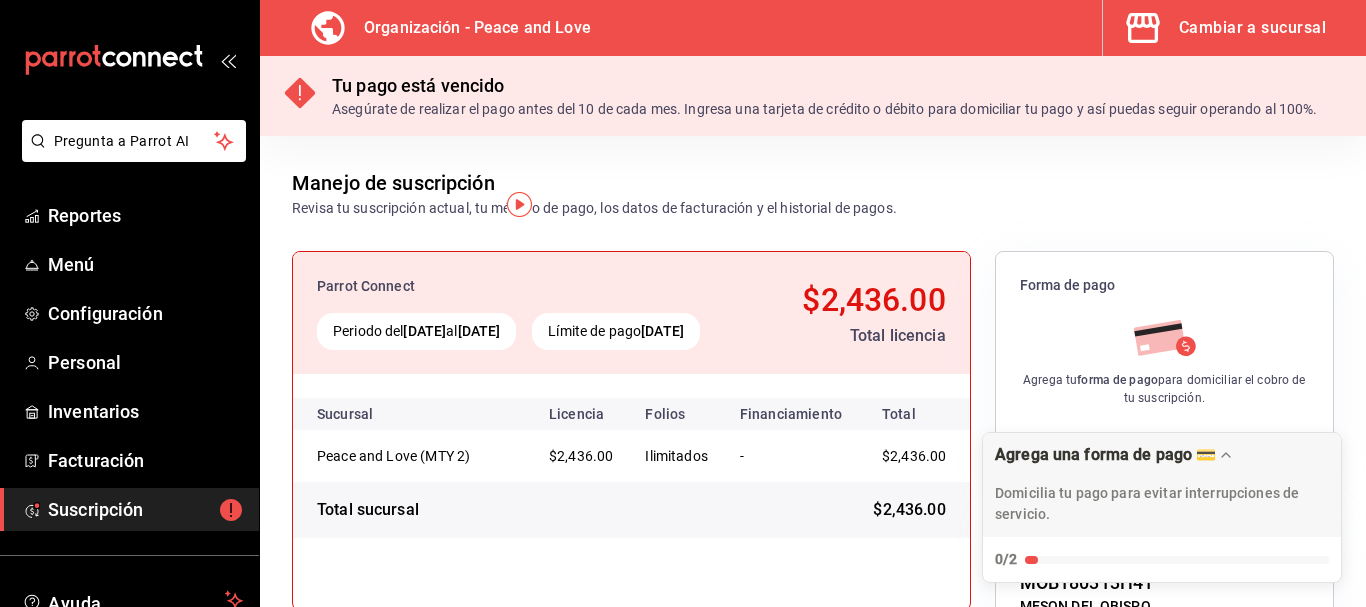 click on "Organización - Peace and Love" at bounding box center [437, 28] 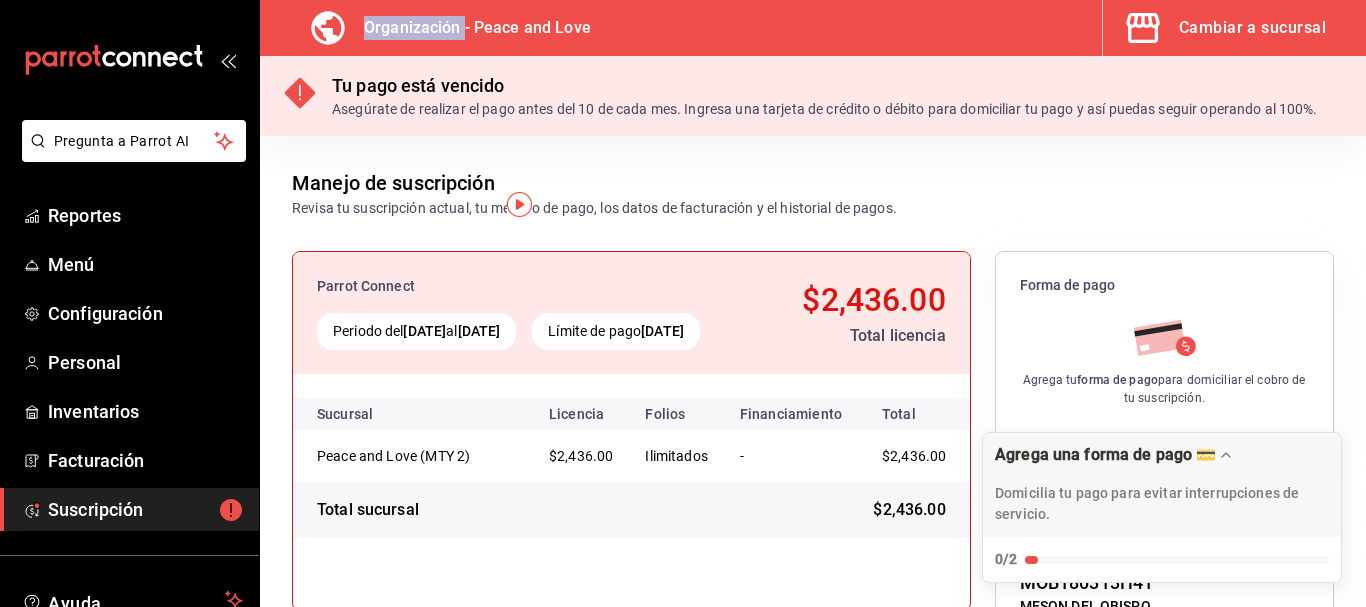 click on "Organización - Peace and Love" at bounding box center (469, 28) 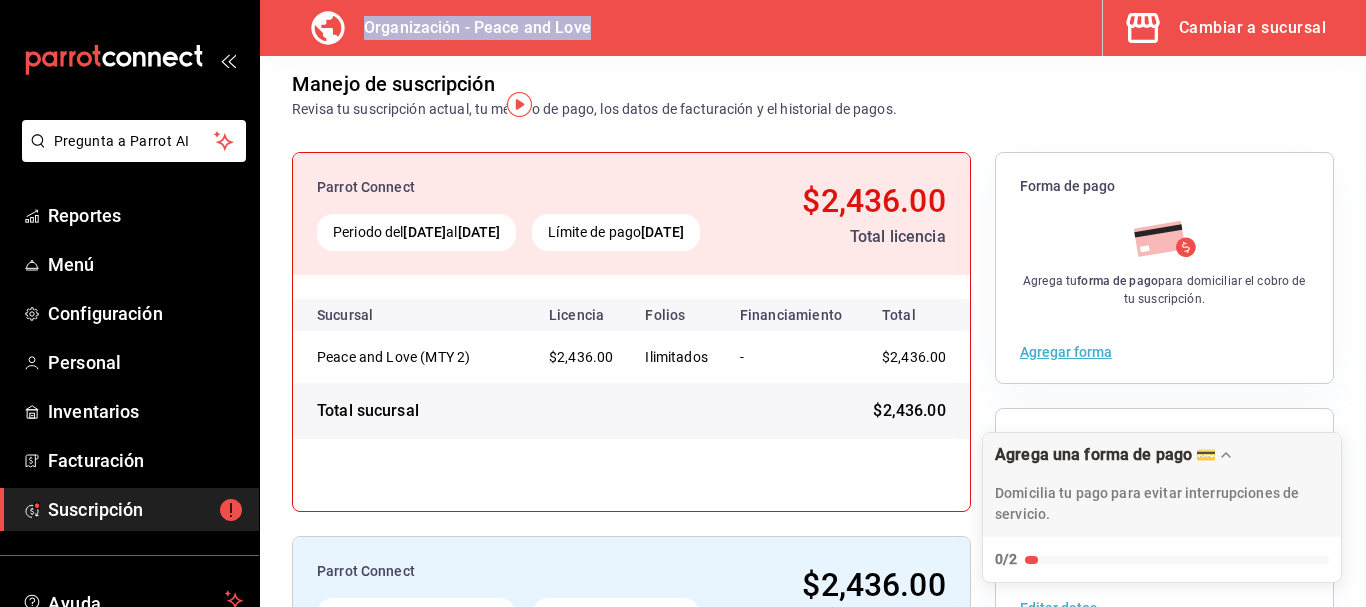 scroll, scrollTop: 100, scrollLeft: 0, axis: vertical 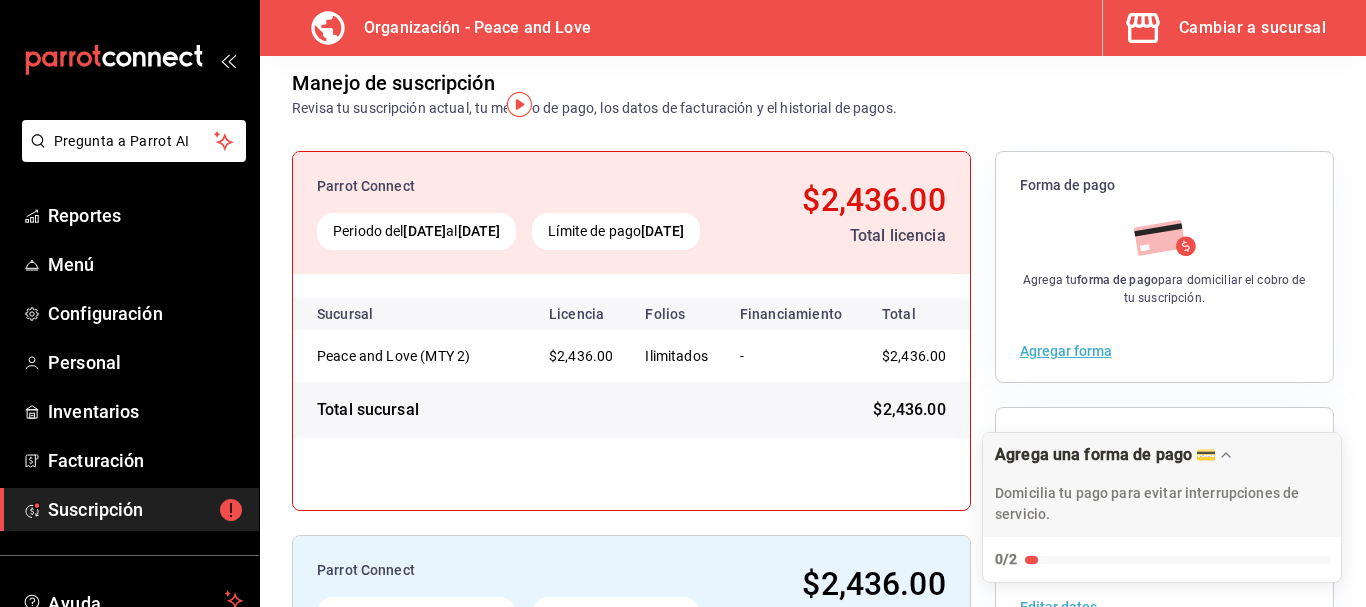click on "Manejo de suscripción Revisa tu suscripción actual, tu método de pago, los datos de facturación y el historial de pagos." at bounding box center [813, 77] 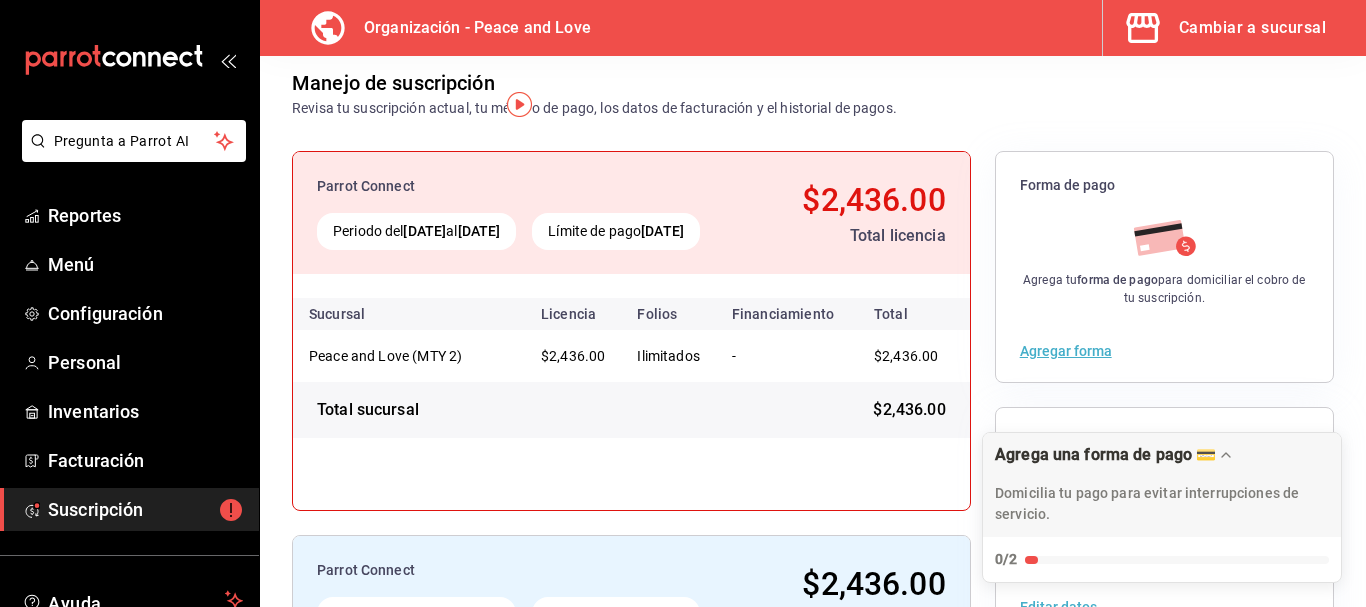 scroll, scrollTop: 0, scrollLeft: 0, axis: both 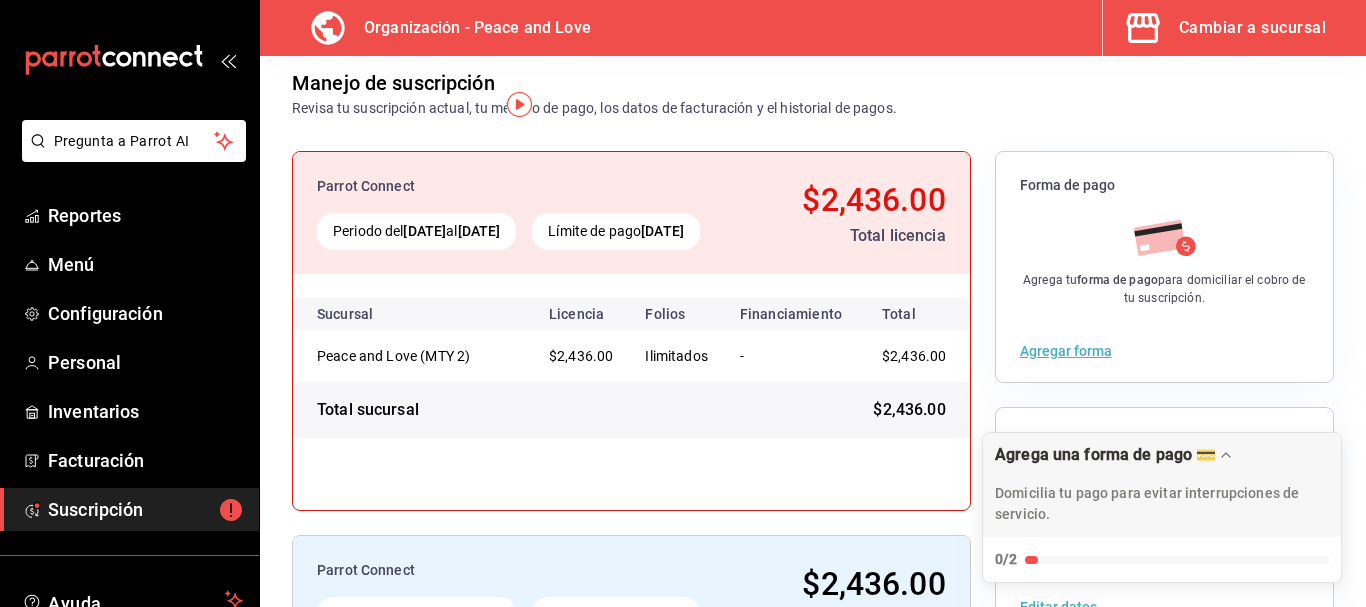 click on "Peace and Love (MTY 2)" at bounding box center [417, 356] 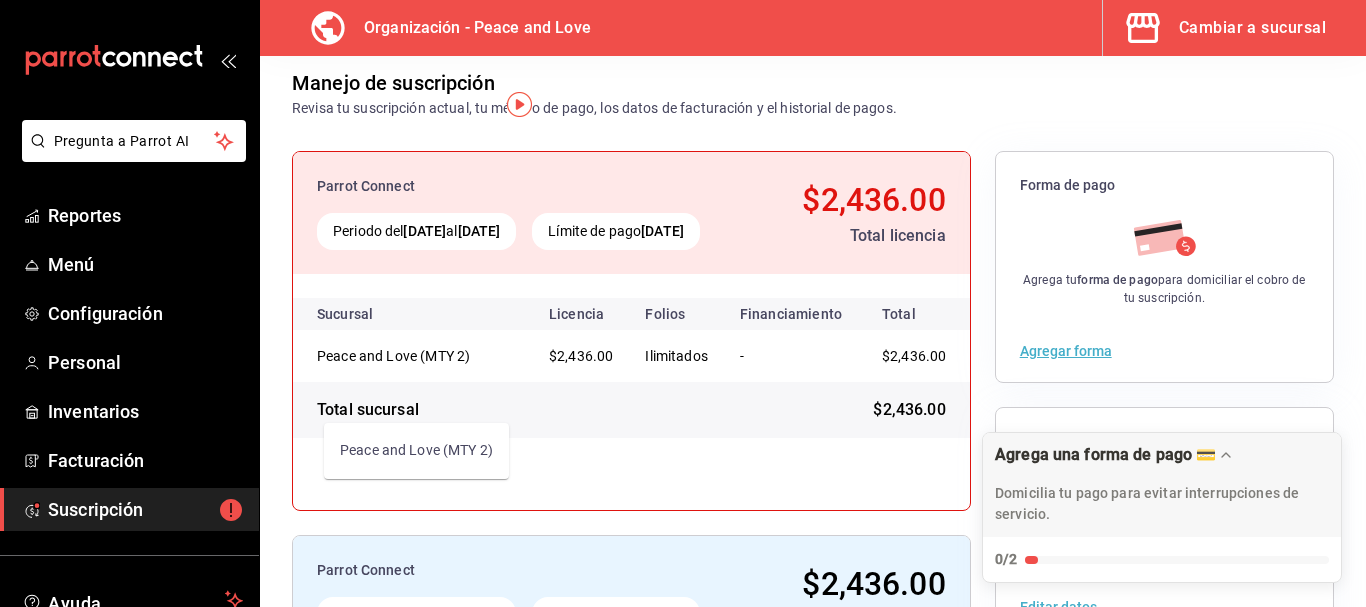 click on "Peace and Love (MTY 2)" at bounding box center (417, 356) 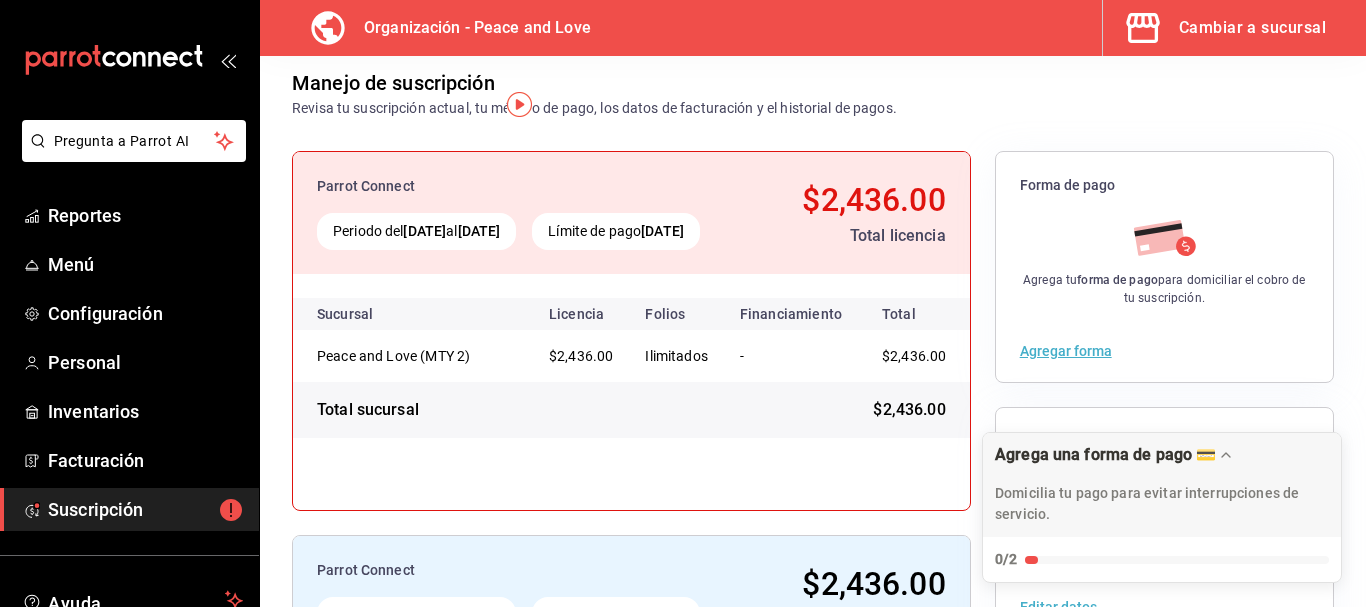 click on "Manejo de suscripción Revisa tu suscripción actual, tu método de pago, los datos de facturación y el historial de pagos." at bounding box center [813, 77] 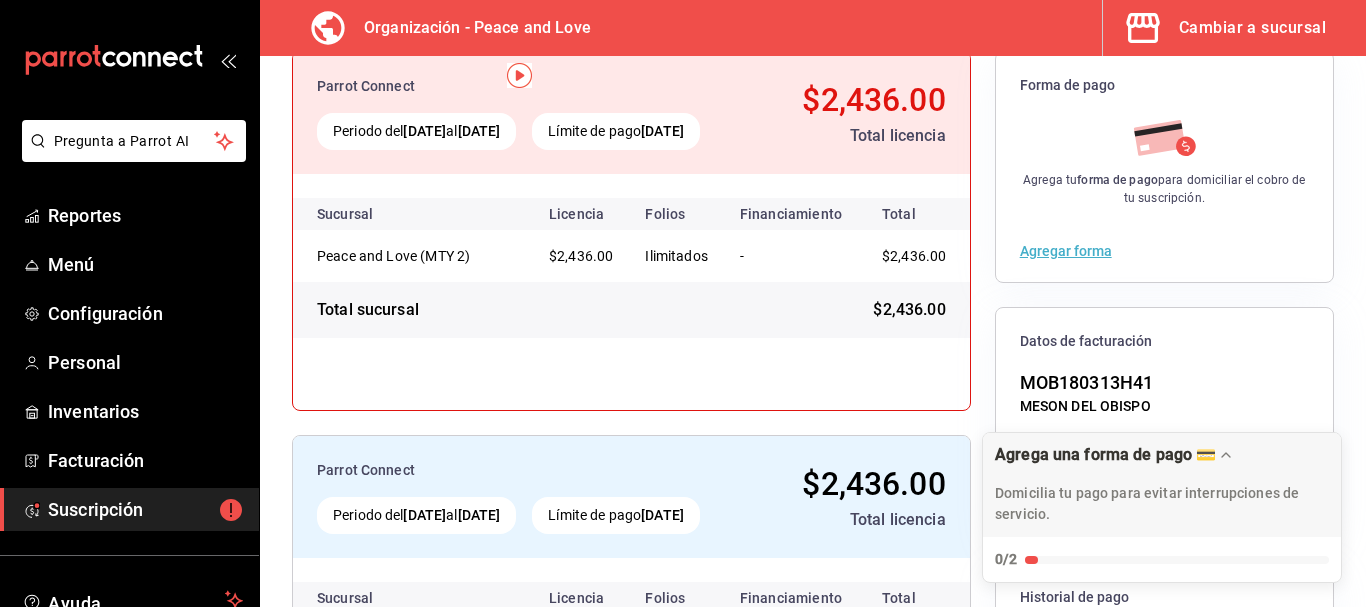 scroll, scrollTop: 100, scrollLeft: 0, axis: vertical 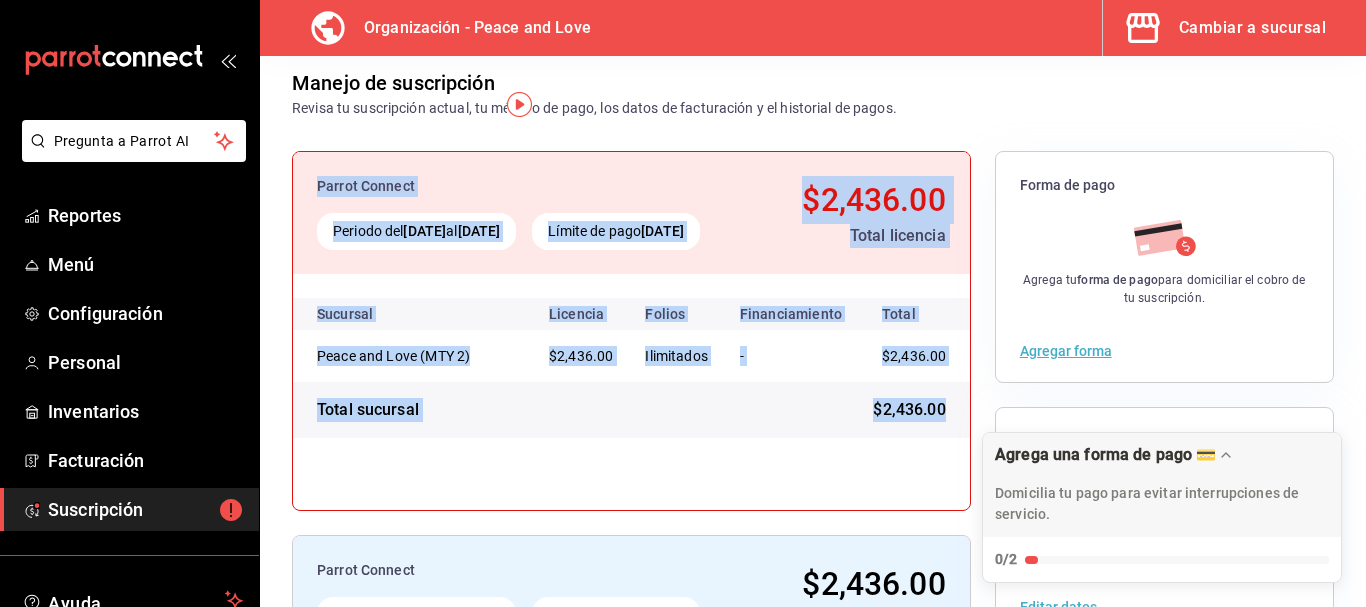 drag, startPoint x: 318, startPoint y: 198, endPoint x: 936, endPoint y: 476, distance: 677.64886 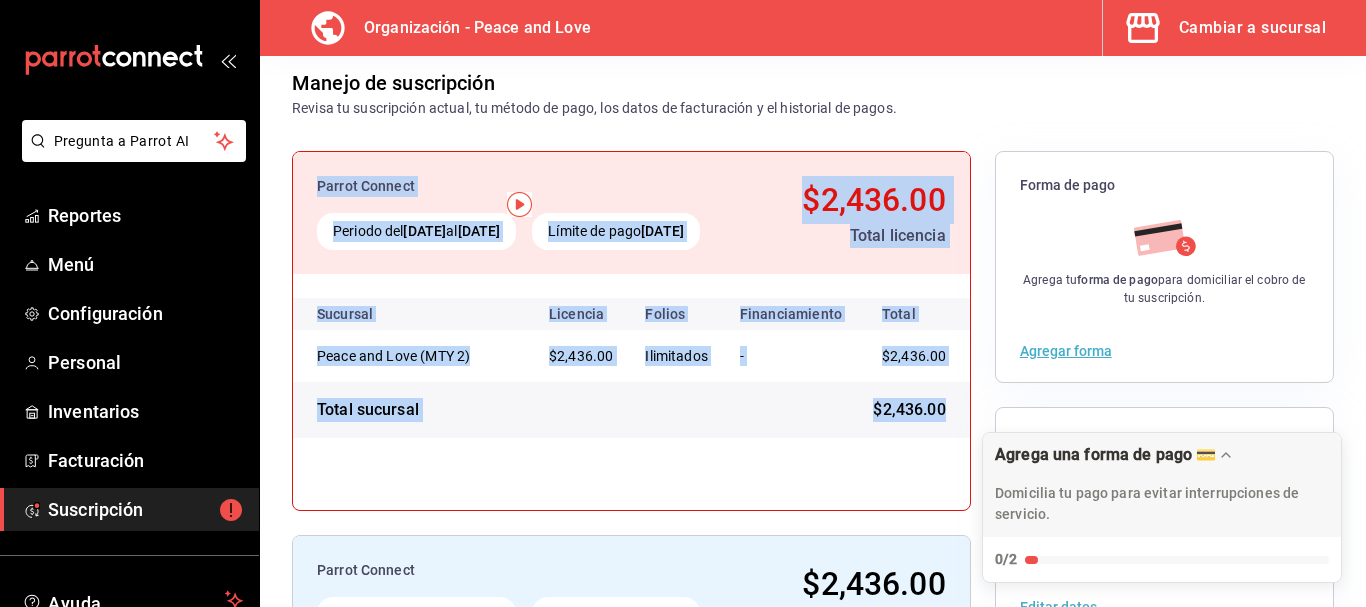 scroll, scrollTop: 0, scrollLeft: 0, axis: both 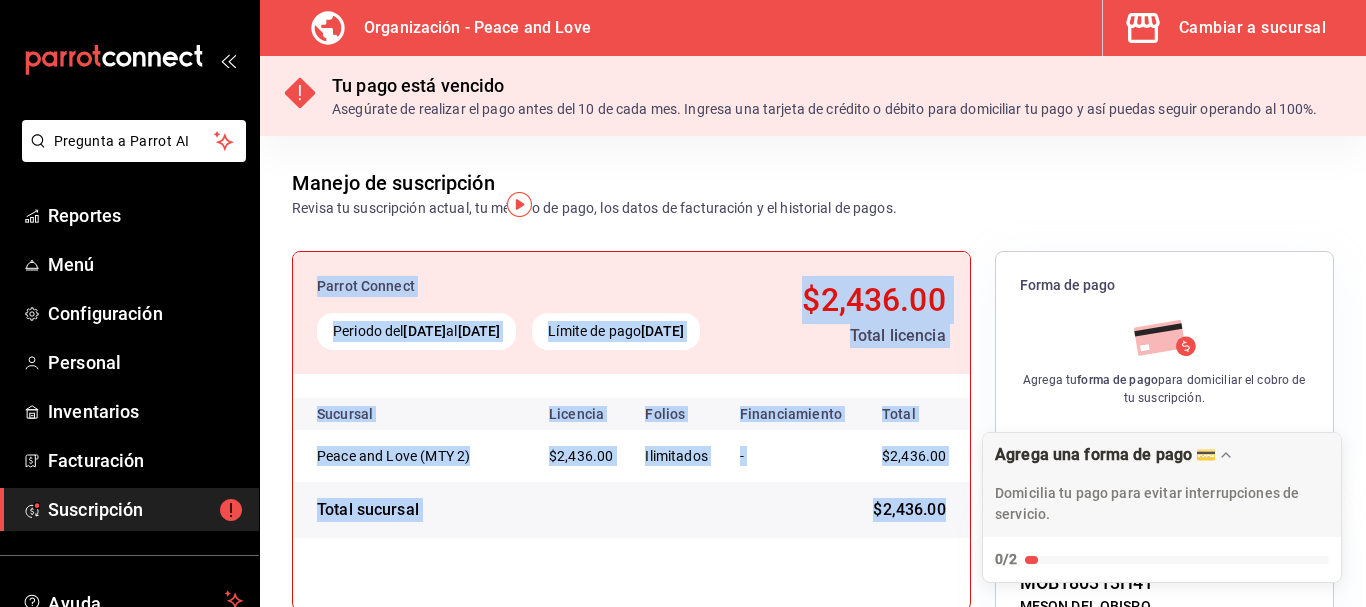 click on "Parrot Connect Periodo del  10 may 2025  al  10 jun 2025 Límite de pago  10 jun 2025 $2,436.00 Total licencia Sucursal Licencia Folios Financiamiento Total Peace and Love (MTY 2) $2,436.00 Ilimitados - $2,436.00 Total sucursal $2,436.00 Parrot Connect Periodo del  10 jun 2025  al  10 jul 2025 Límite de pago  10 jul 2025 $2,436.00 Total licencia Sucursal Licencia Folios Financiamiento Total Peace and Love (MTY 2) $2,436.00 Ilimitados - $2,436.00 Total sucursal $2,436.00 Forma de pago Agrega tu  forma de pago  para domiciliar el cobro de tu suscripción.   Agregar forma Datos de facturación MOB180313H41 MESON DEL OBISPO ana.garcia@hotelesmilenium.com   Editar datos Historial de pago Fecha Total 10/06/2025 $2,436.00 10/05/2025 $2,436.00 10/04/2025 $2,436.00   Ver historial" at bounding box center [813, 623] 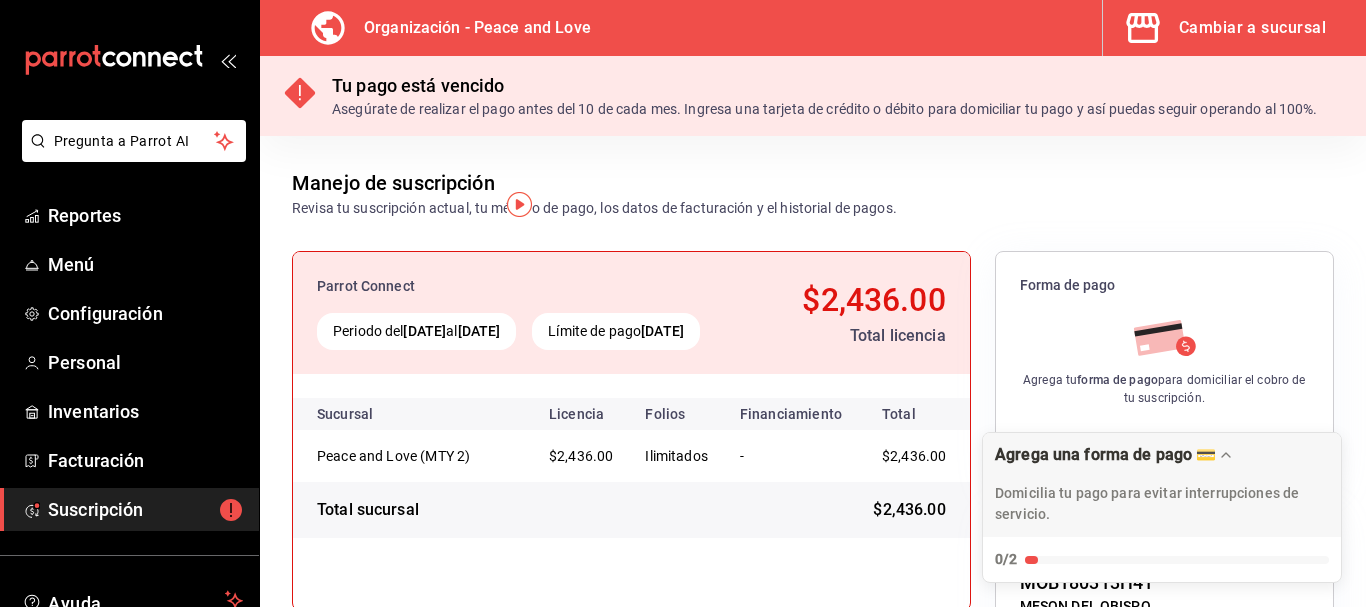 click on "Manejo de suscripción" at bounding box center [393, 183] 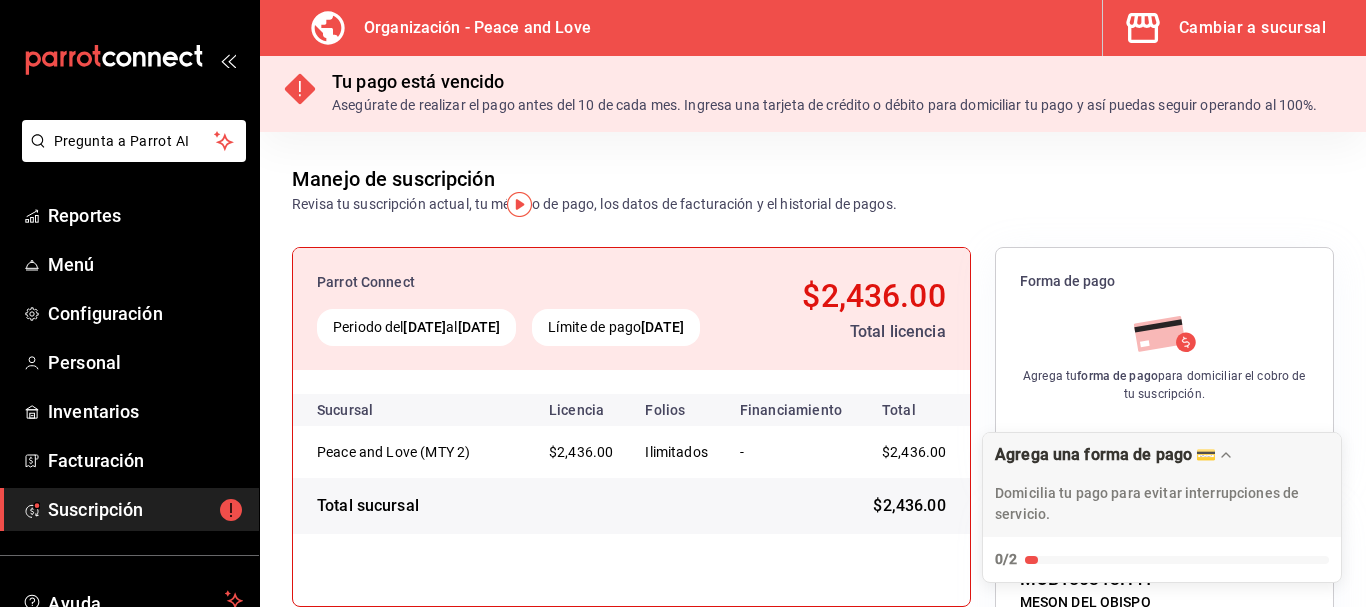 scroll, scrollTop: 0, scrollLeft: 0, axis: both 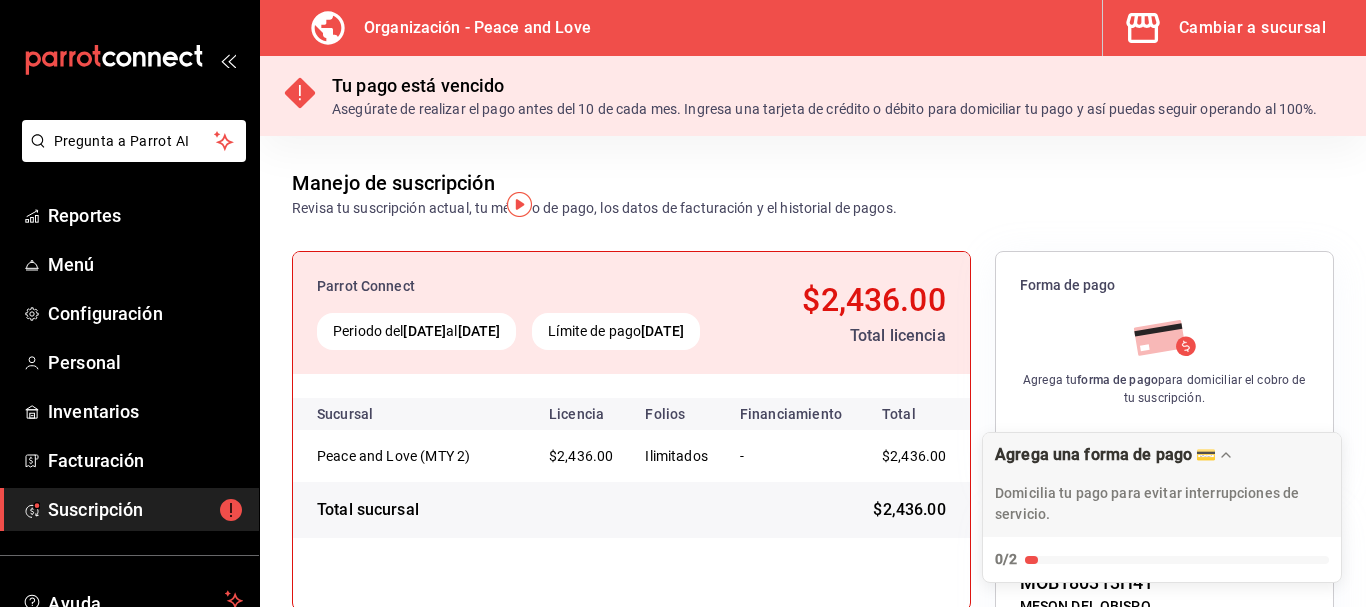 click on "Suscripción" at bounding box center (145, 509) 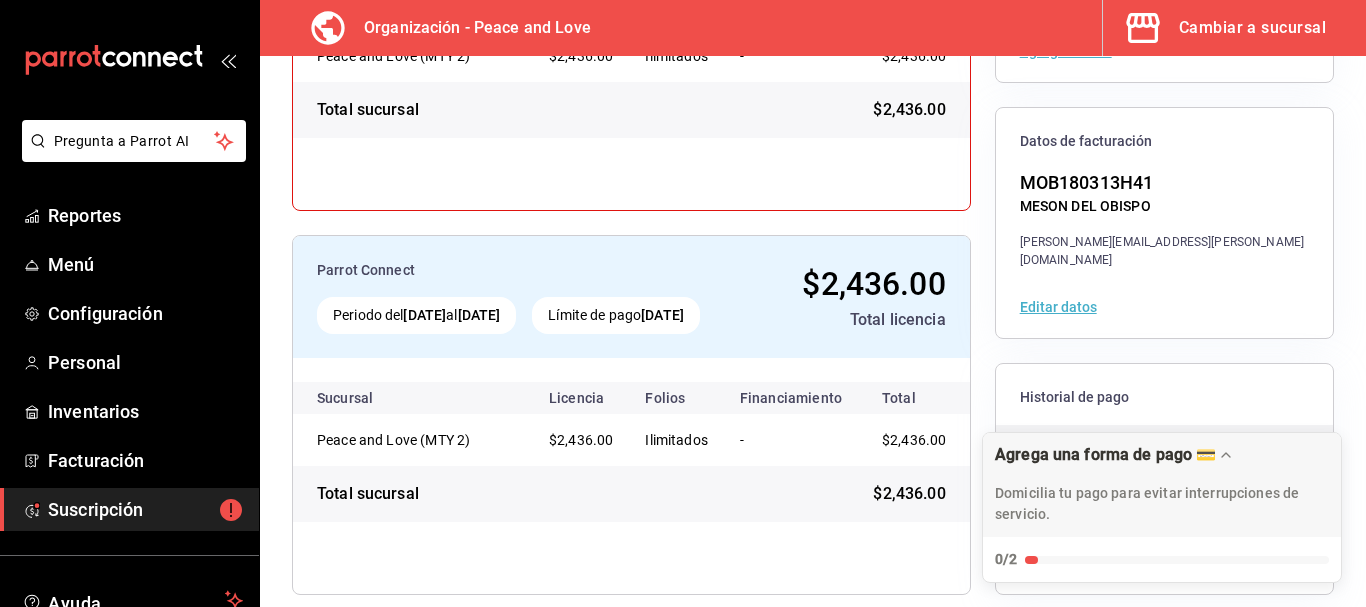 scroll, scrollTop: 0, scrollLeft: 0, axis: both 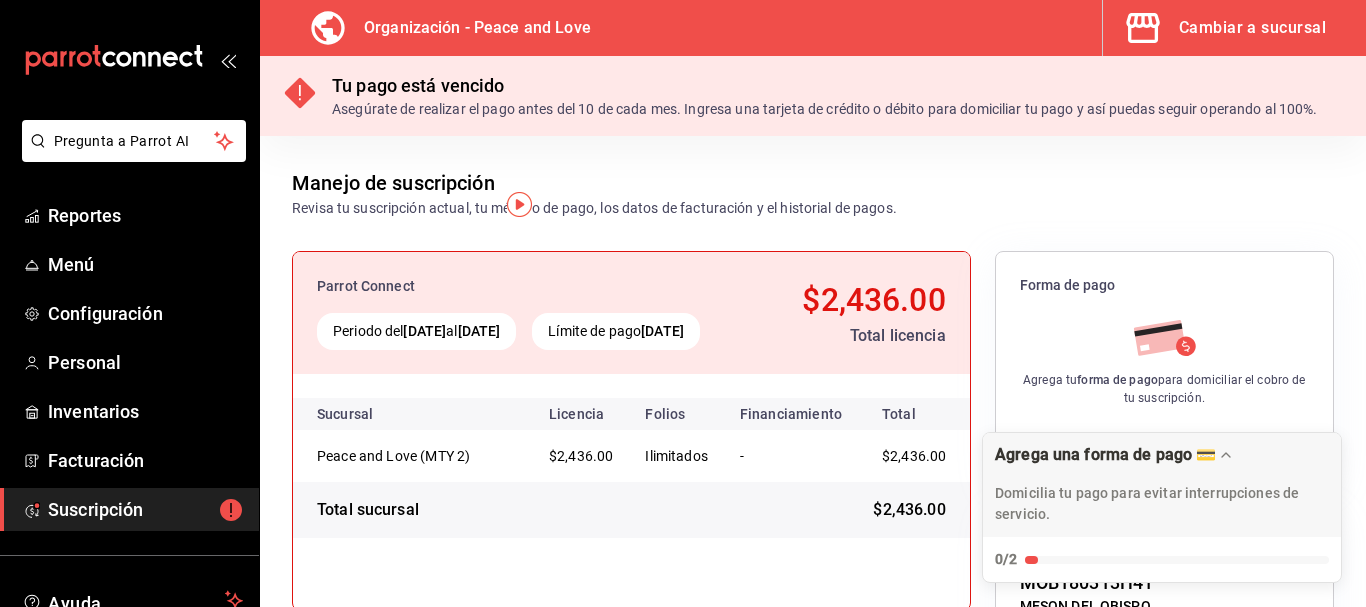 click on "Organización - Peace and Love" at bounding box center (437, 28) 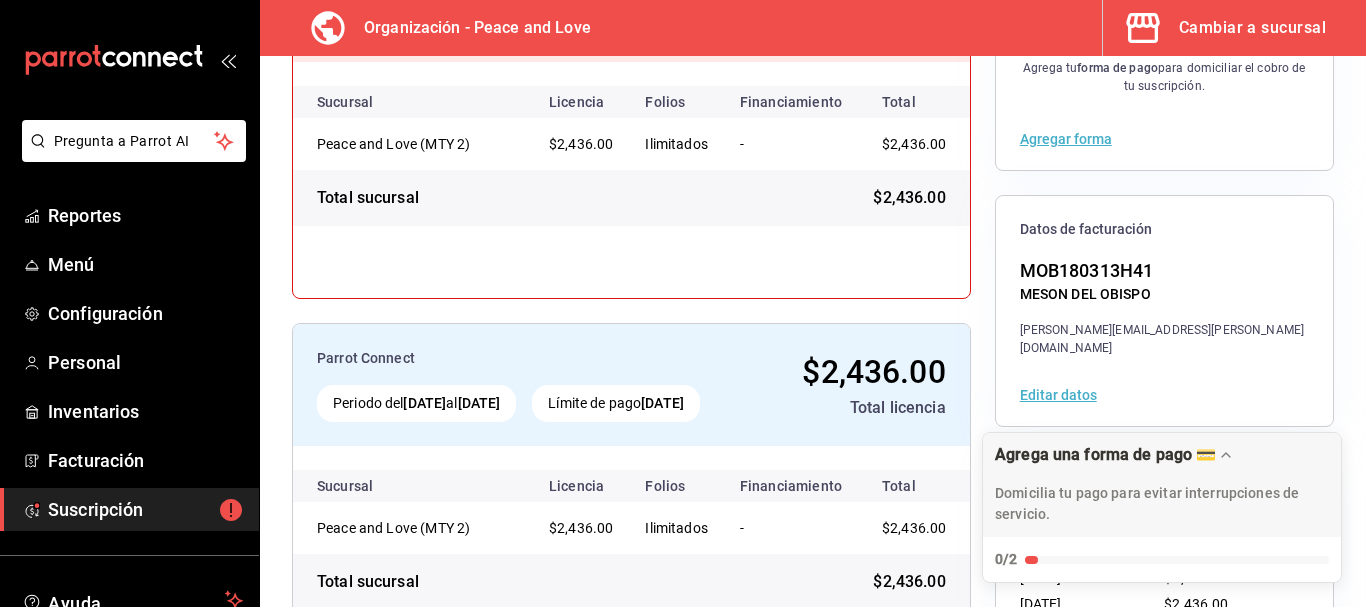 scroll, scrollTop: 200, scrollLeft: 0, axis: vertical 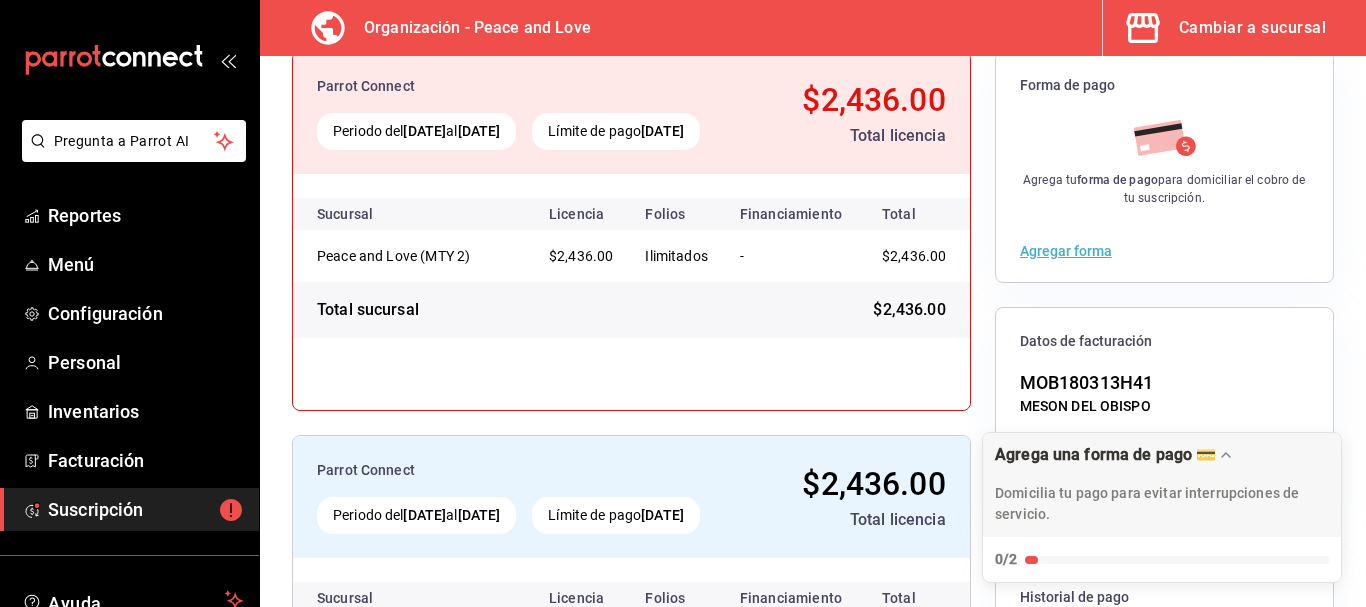 click on "Peace and Love (MTY 2)" at bounding box center (413, 256) 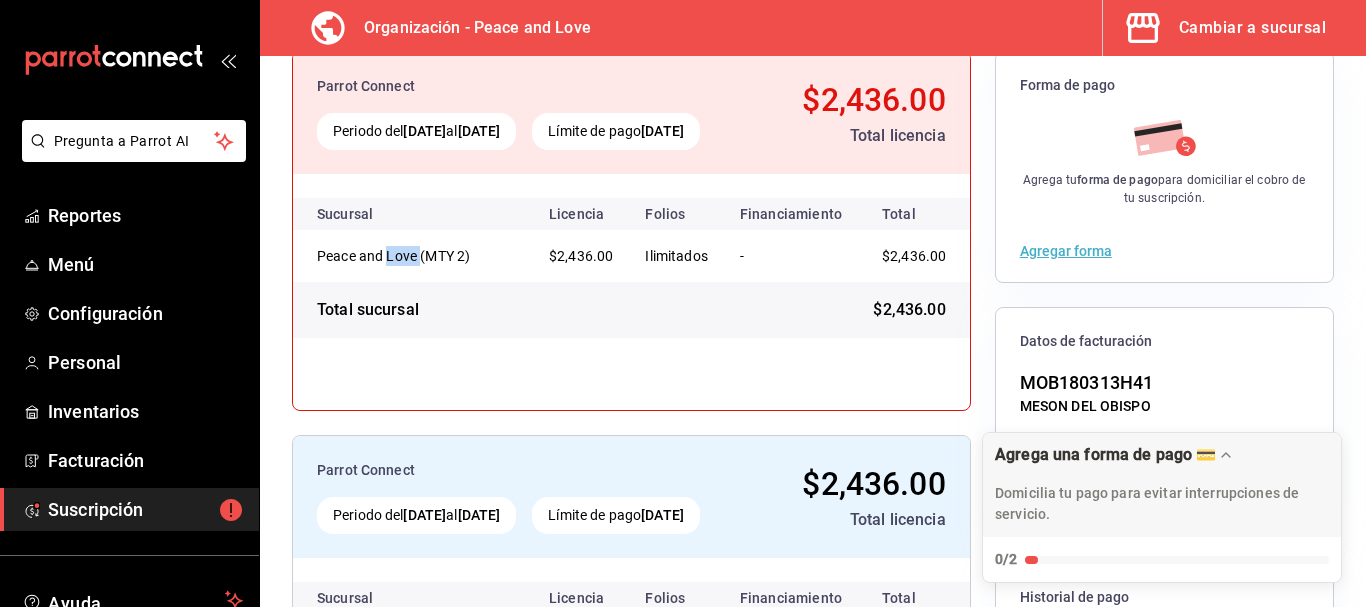 scroll, scrollTop: 300, scrollLeft: 0, axis: vertical 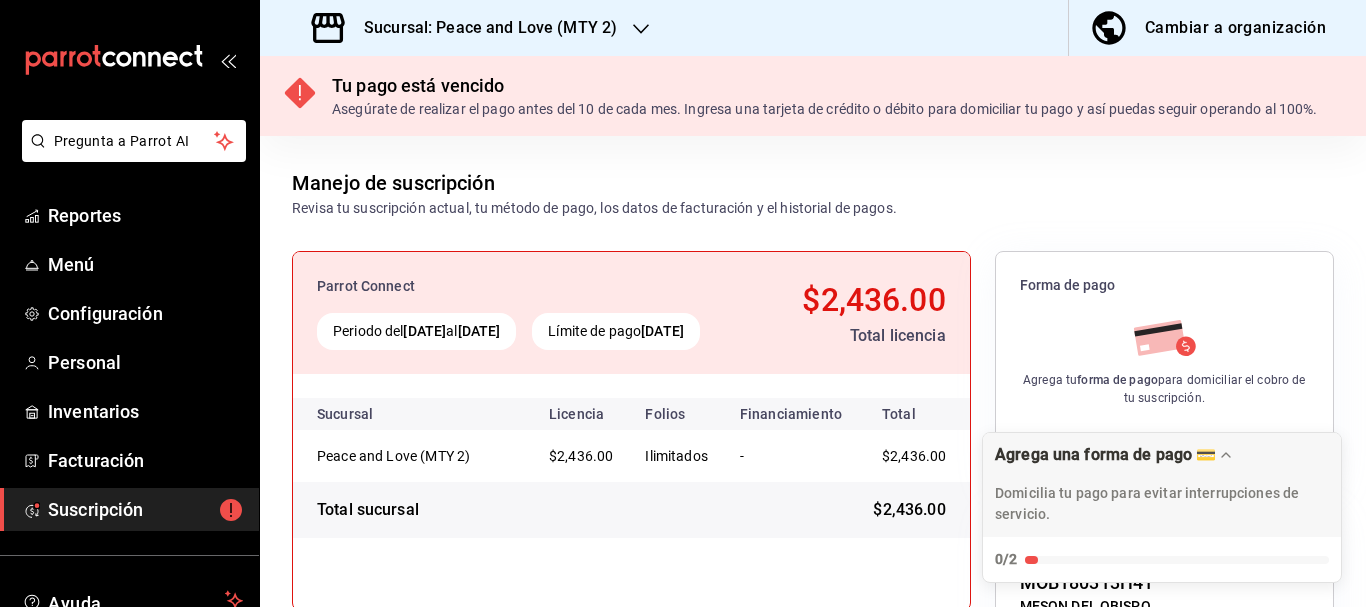 click on "Sucursal: Peace and Love (MTY 2)" at bounding box center (482, 28) 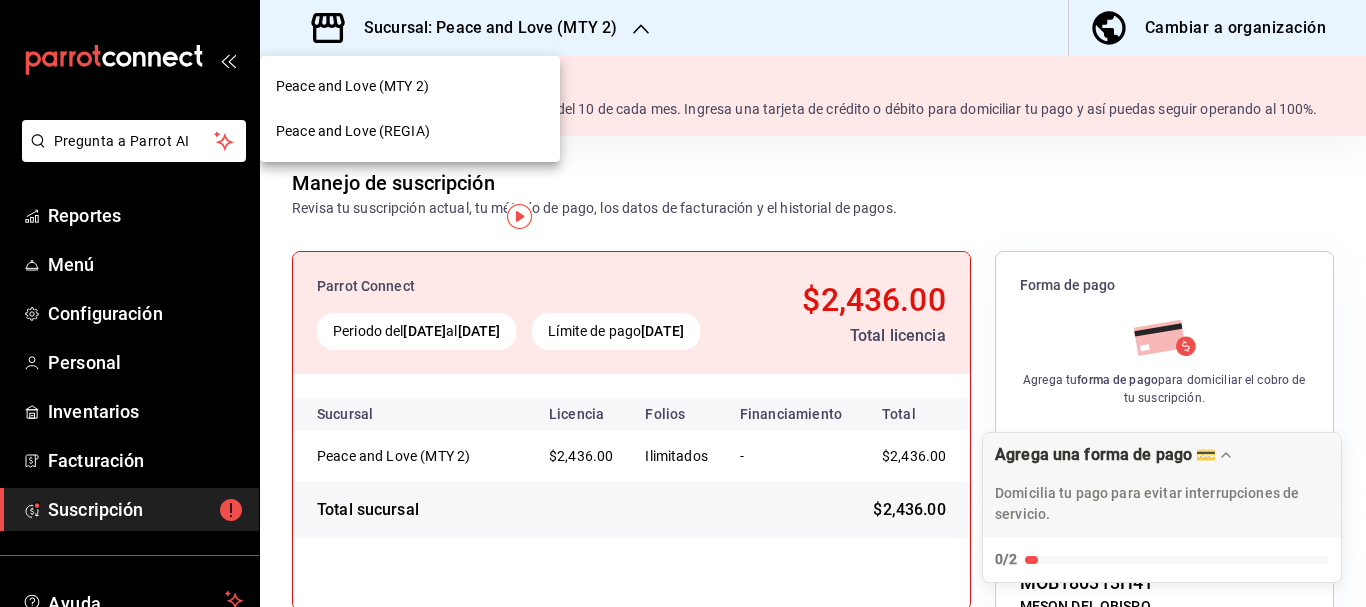 click at bounding box center [683, 303] 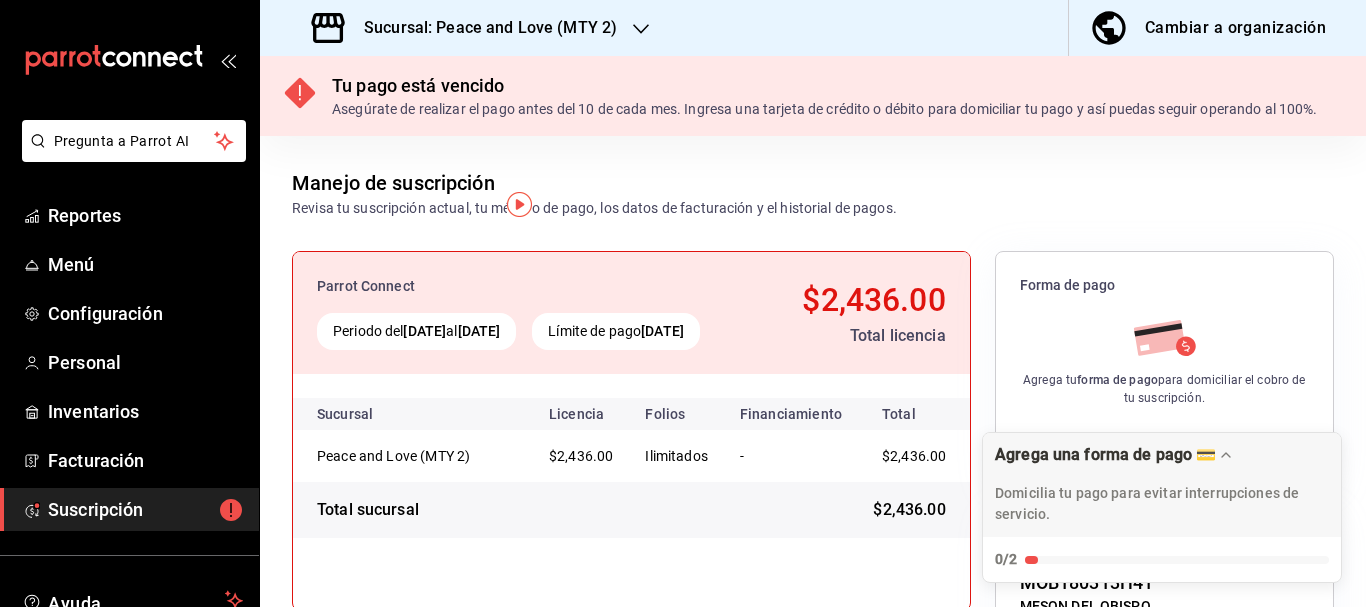 click 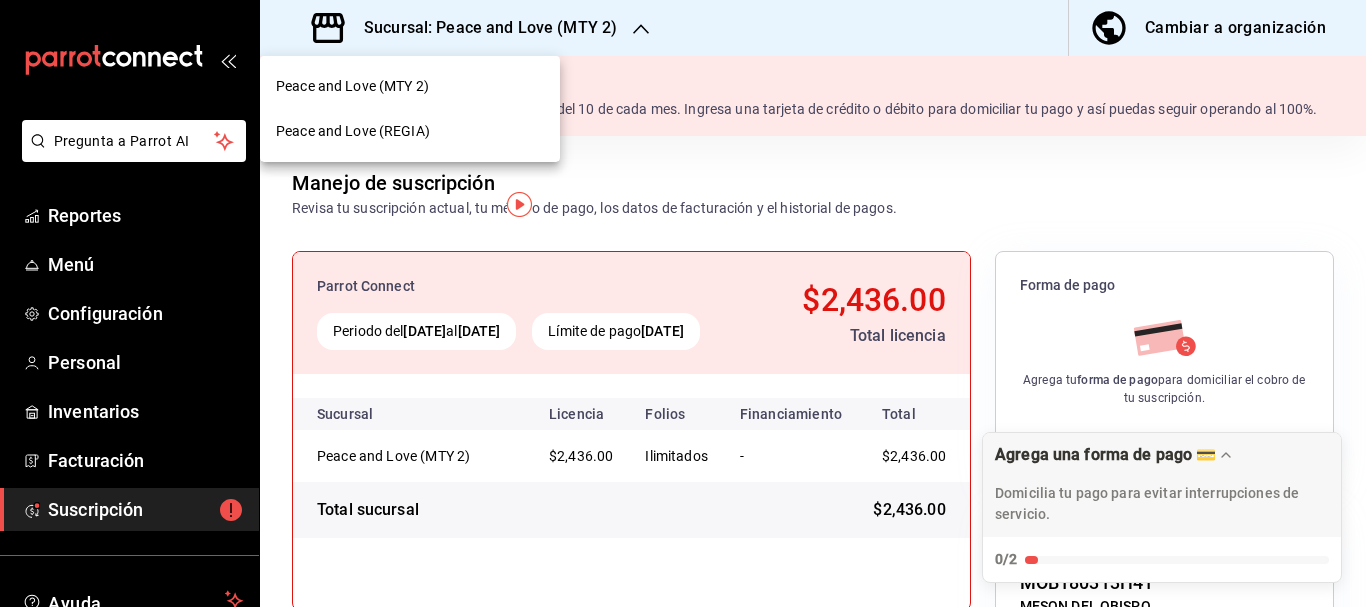click on "Peace and Love (REGIA)" at bounding box center (353, 131) 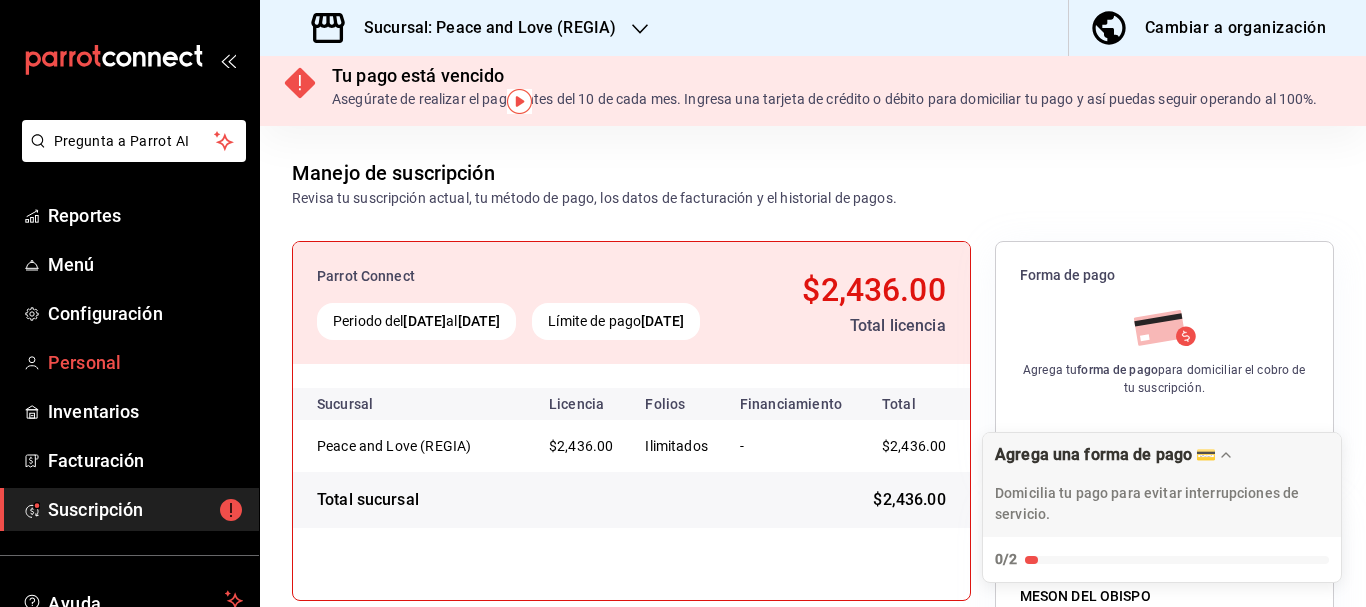 scroll, scrollTop: 0, scrollLeft: 0, axis: both 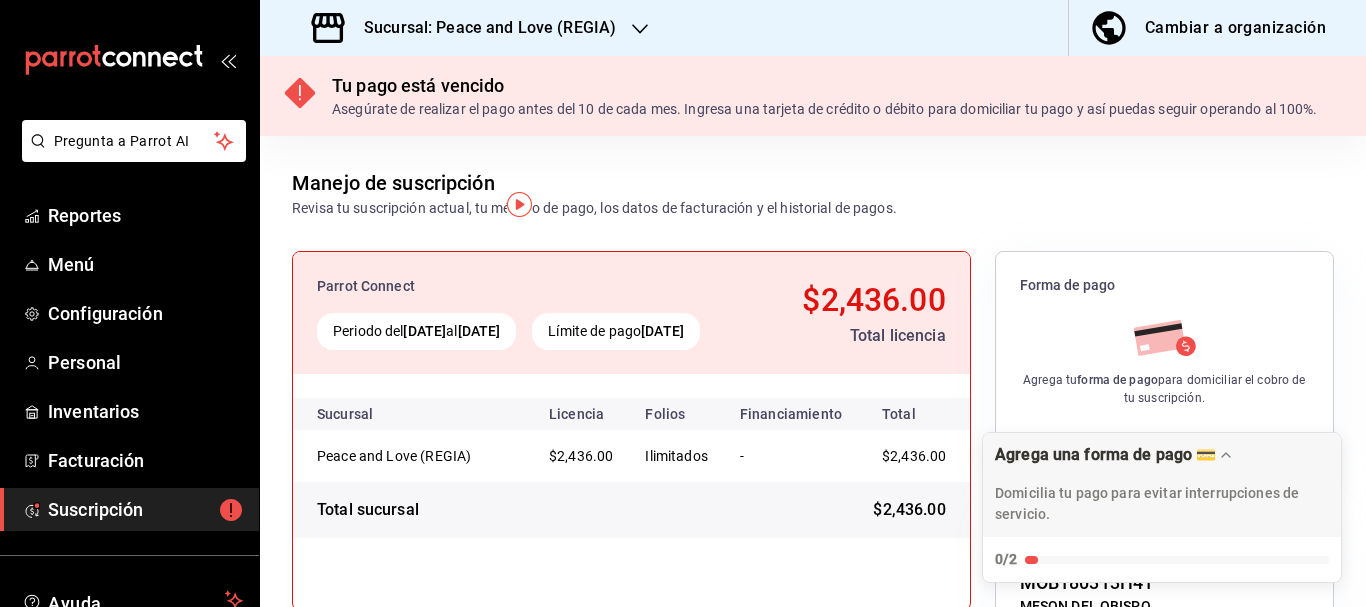 click on "Suscripción" at bounding box center [145, 509] 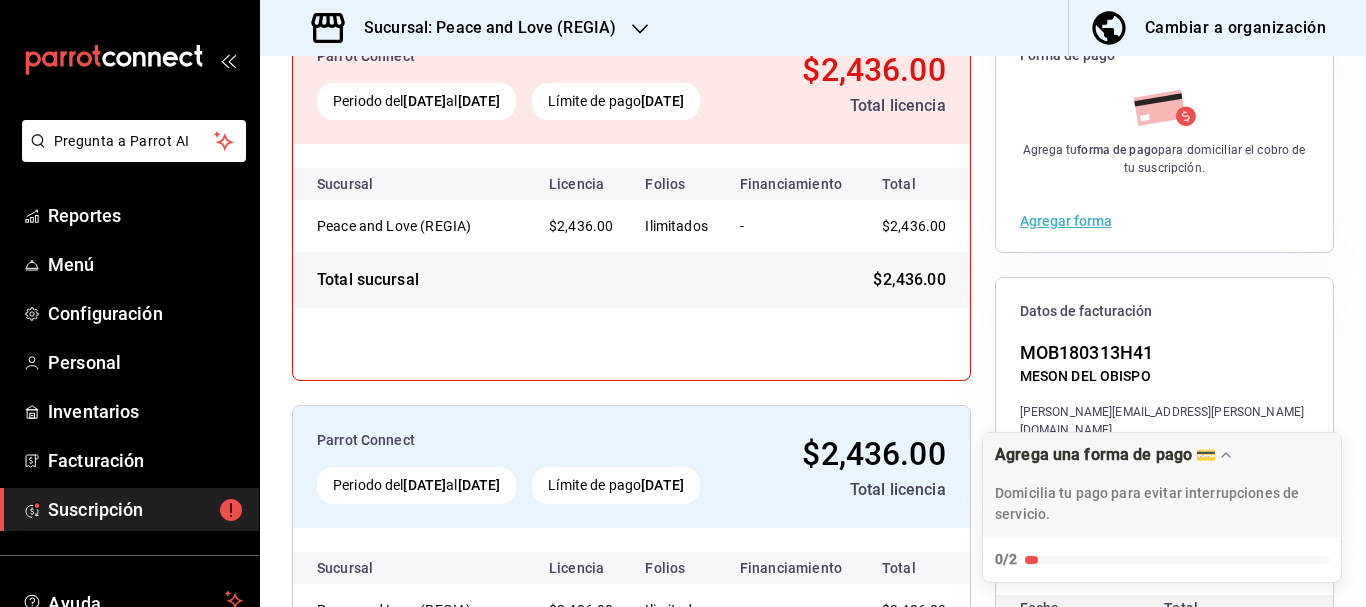 scroll, scrollTop: 441, scrollLeft: 0, axis: vertical 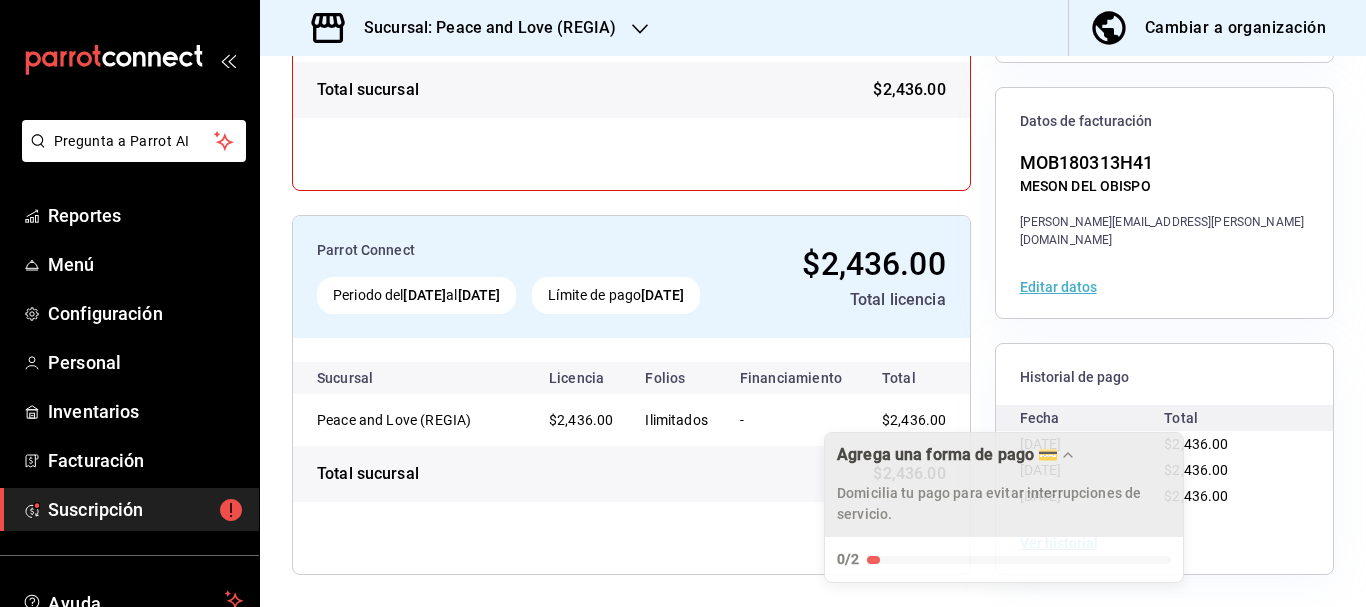 drag, startPoint x: 1060, startPoint y: 474, endPoint x: 851, endPoint y: 489, distance: 209.53758 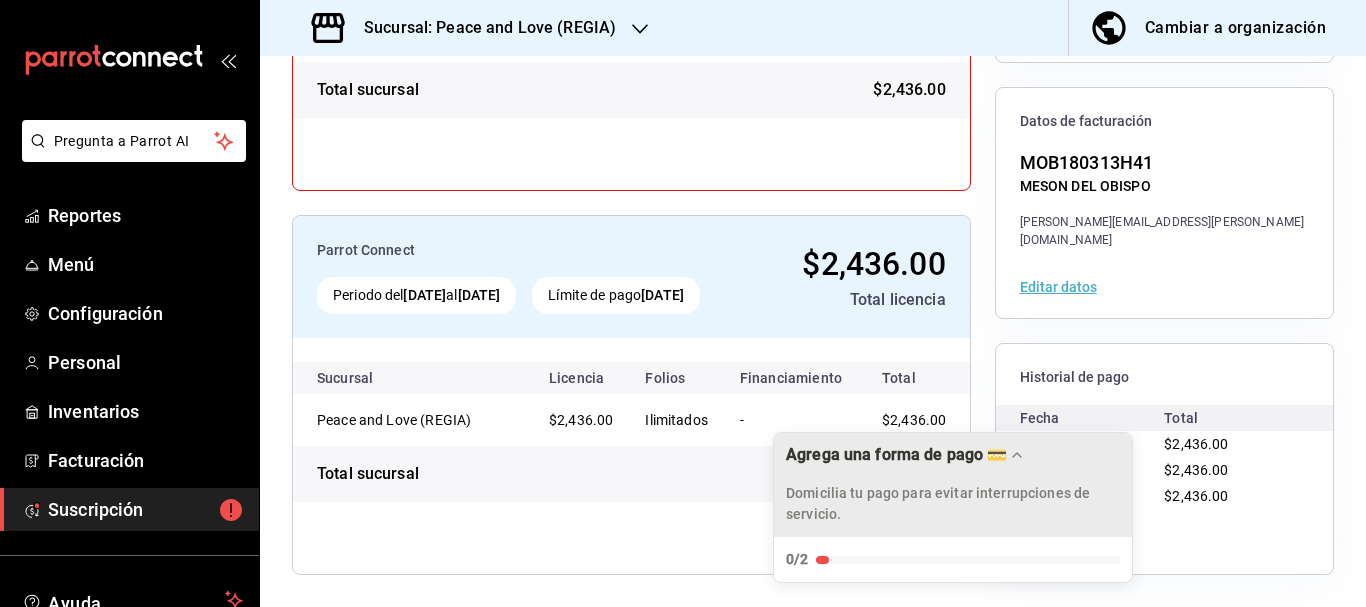 click on "Domicilia tu pago para evitar interrupciones de servicio." at bounding box center [953, 497] 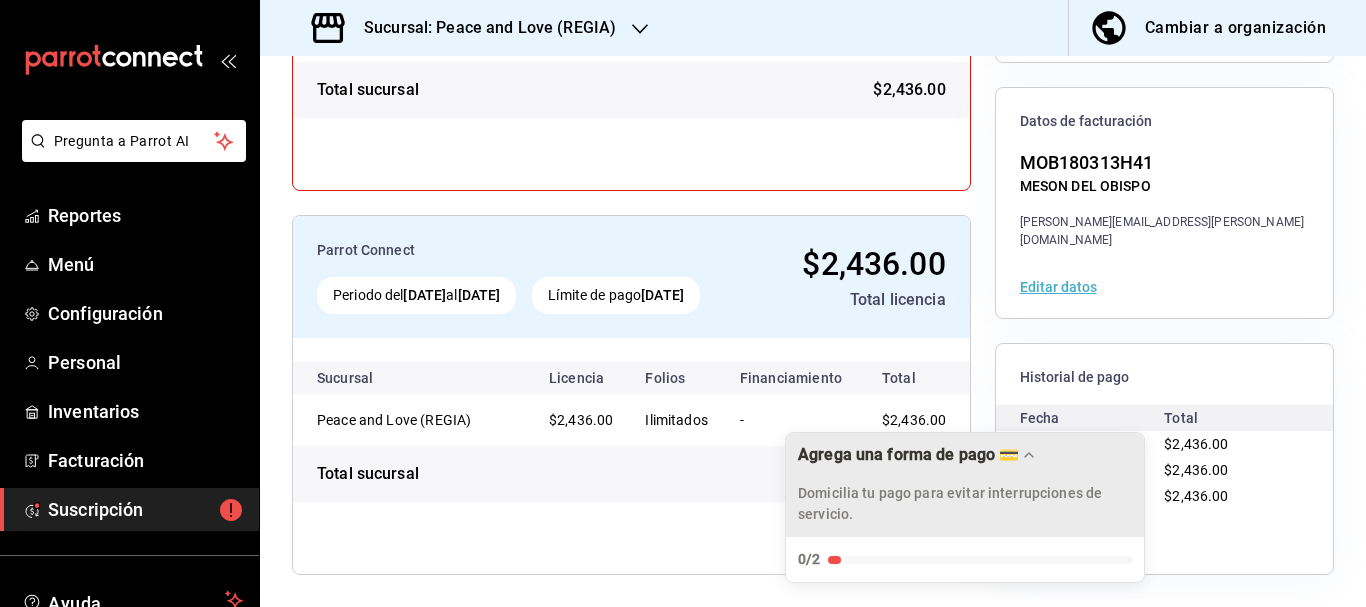 click on "Domicilia tu pago para evitar interrupciones de servicio." at bounding box center [965, 497] 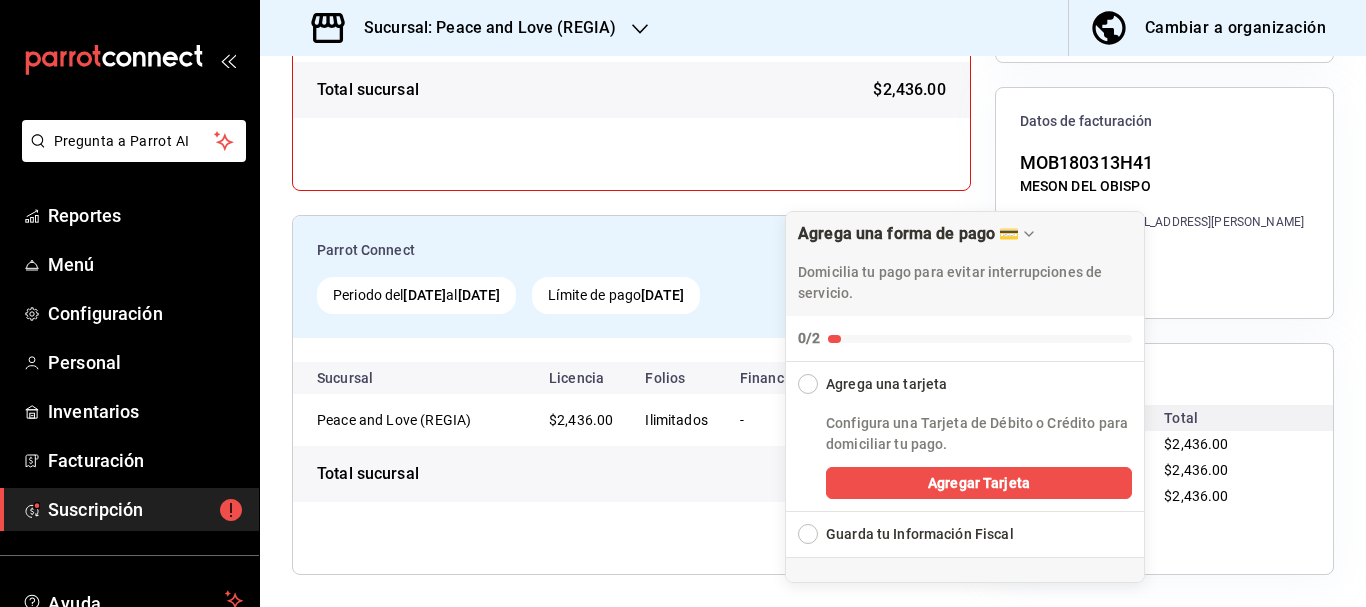 click on "Editar datos" at bounding box center [1164, 287] 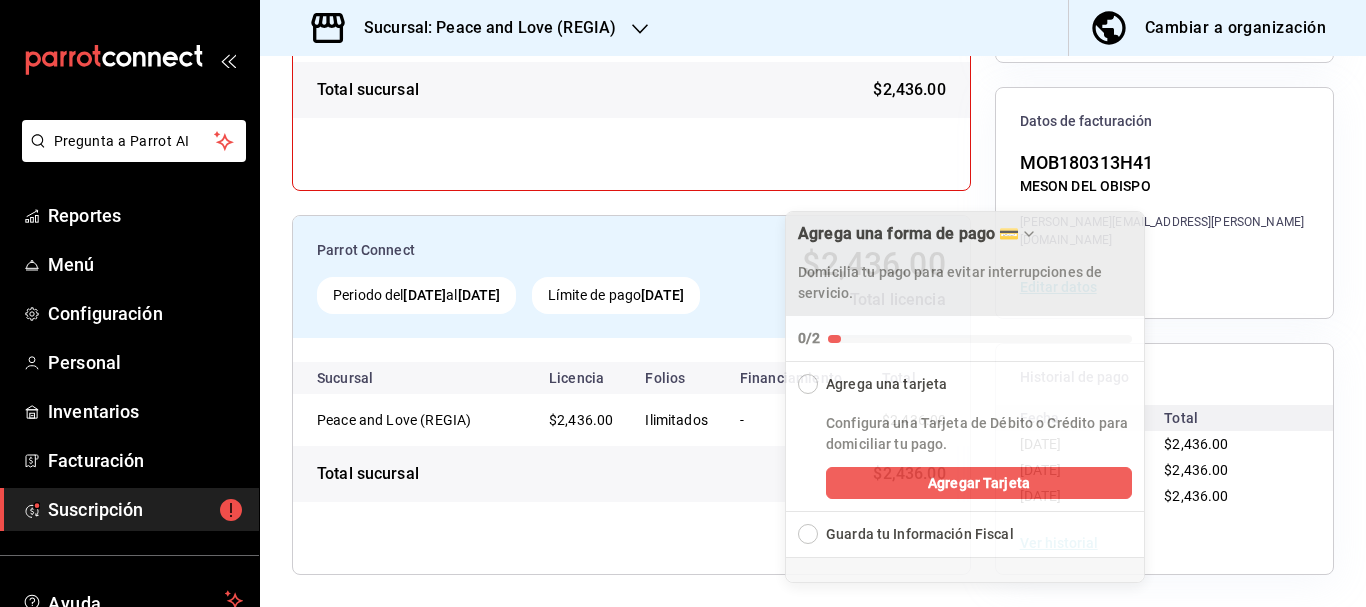 click at bounding box center (1029, 234) 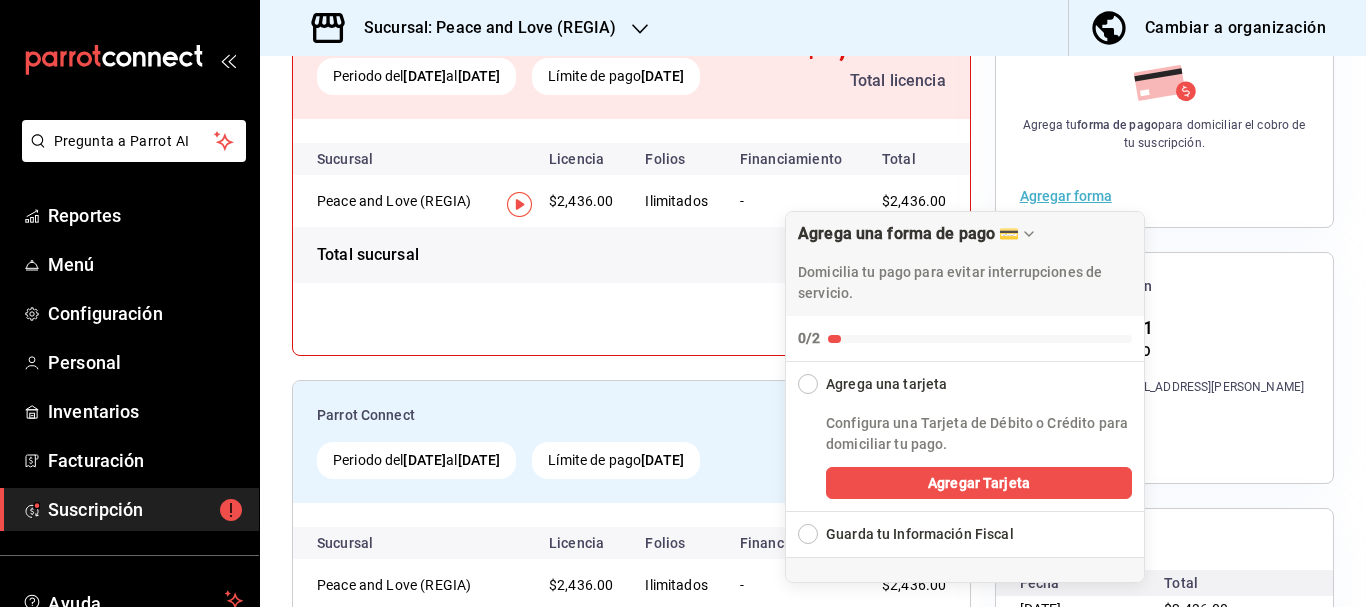 scroll, scrollTop: 0, scrollLeft: 0, axis: both 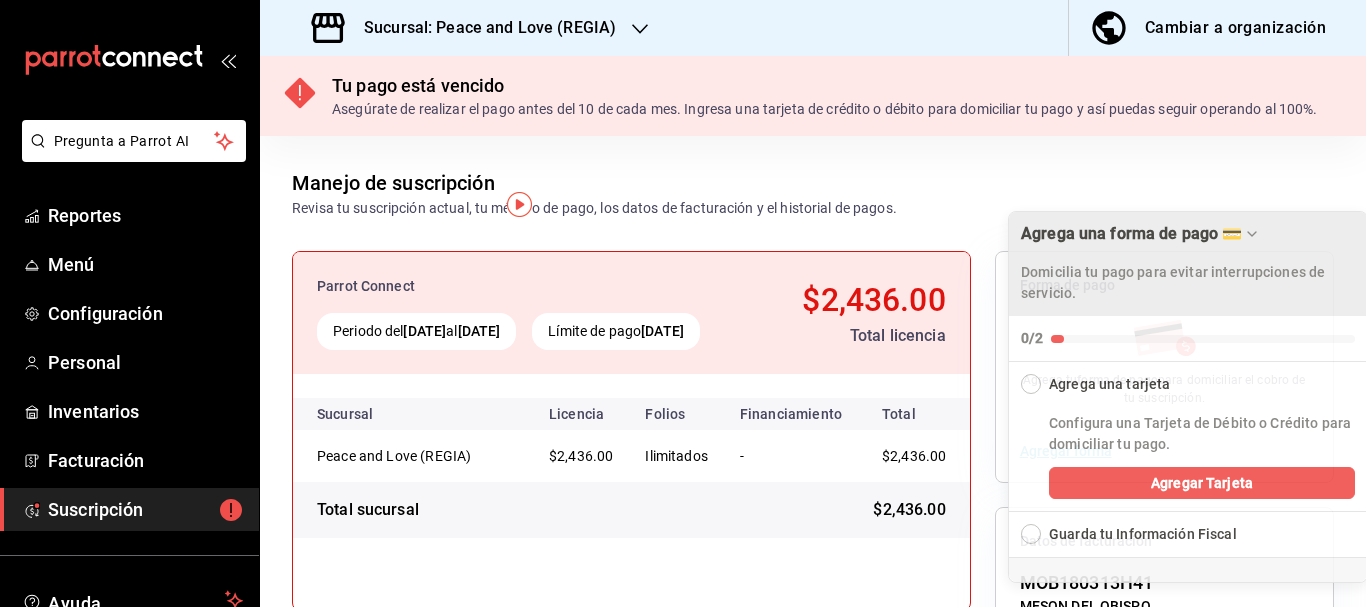 drag, startPoint x: 841, startPoint y: 221, endPoint x: 1164, endPoint y: 235, distance: 323.30325 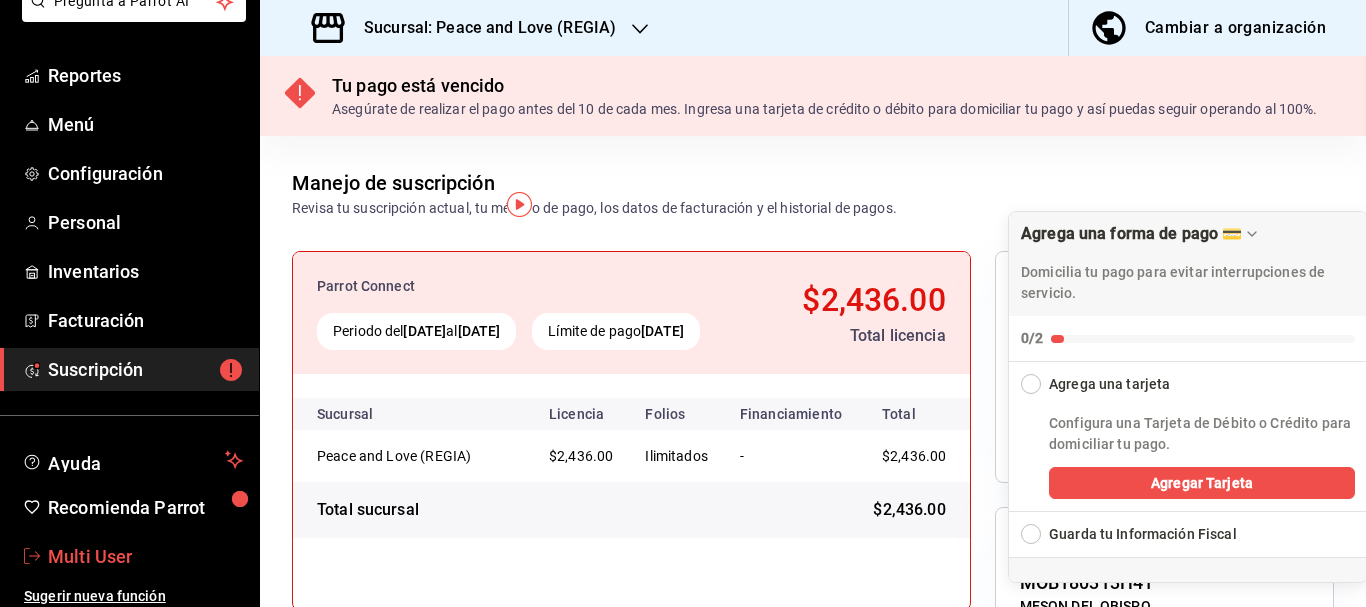 scroll, scrollTop: 148, scrollLeft: 0, axis: vertical 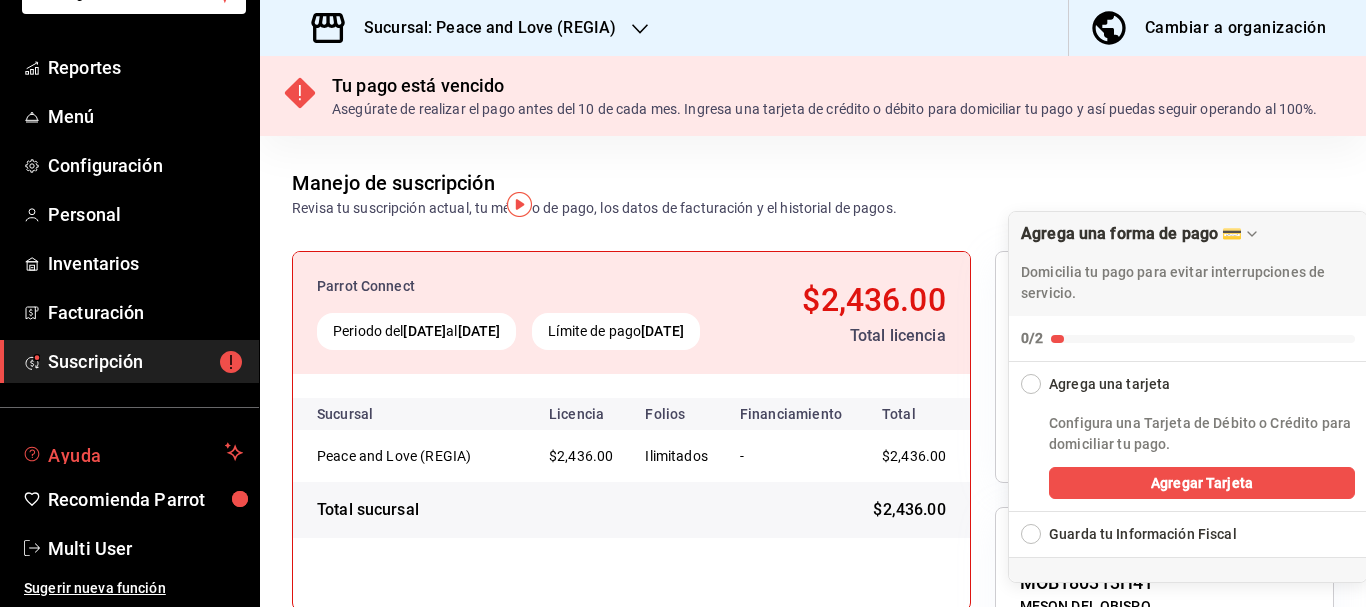 click on "Ayuda" at bounding box center [132, 452] 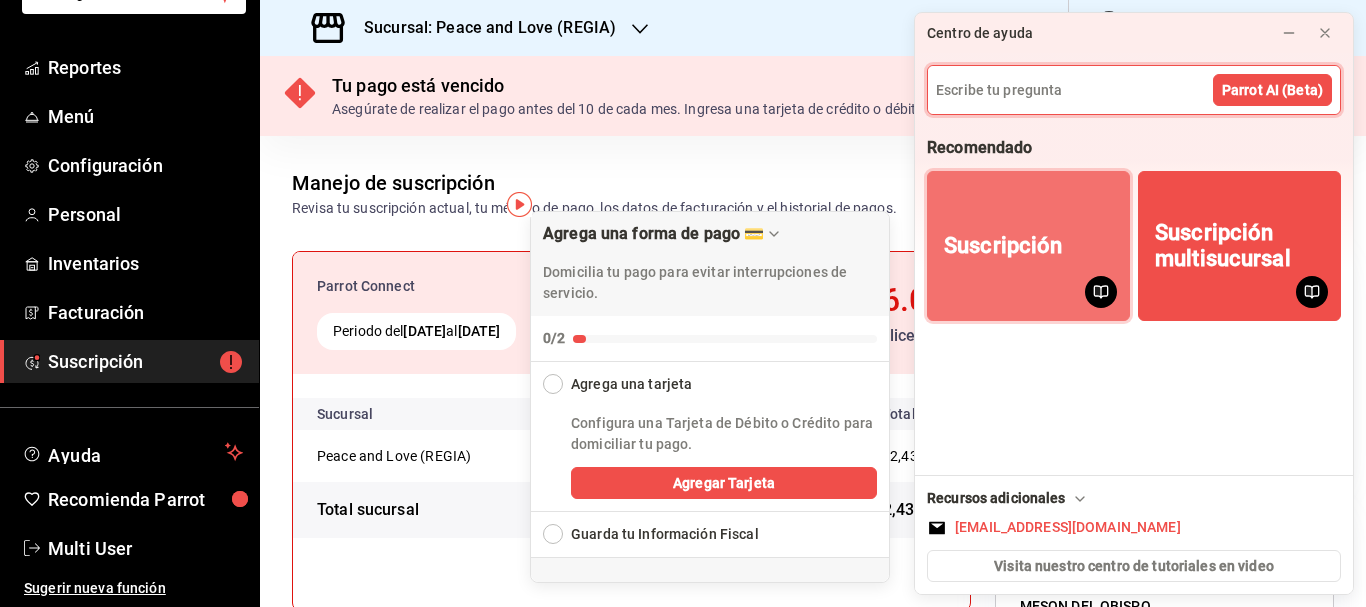 click on "Suscripción" at bounding box center [1028, 246] 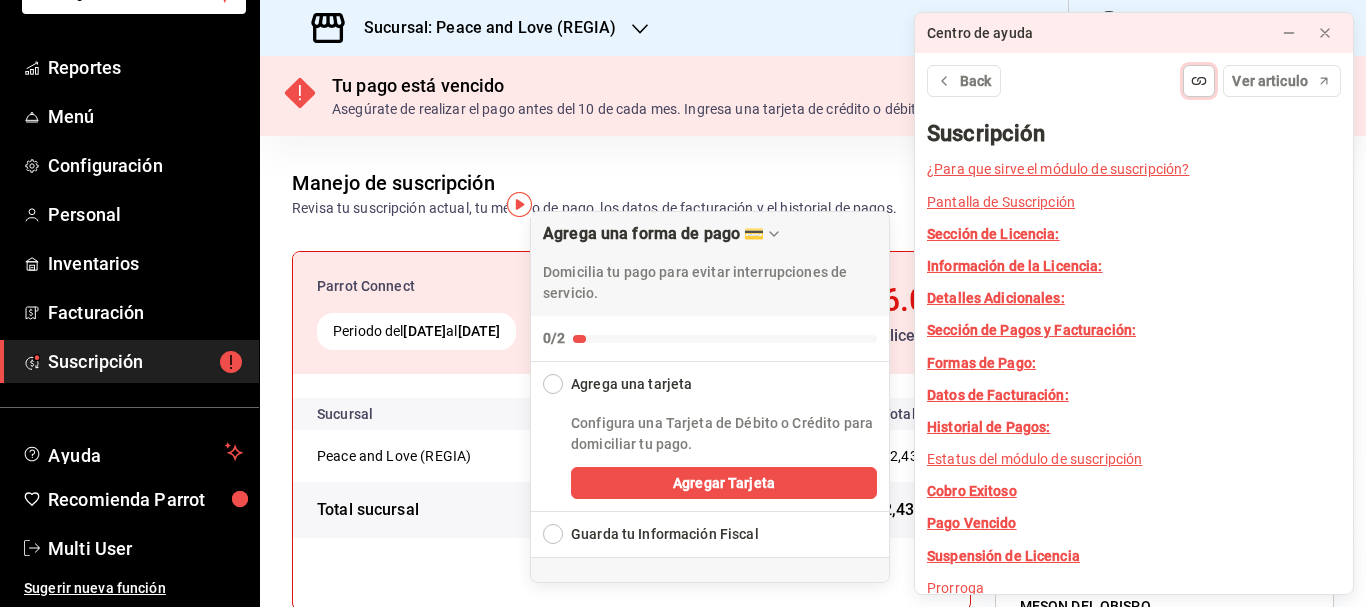 click 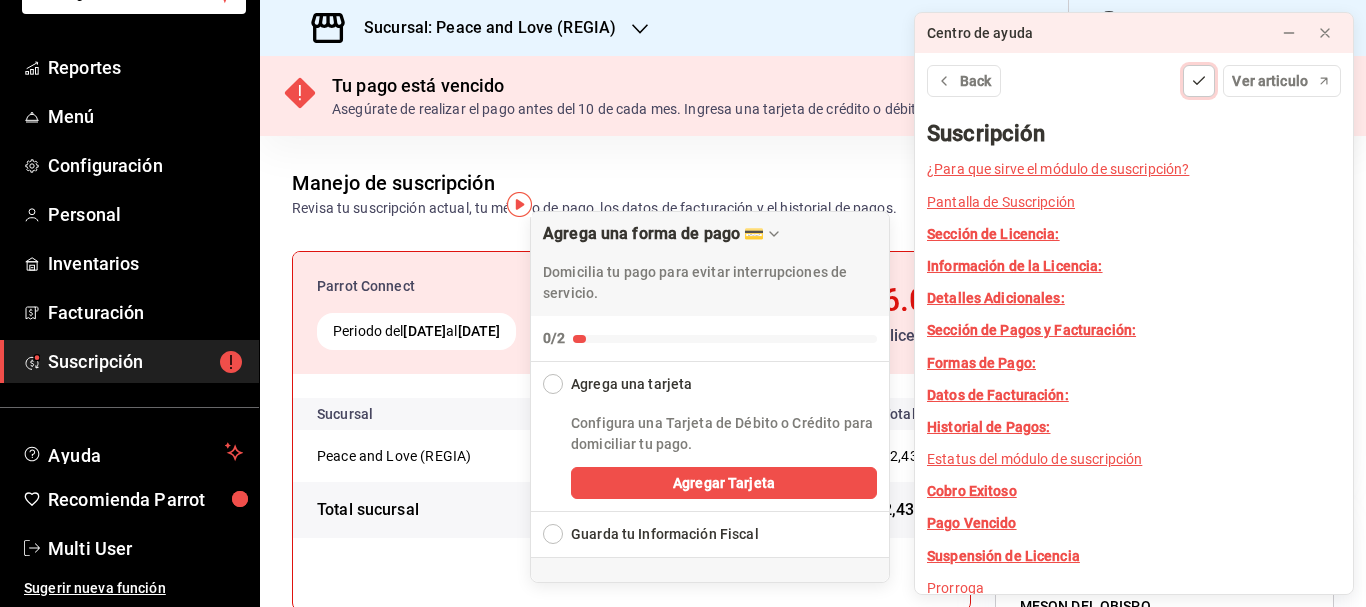 click 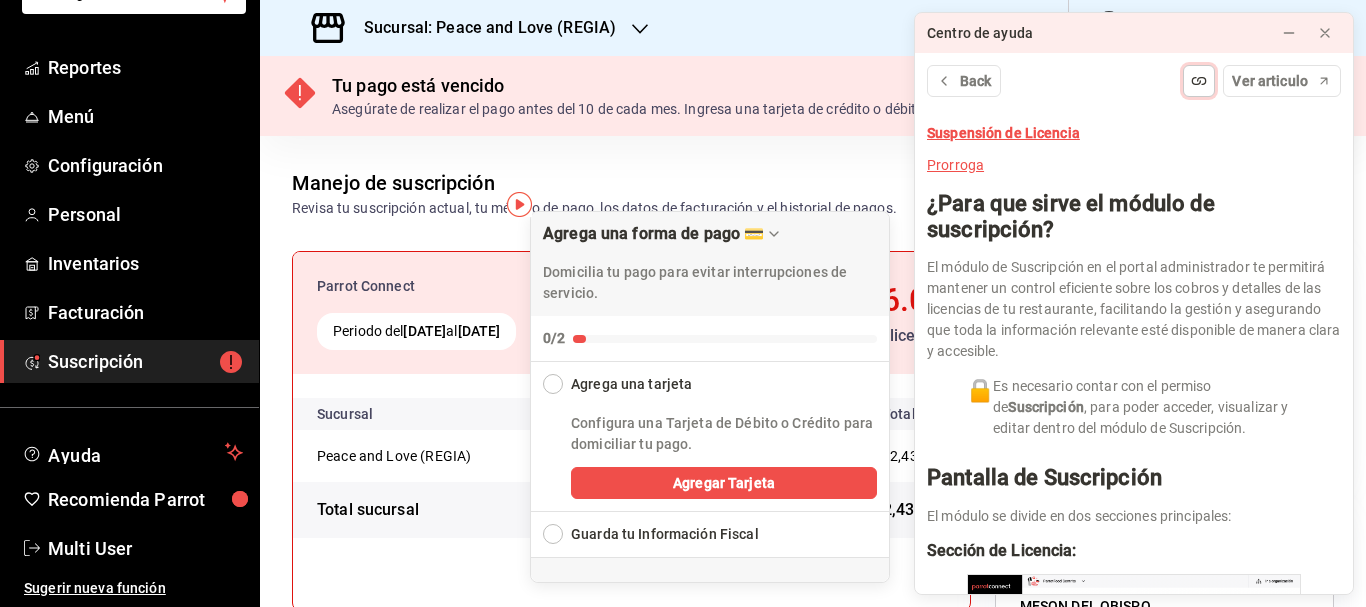 scroll, scrollTop: 200, scrollLeft: 0, axis: vertical 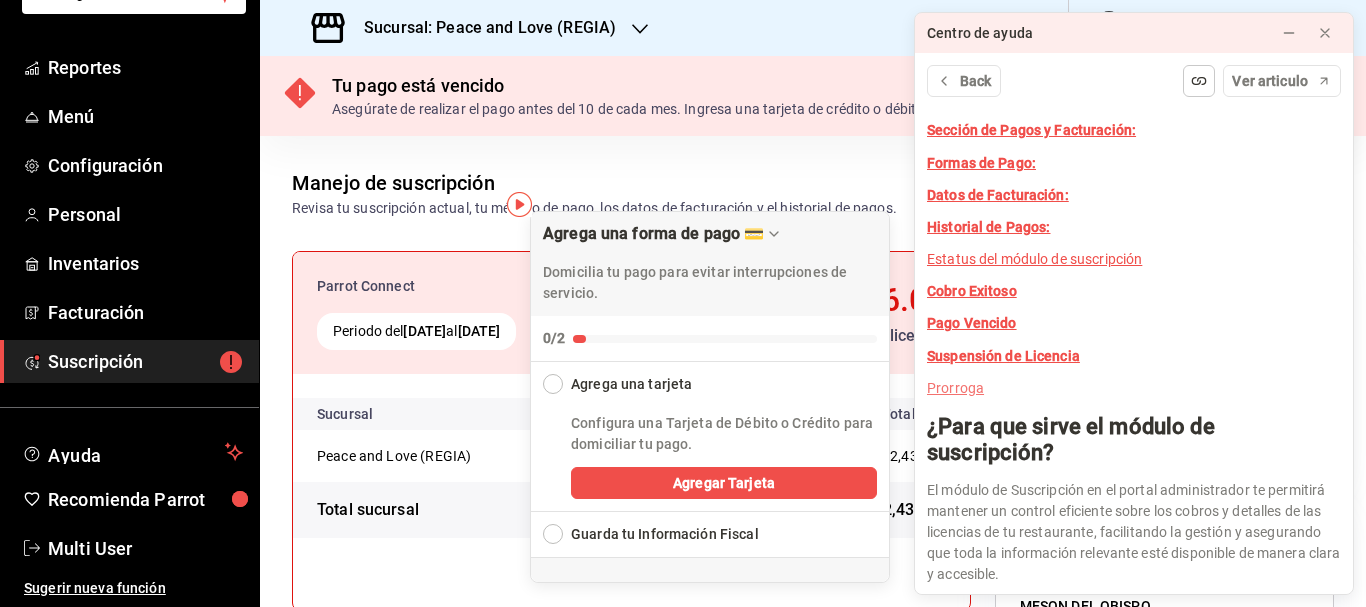 click on "Prorroga" at bounding box center (955, 388) 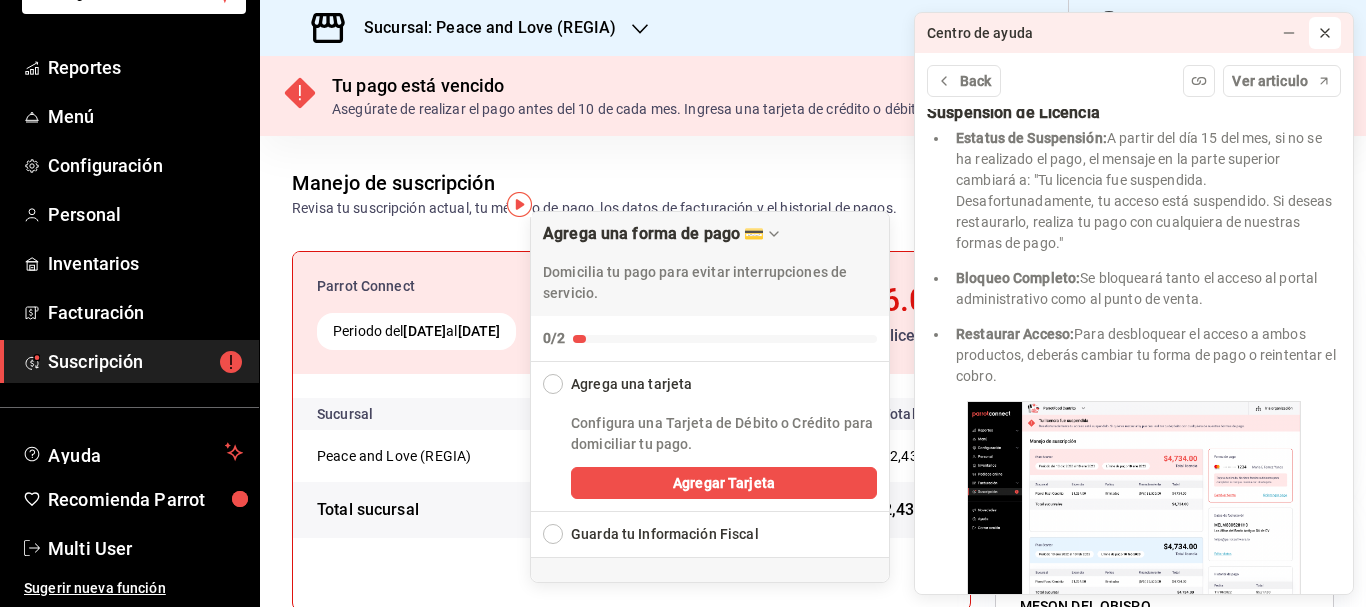 scroll, scrollTop: 3174, scrollLeft: 0, axis: vertical 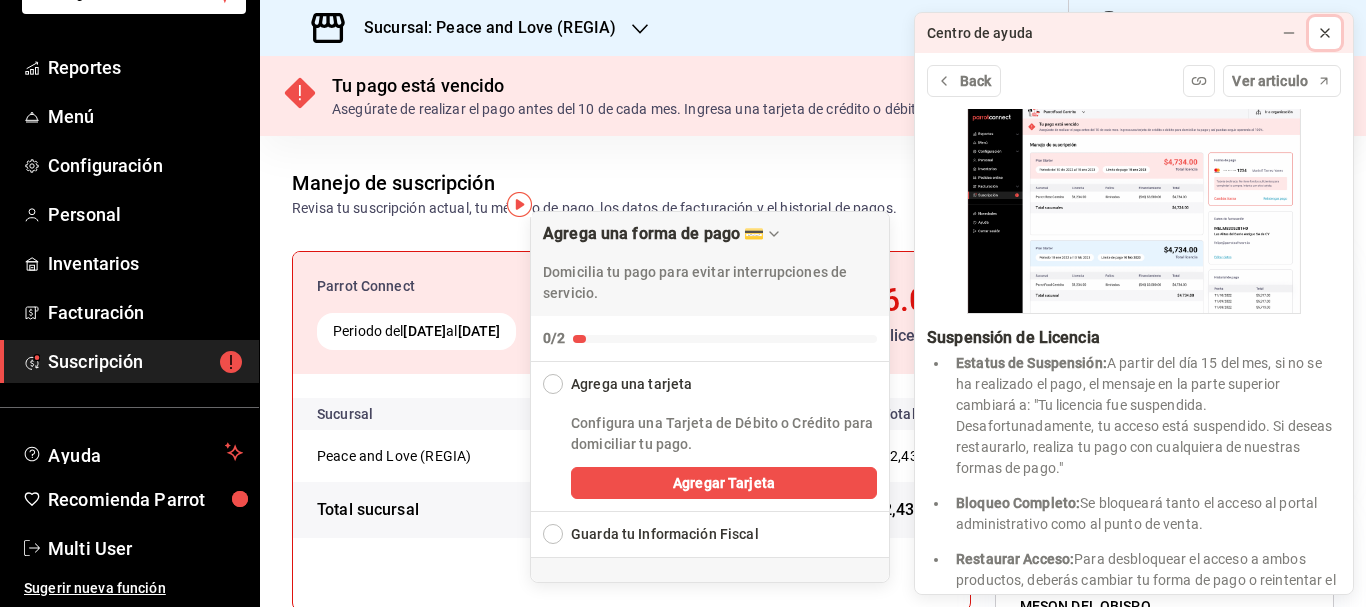 click 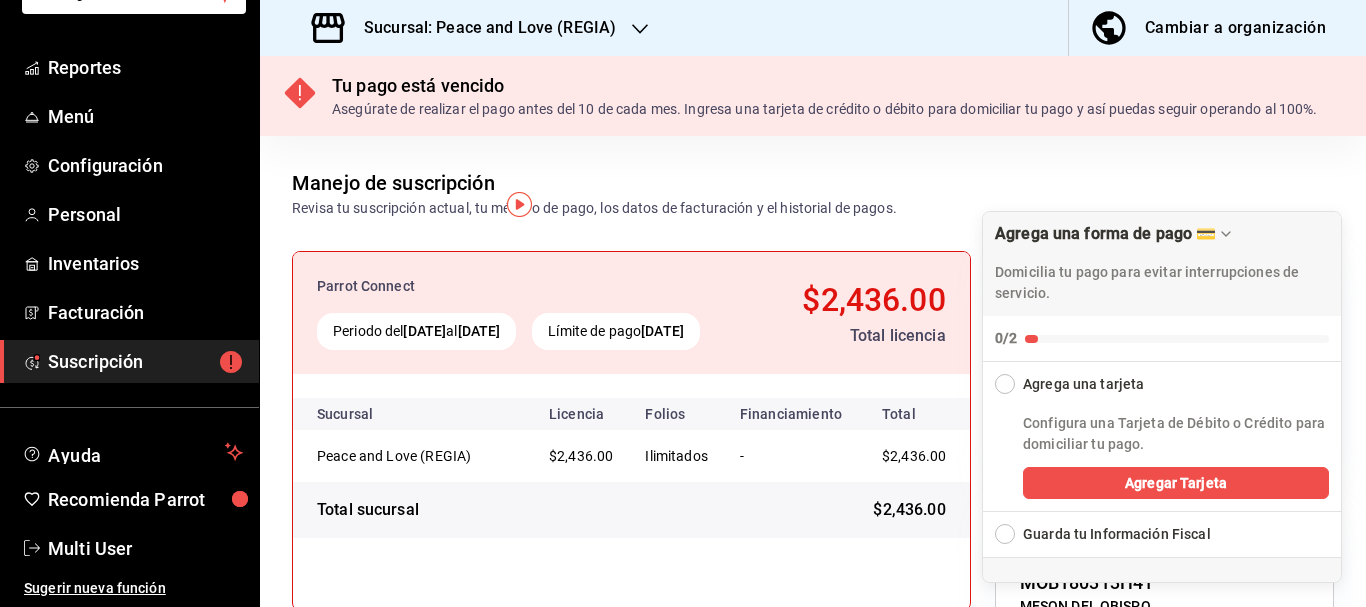 click on "Sucursal: Peace and Love (REGIA)" at bounding box center (466, 28) 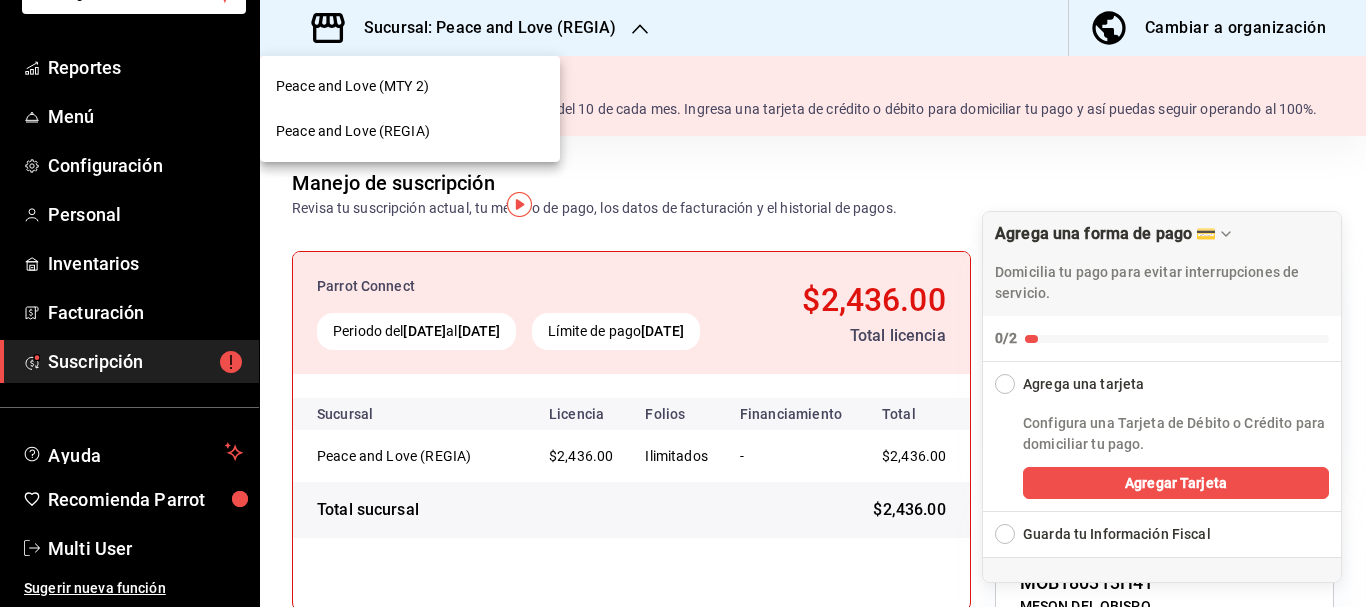 click on "Peace and Love (REGIA)" at bounding box center [410, 131] 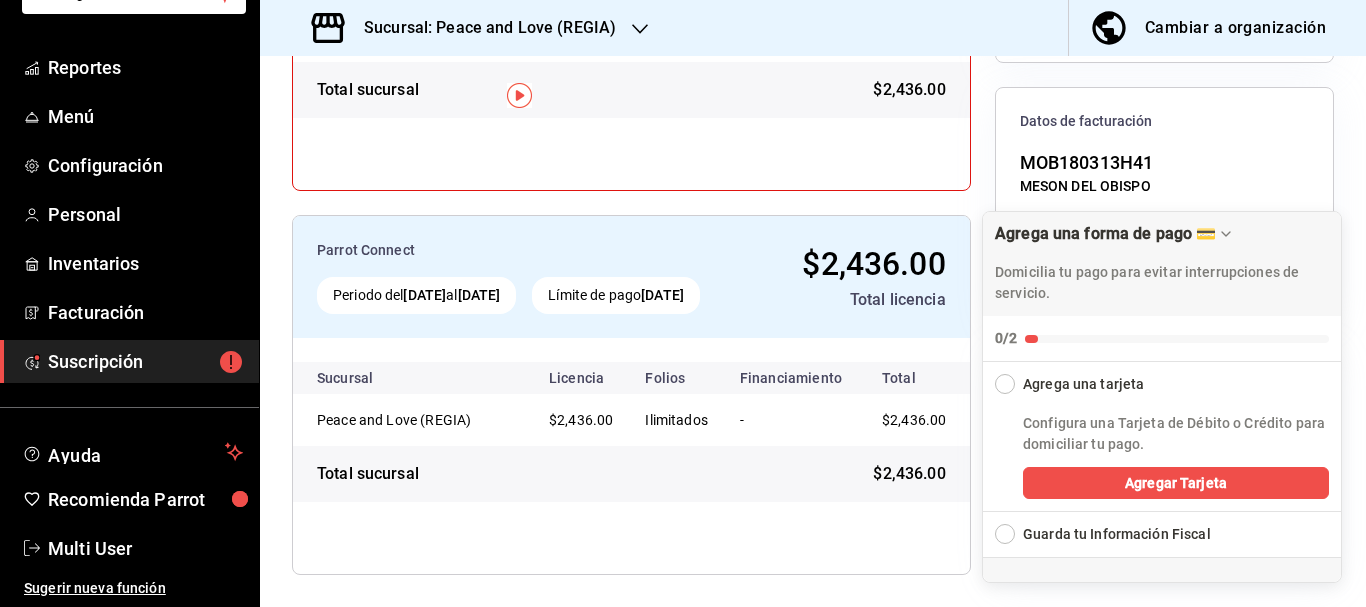 scroll, scrollTop: 41, scrollLeft: 0, axis: vertical 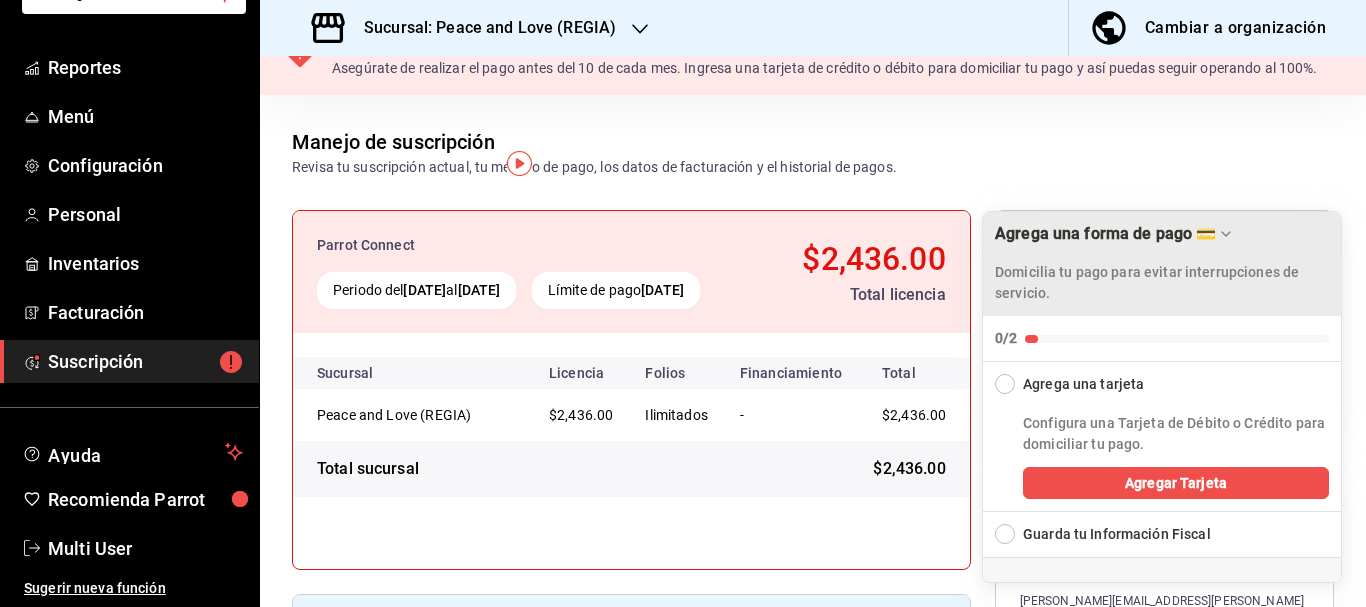 click on "Agrega una forma de pago 💳" at bounding box center [1162, 234] 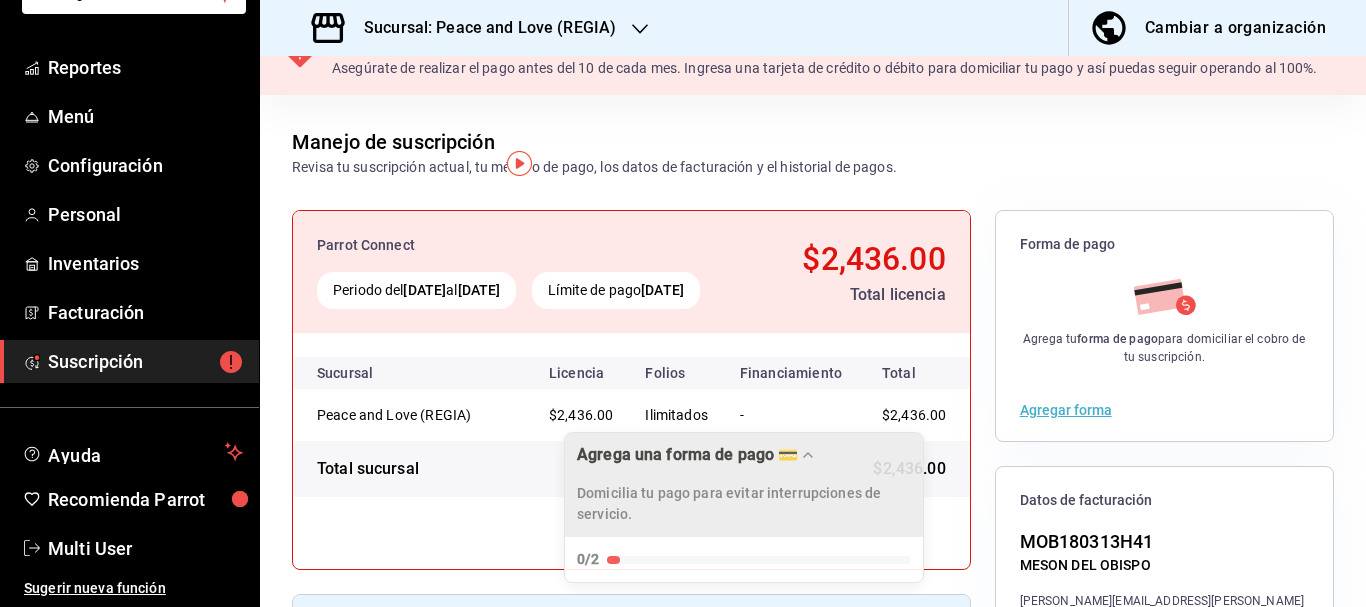 drag, startPoint x: 1129, startPoint y: 480, endPoint x: 598, endPoint y: 465, distance: 531.2118 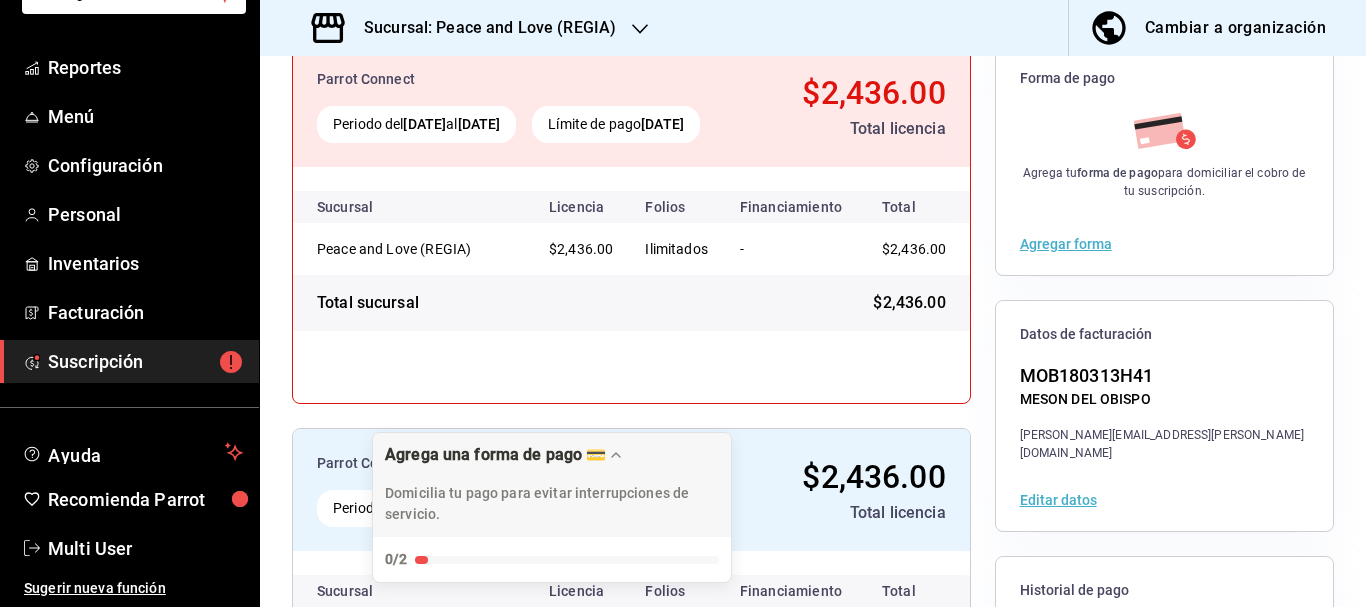 scroll, scrollTop: 241, scrollLeft: 0, axis: vertical 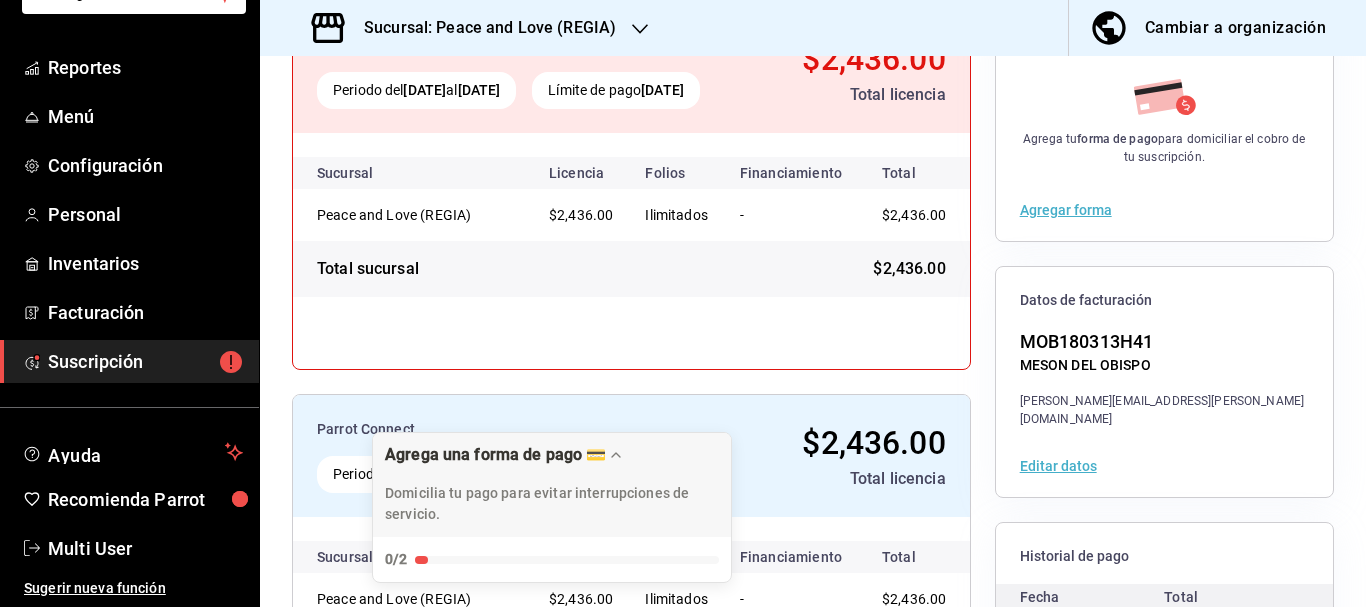 click on "Agregar forma" at bounding box center [1066, 210] 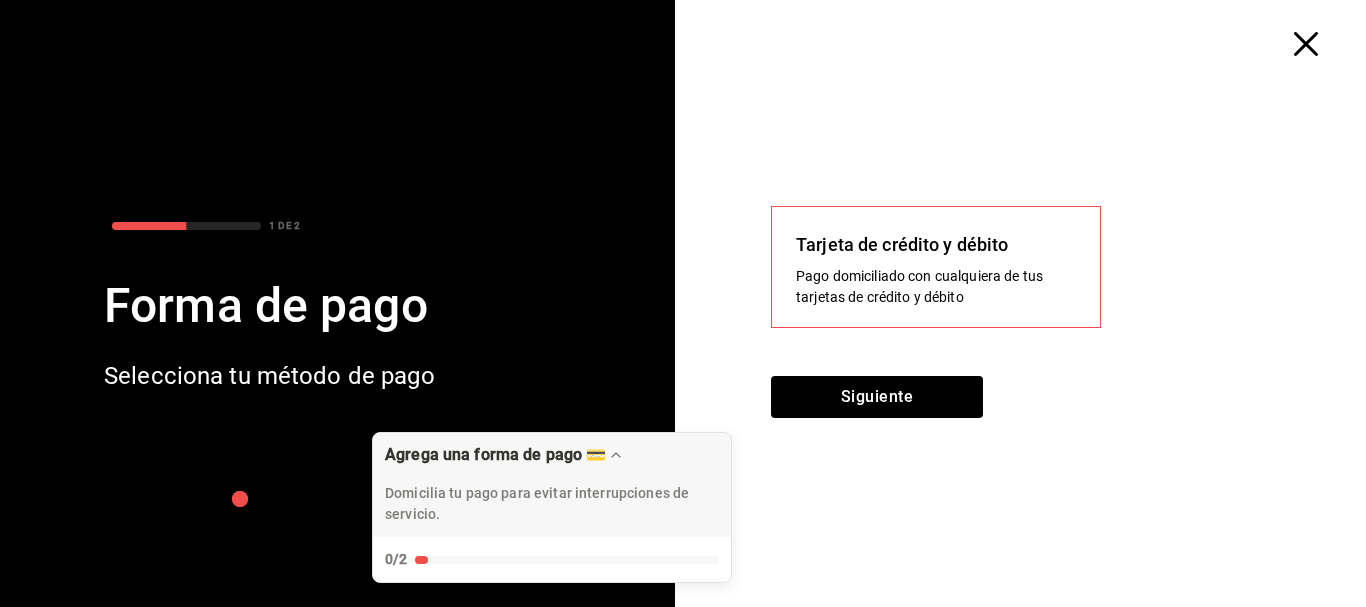 click 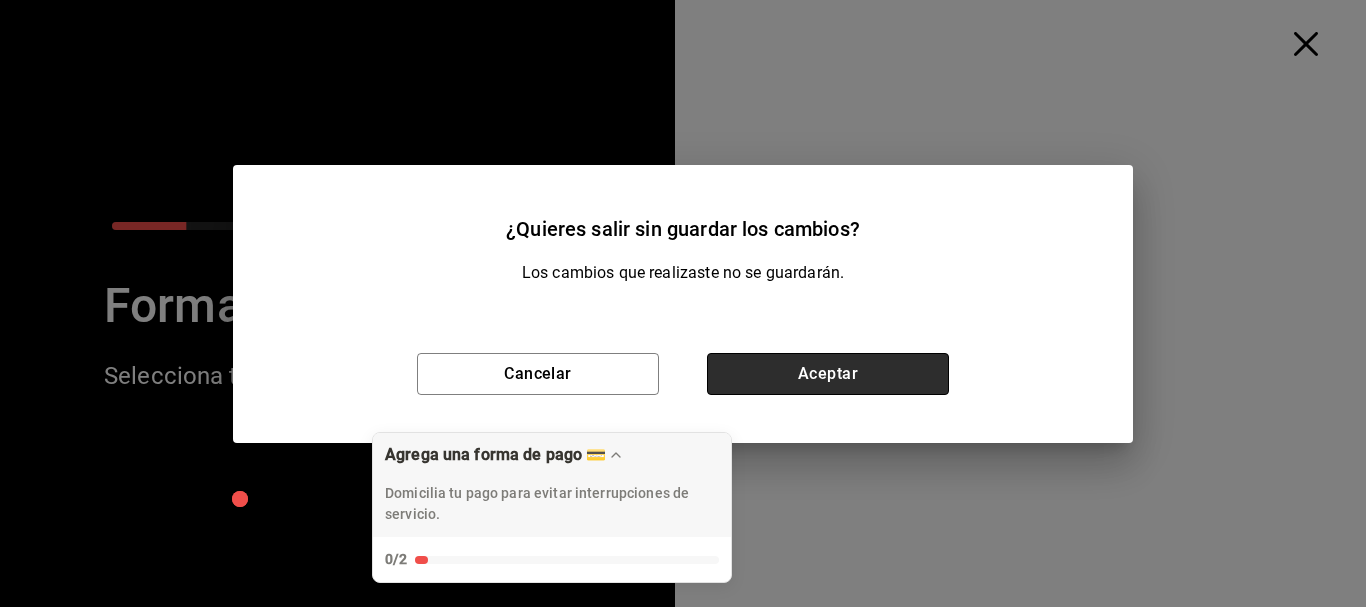 click on "Aceptar" at bounding box center [828, 374] 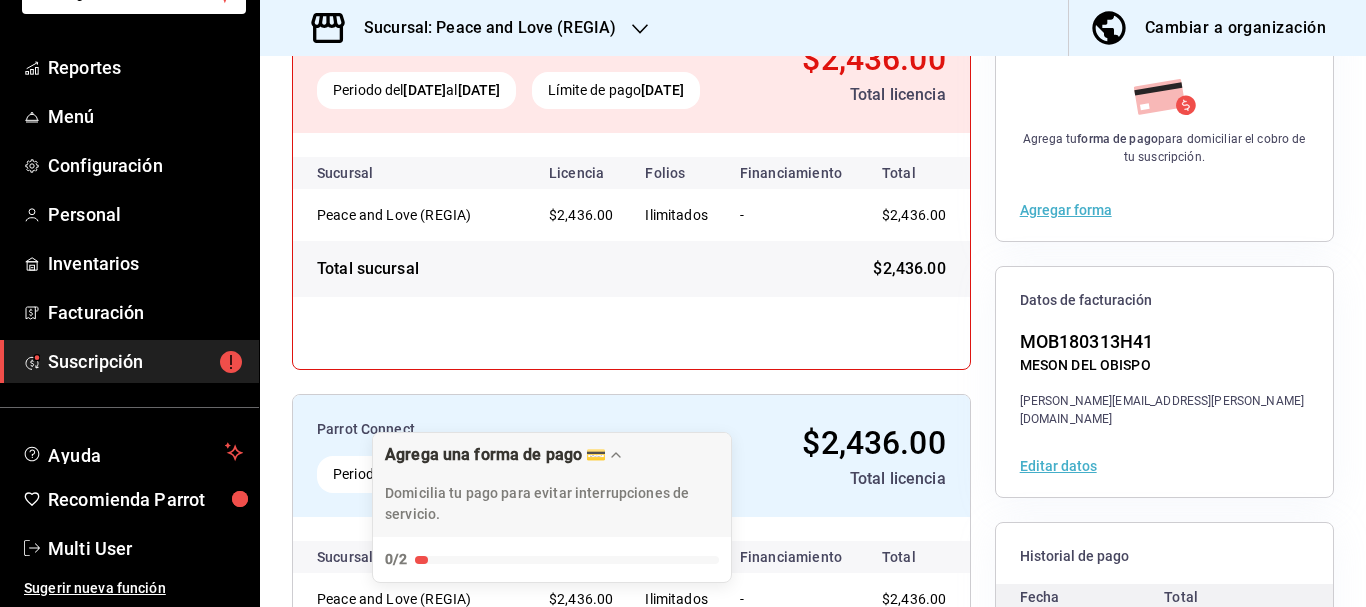 scroll, scrollTop: 441, scrollLeft: 0, axis: vertical 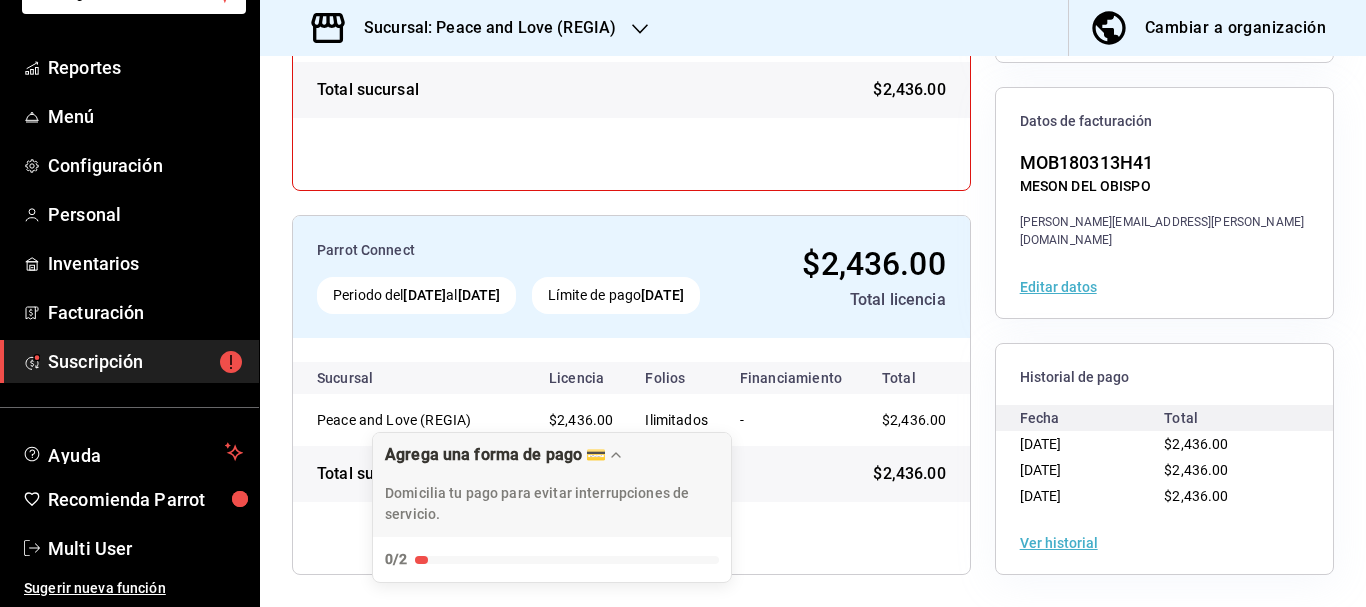 click on "Editar datos" at bounding box center [1058, 287] 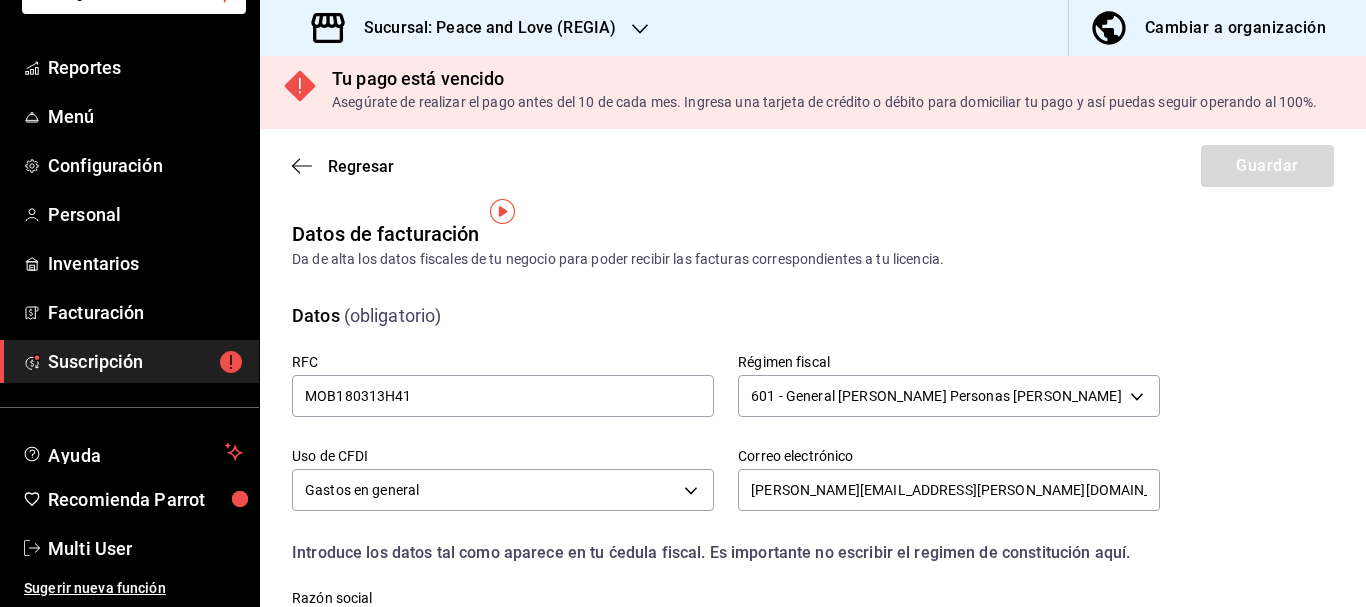 scroll, scrollTop: 0, scrollLeft: 0, axis: both 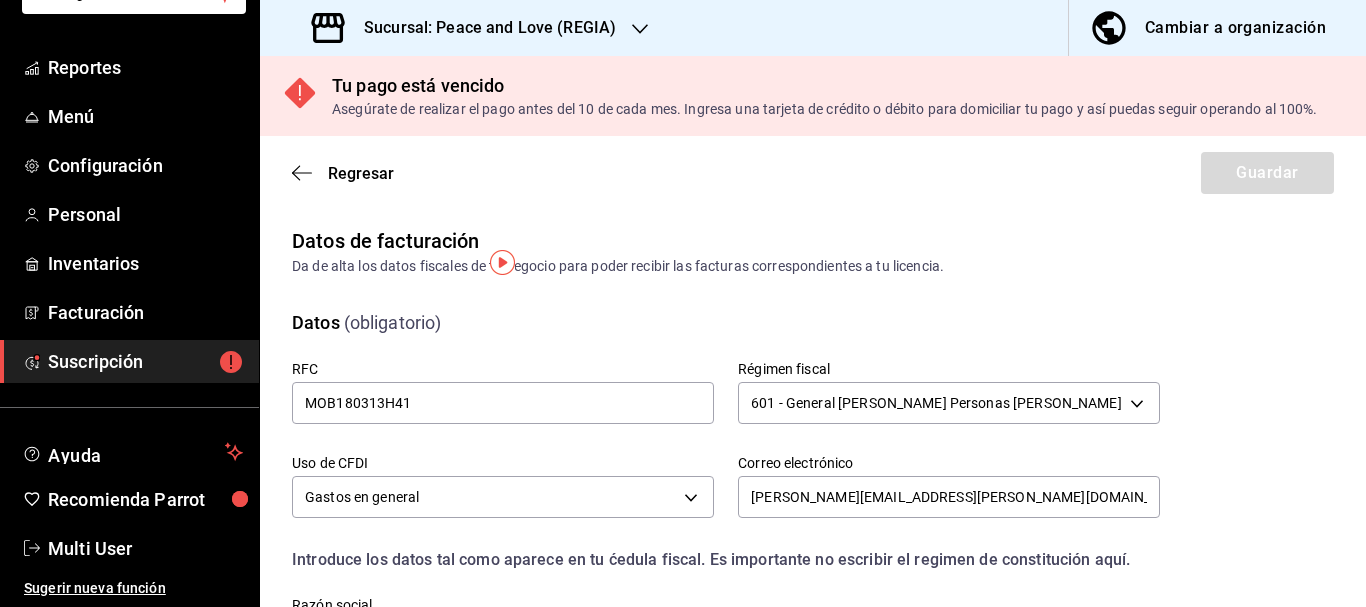 click on "Sucursal: Peace and Love (REGIA)" at bounding box center [482, 28] 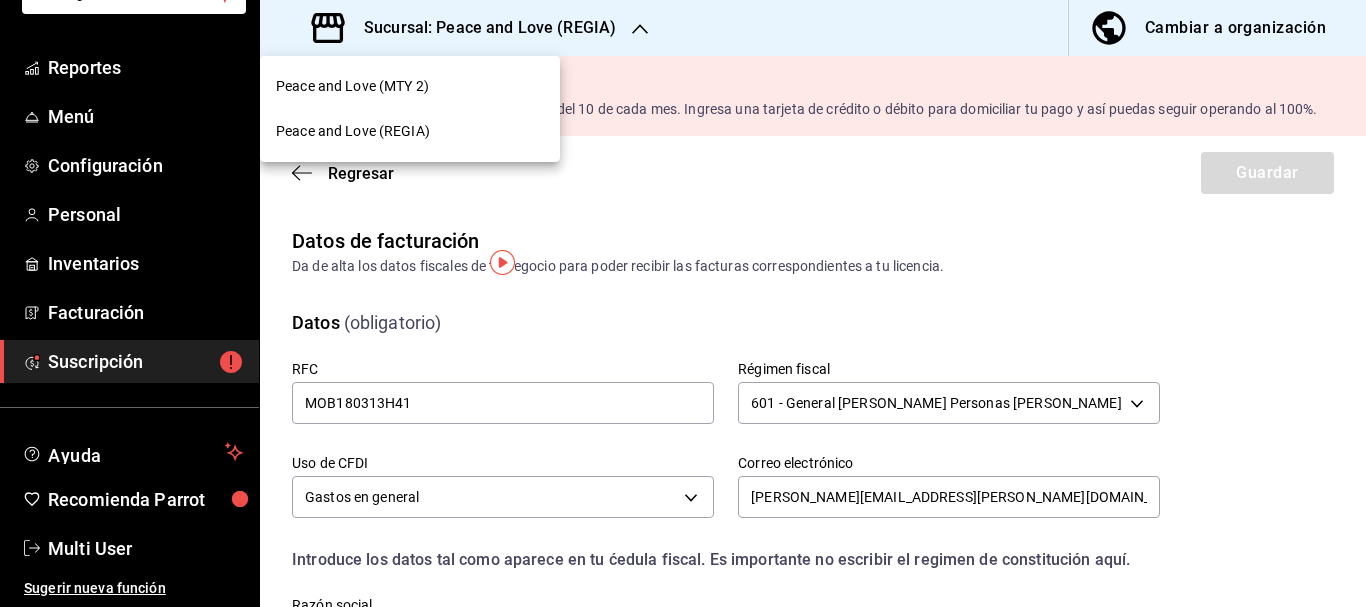 click at bounding box center (683, 303) 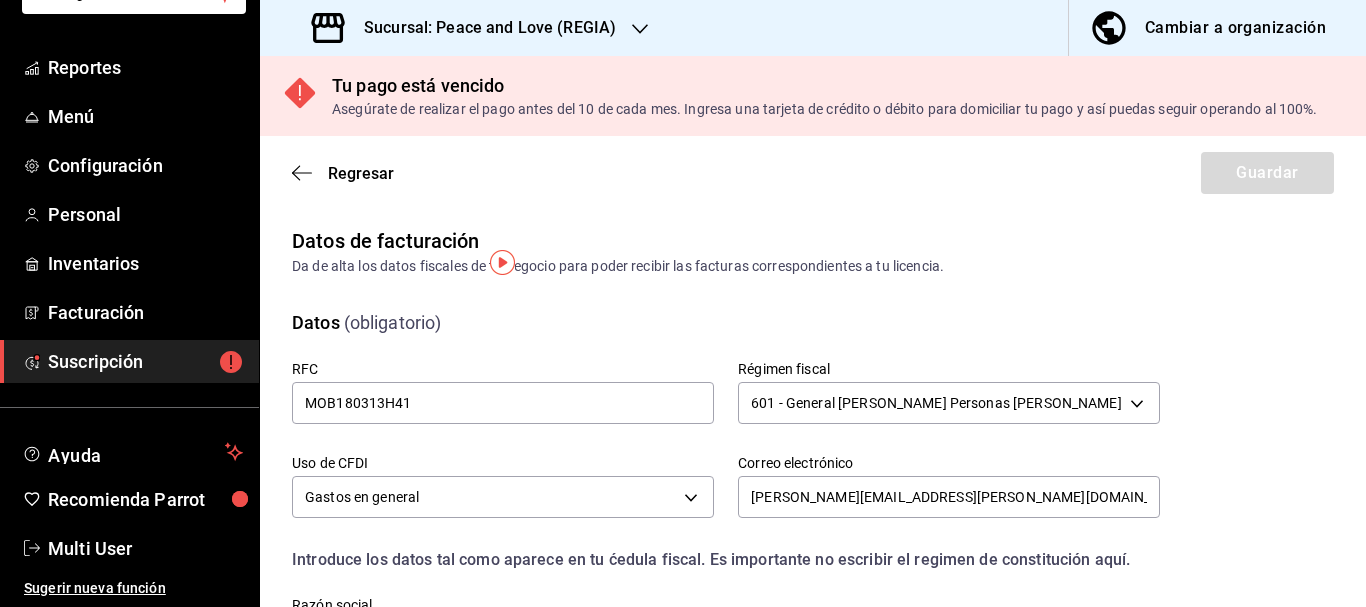 click on "Suscripción" at bounding box center [145, 361] 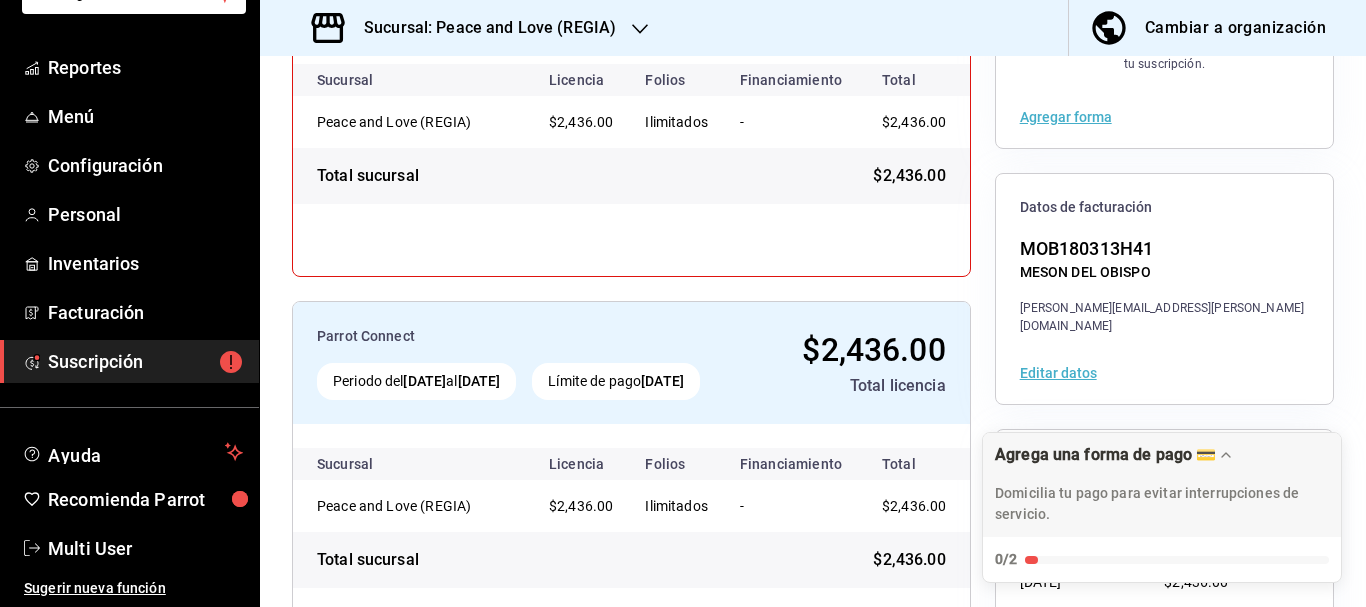 scroll, scrollTop: 441, scrollLeft: 0, axis: vertical 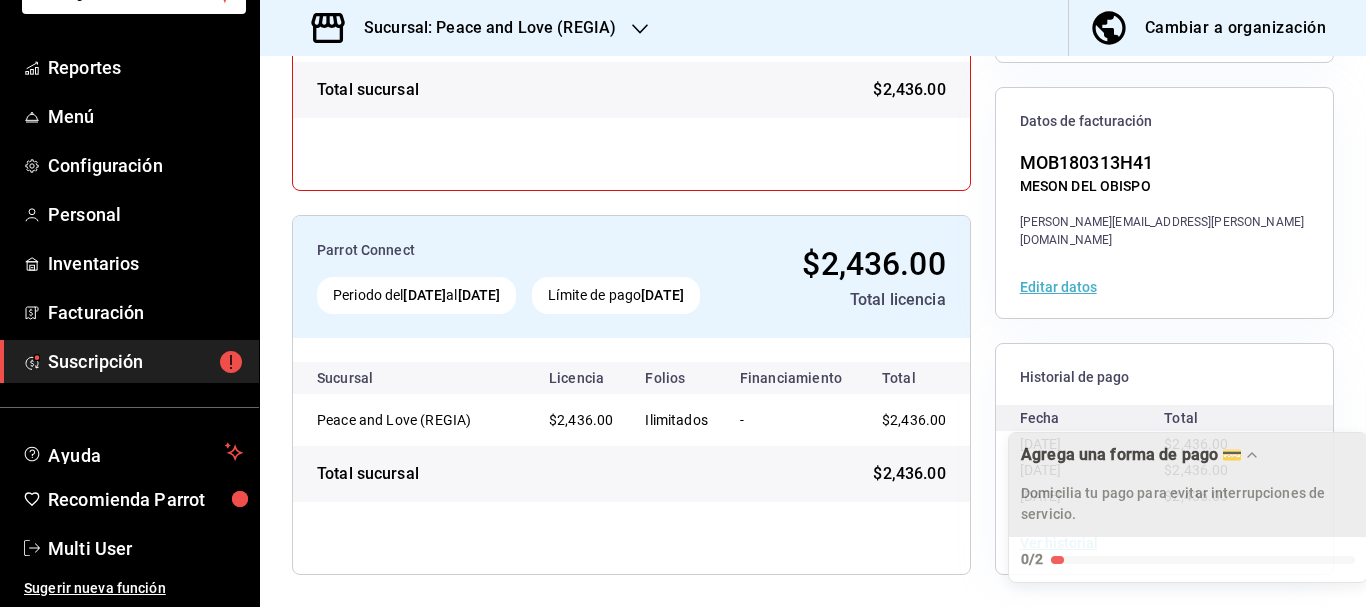 drag, startPoint x: 1282, startPoint y: 448, endPoint x: 1365, endPoint y: 509, distance: 103.00485 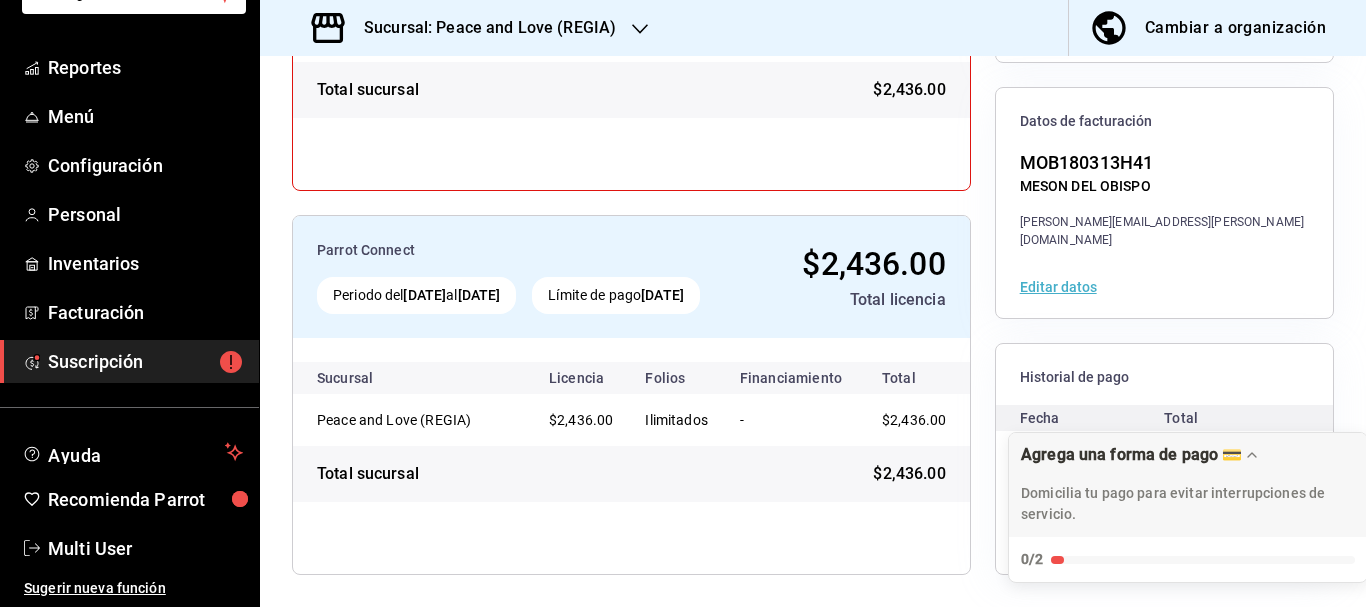 scroll, scrollTop: 0, scrollLeft: 0, axis: both 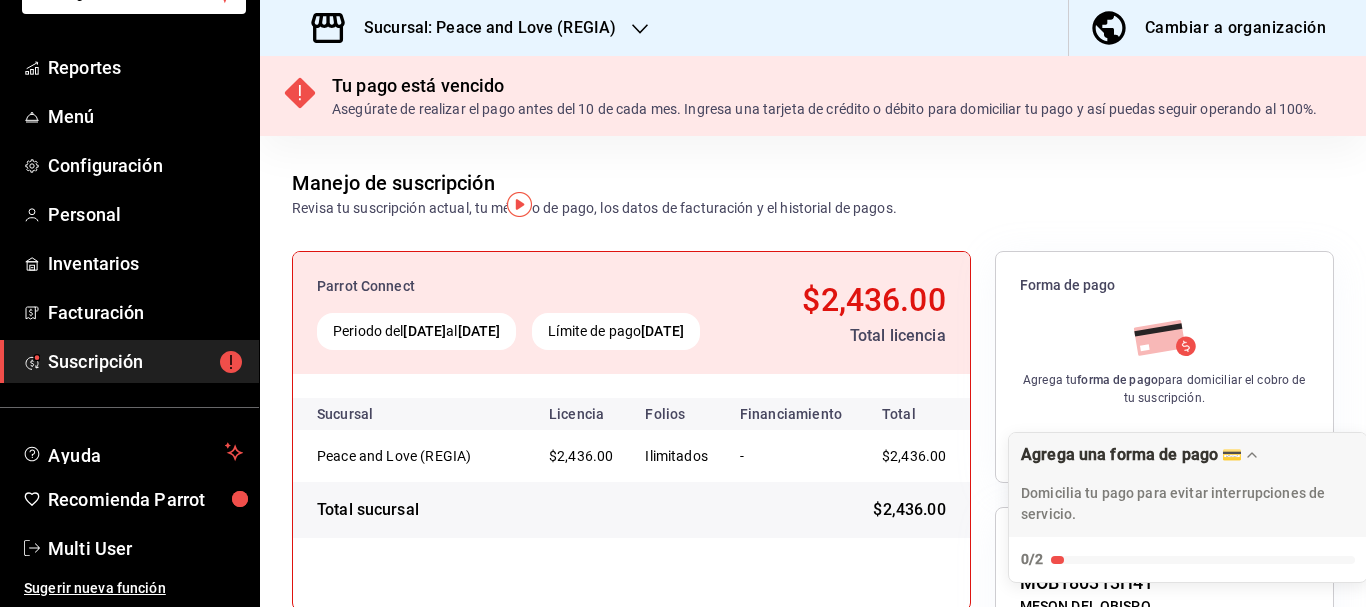 click 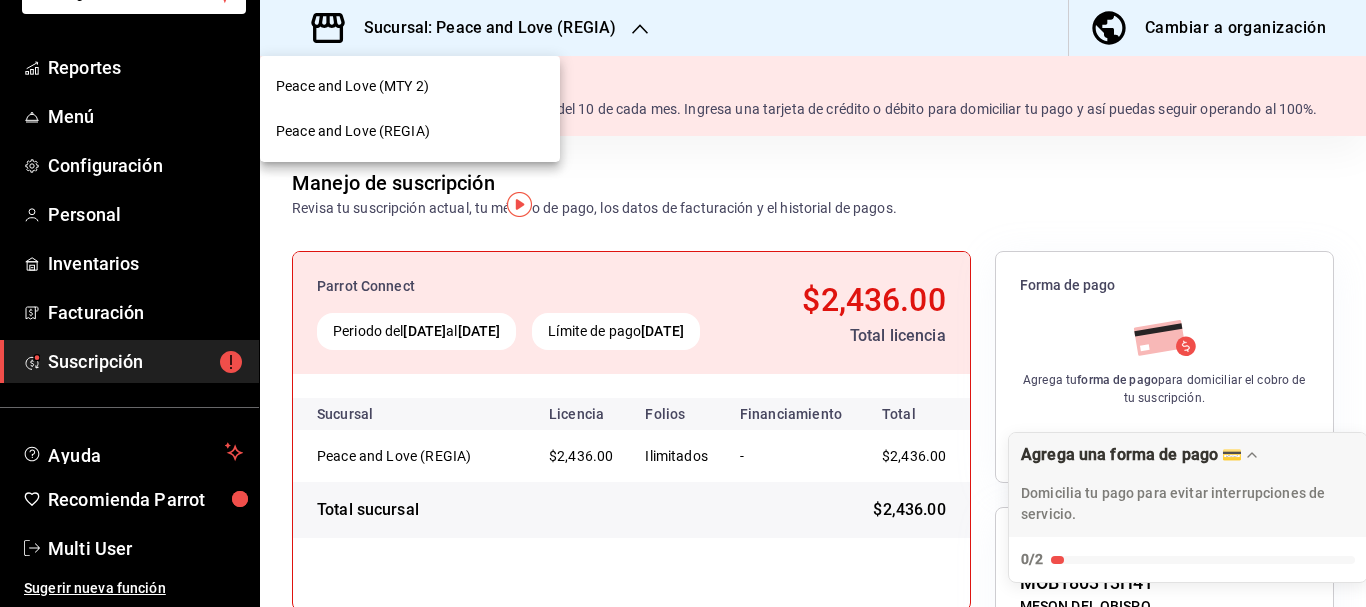 click at bounding box center [683, 303] 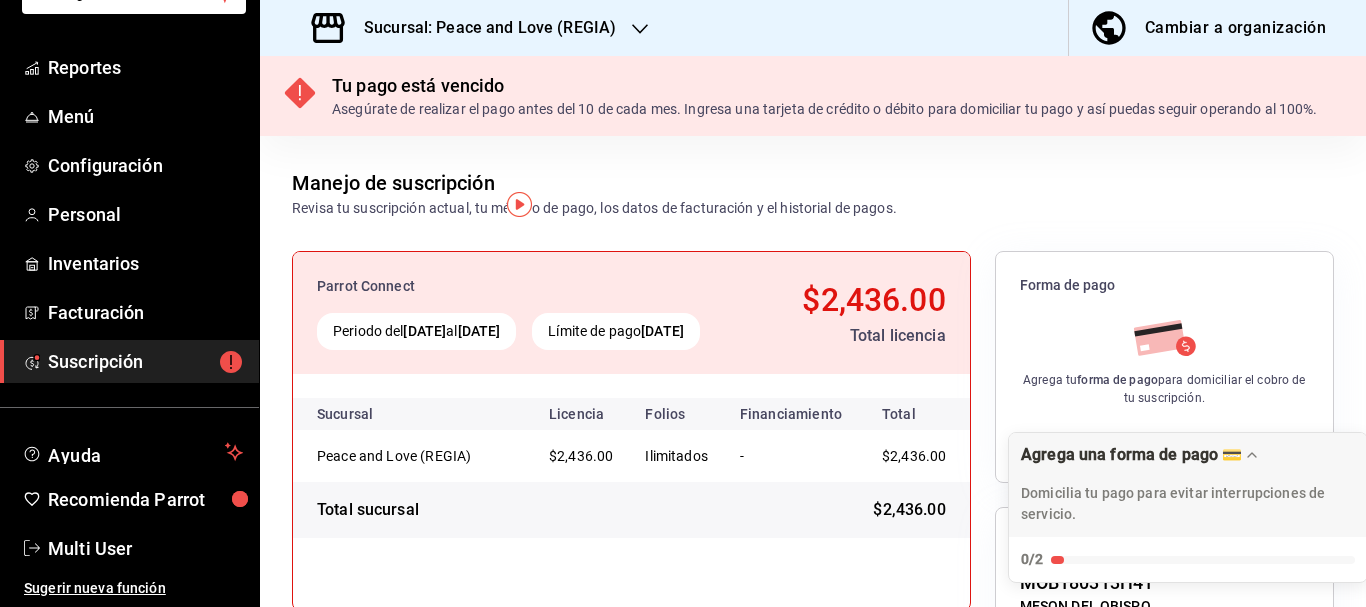 click 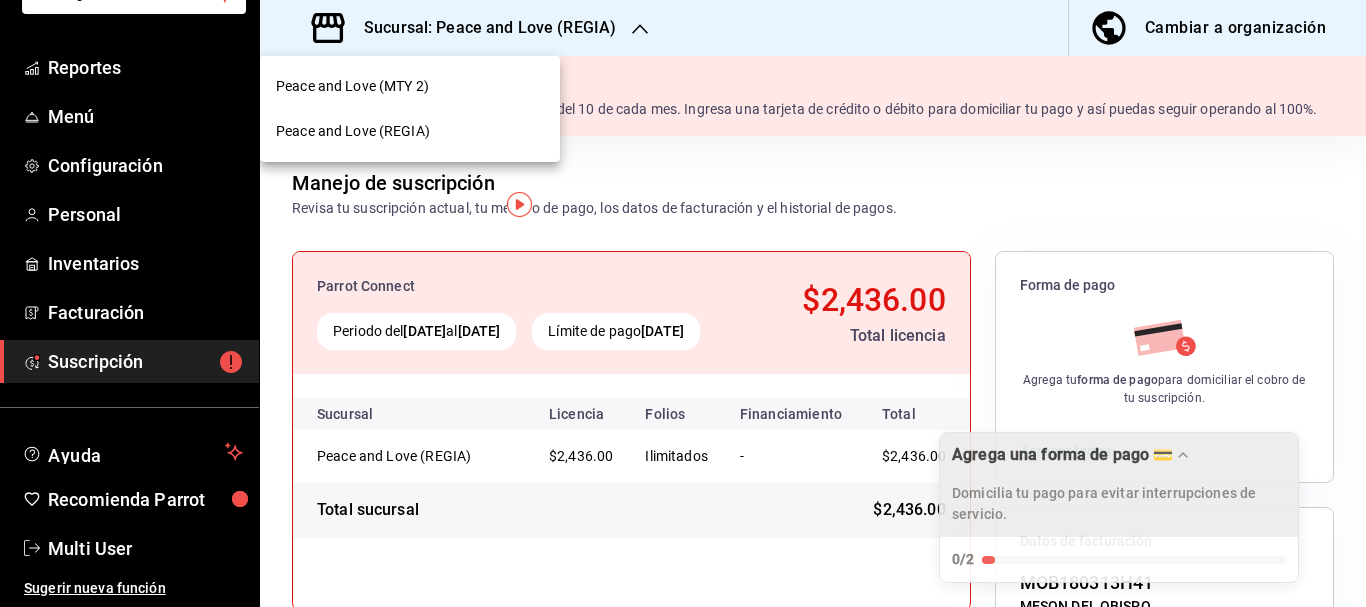 drag, startPoint x: 1221, startPoint y: 468, endPoint x: 1152, endPoint y: 473, distance: 69.18092 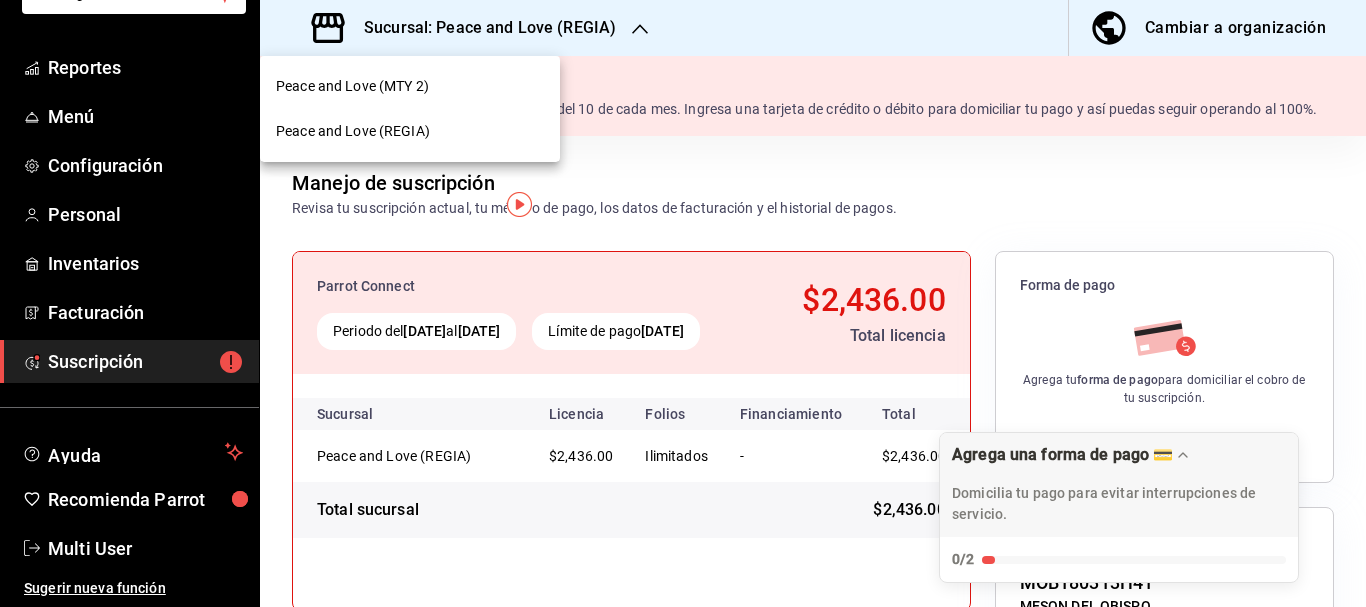 click at bounding box center (683, 303) 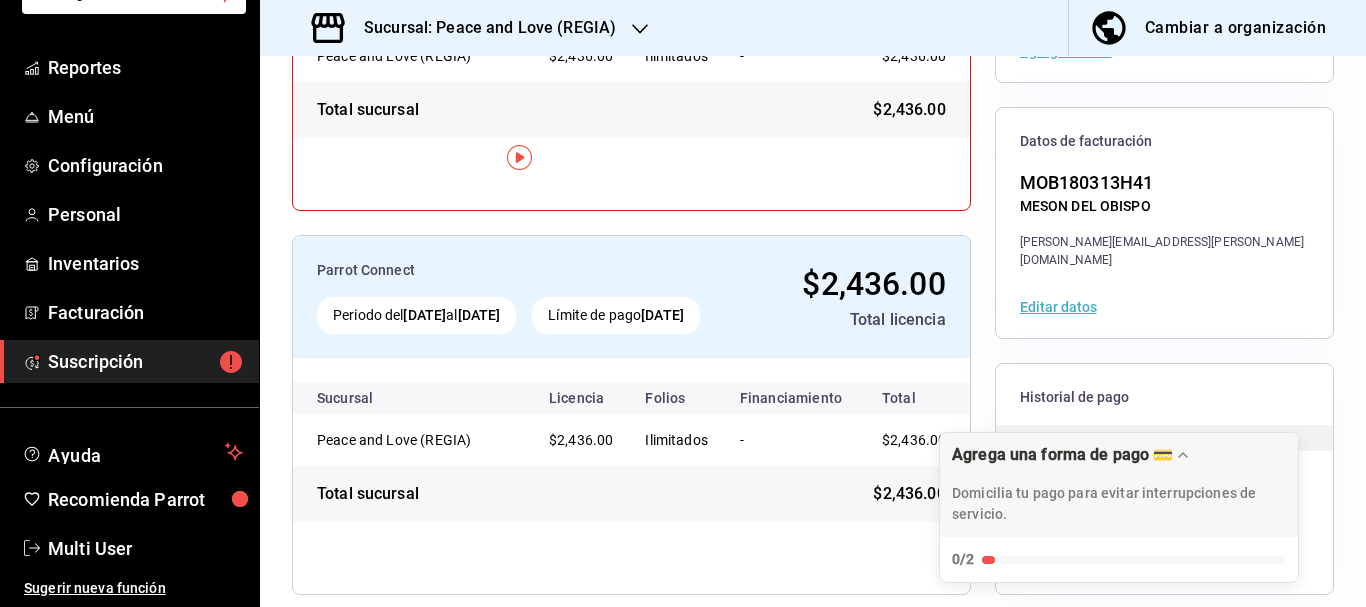 scroll, scrollTop: 0, scrollLeft: 0, axis: both 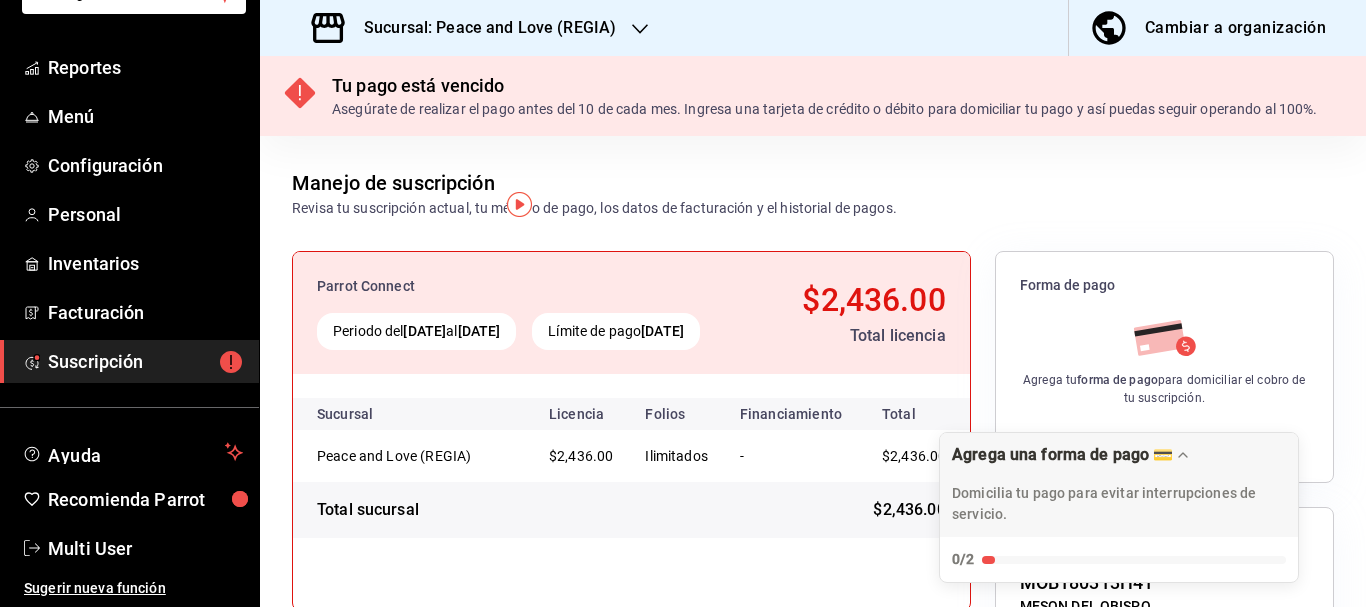 click at bounding box center [640, 28] 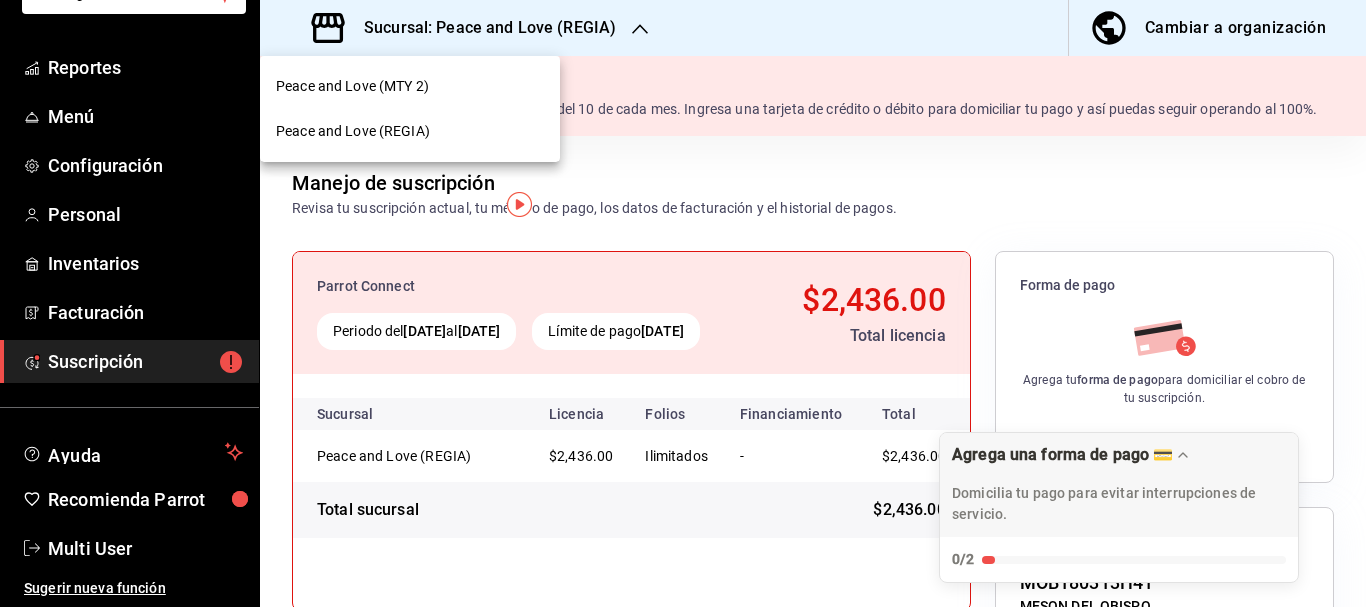 click at bounding box center (683, 303) 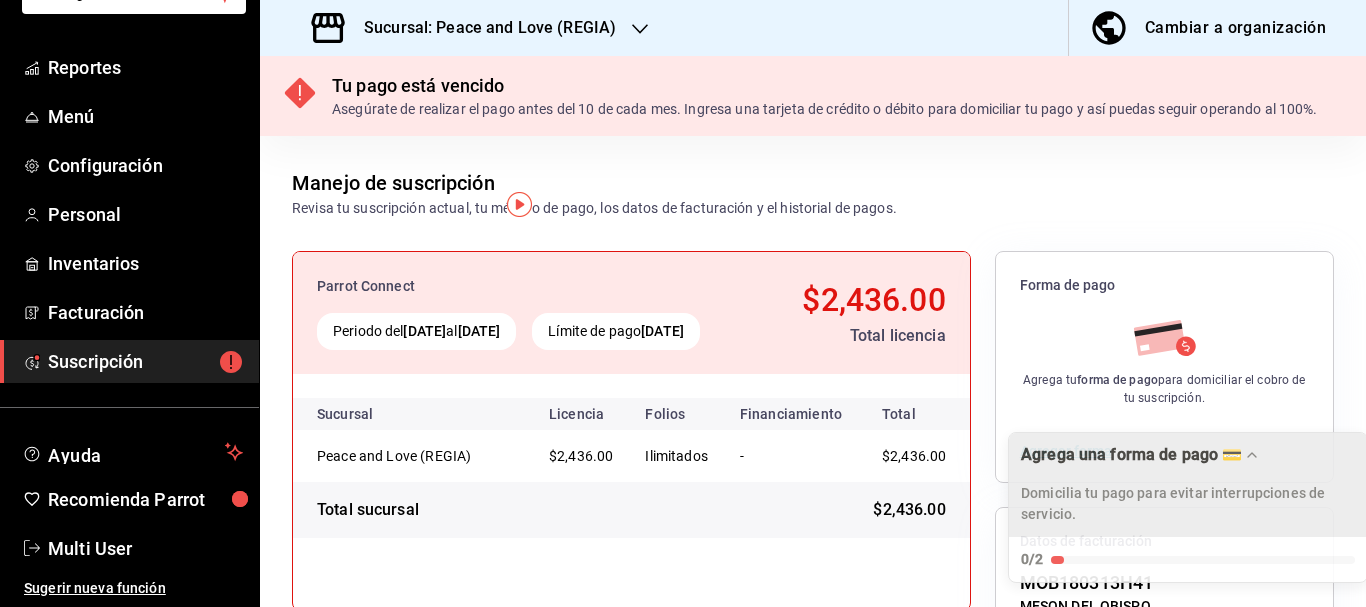 drag, startPoint x: 1184, startPoint y: 463, endPoint x: 1365, endPoint y: 472, distance: 181.22362 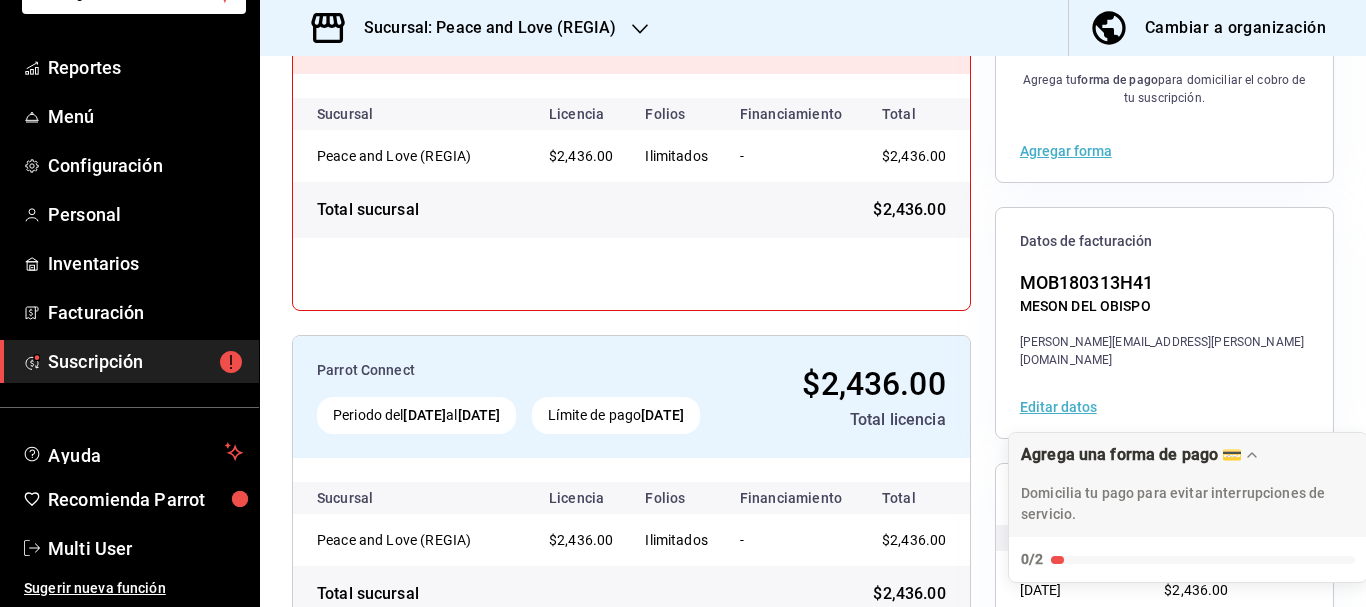 scroll, scrollTop: 0, scrollLeft: 0, axis: both 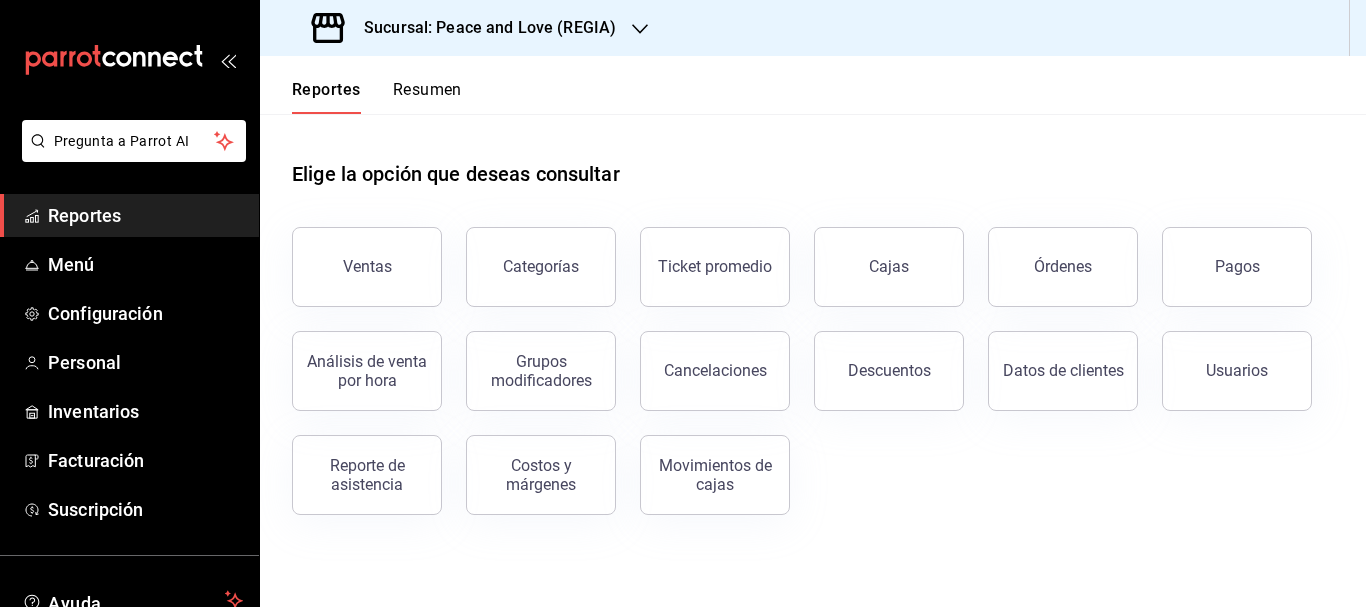 click on "Sucursal: Peace and Love (REGIA)" at bounding box center [482, 28] 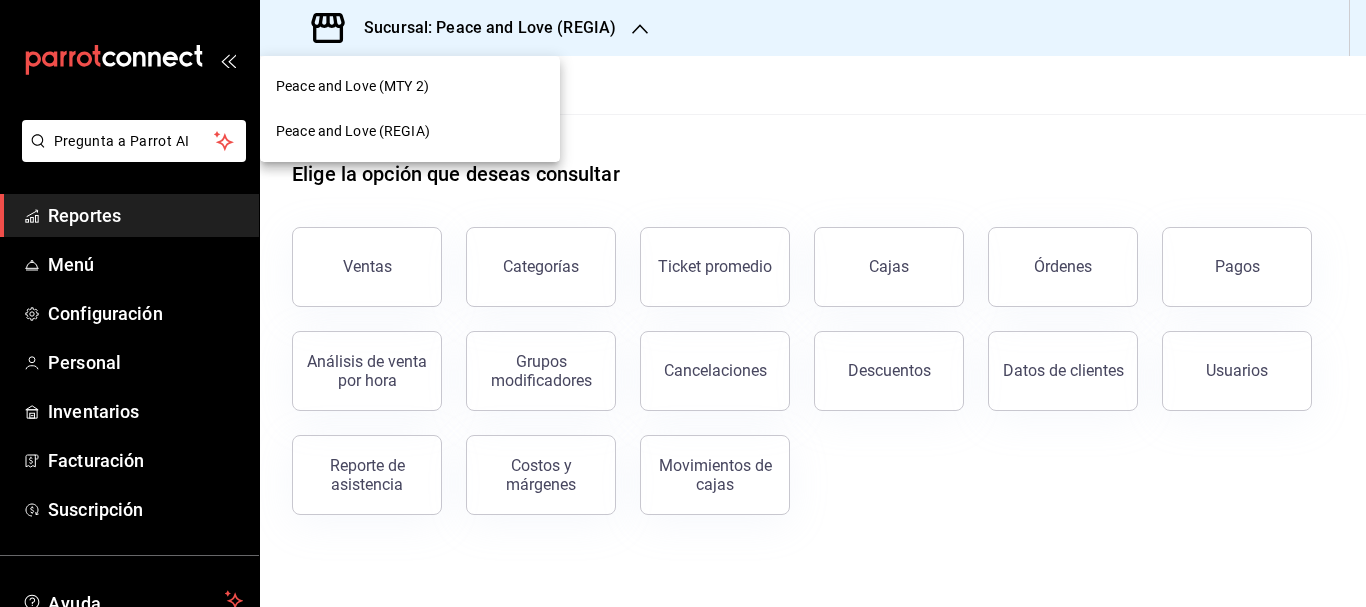 click at bounding box center [683, 303] 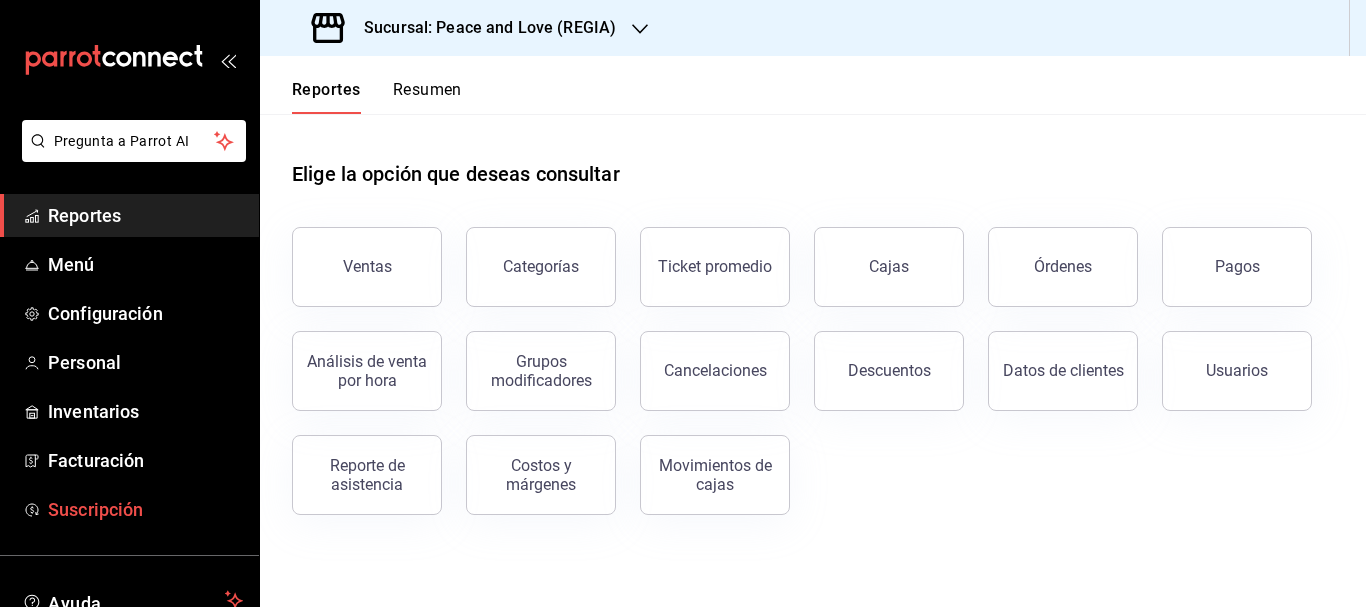click on "Suscripción" at bounding box center [145, 509] 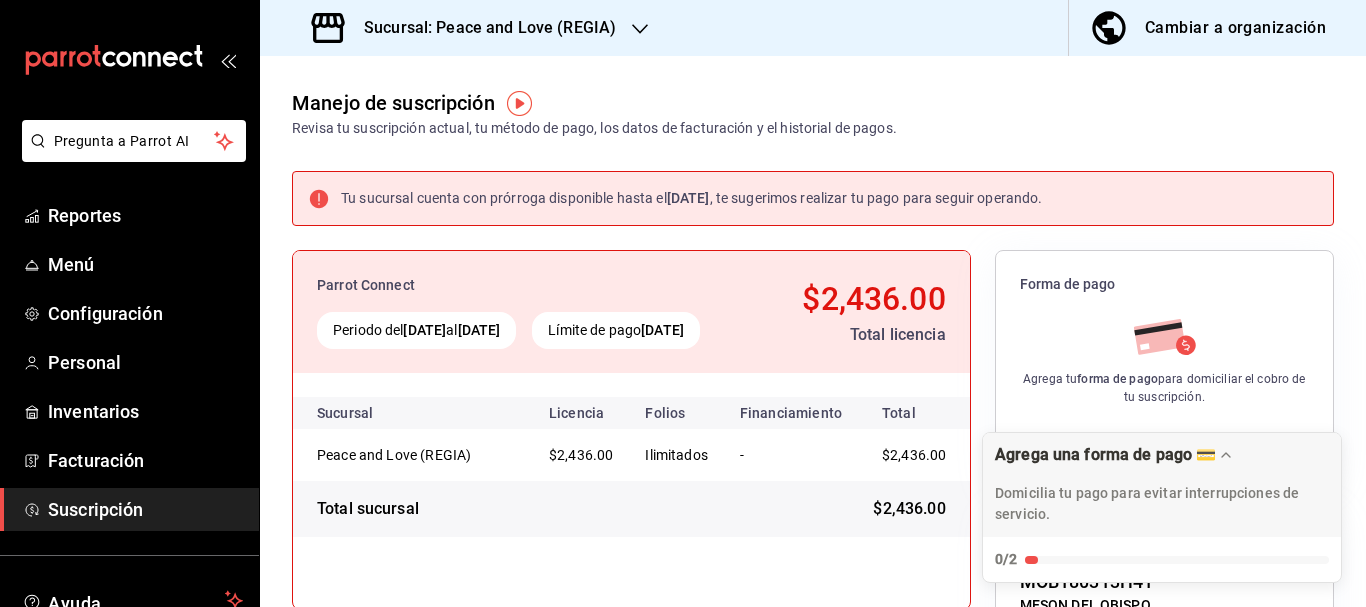 click on "Sucursal: Peace and Love (REGIA)" at bounding box center [466, 28] 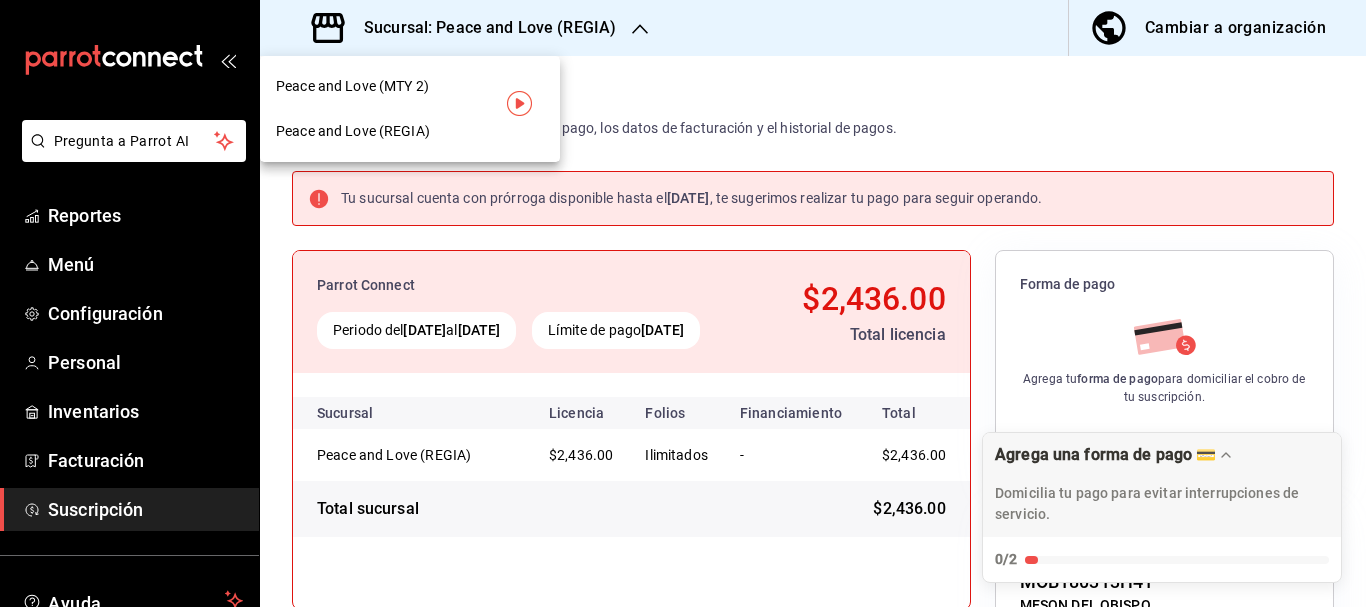 click on "Peace and Love (MTY 2)" at bounding box center (410, 86) 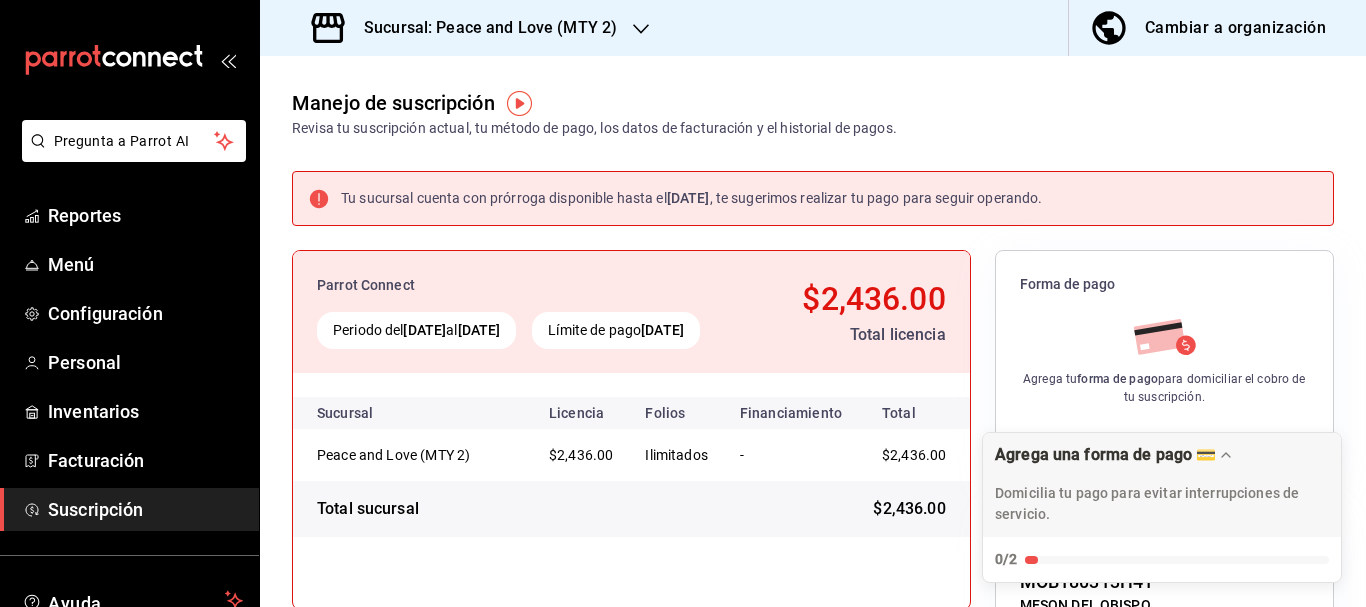 click on "Manejo de suscripción Revisa tu suscripción actual, tu método de pago, los datos de facturación y el historial de pagos." at bounding box center [594, 113] 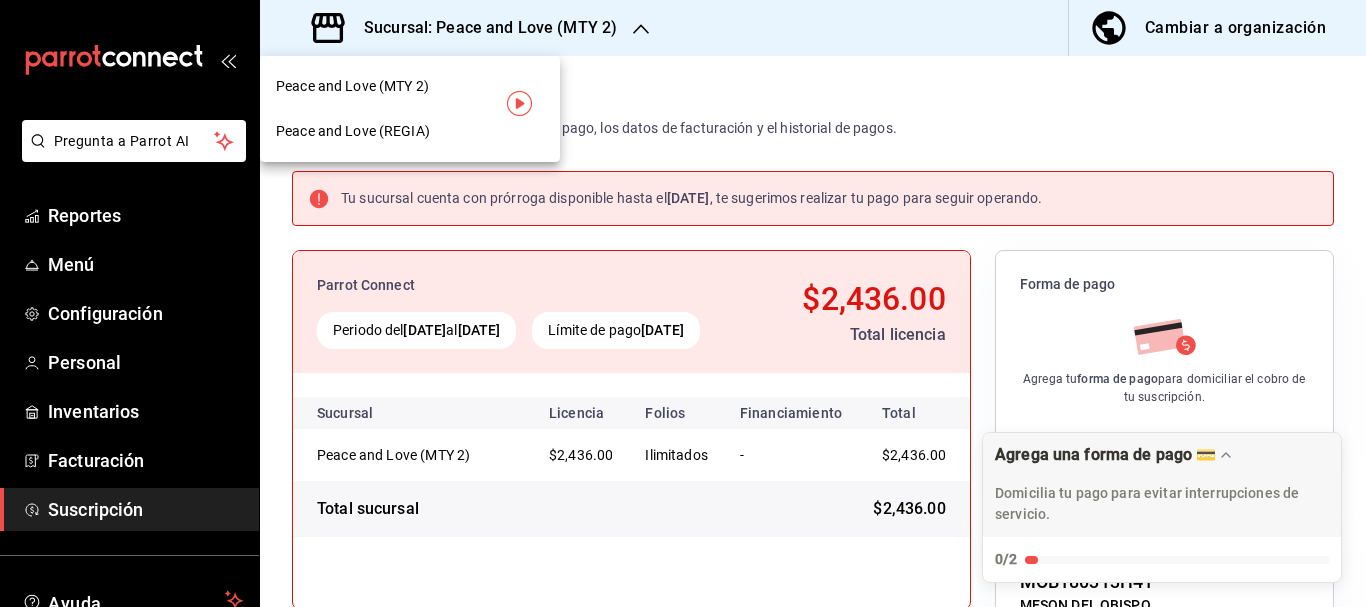 click on "Peace and Love (REGIA)" at bounding box center [410, 131] 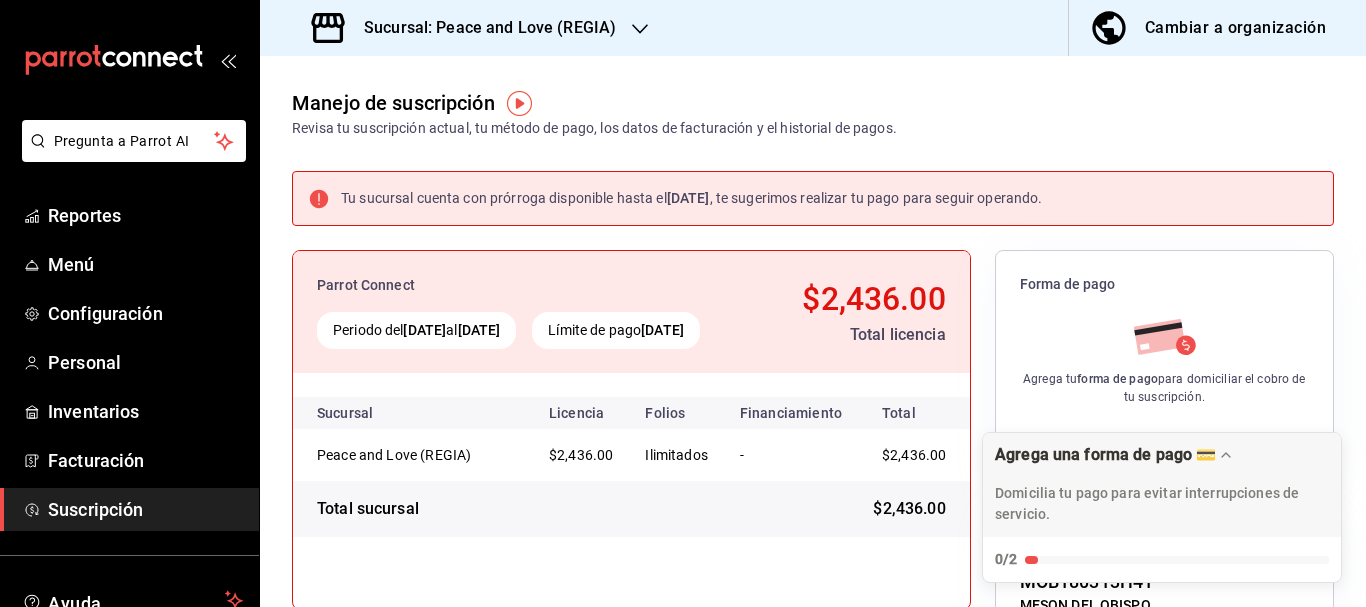 click on "Sucursal: Peace and Love (REGIA)" at bounding box center (466, 28) 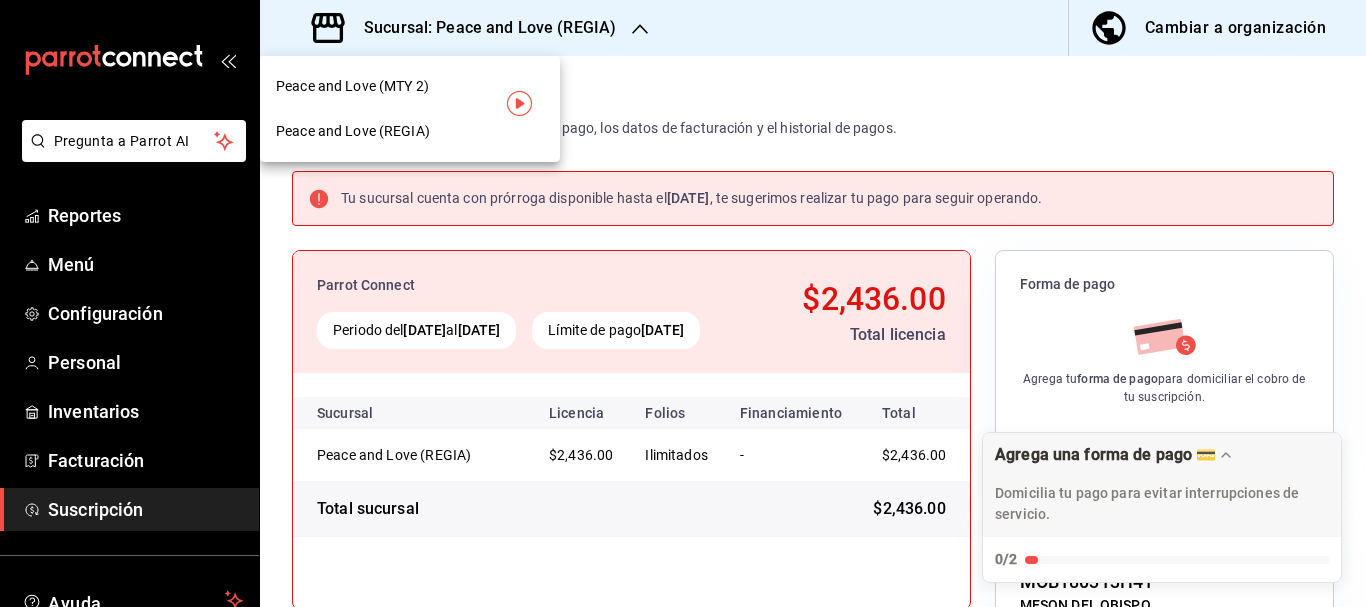 click on "Peace and Love (MTY 2)" at bounding box center (352, 86) 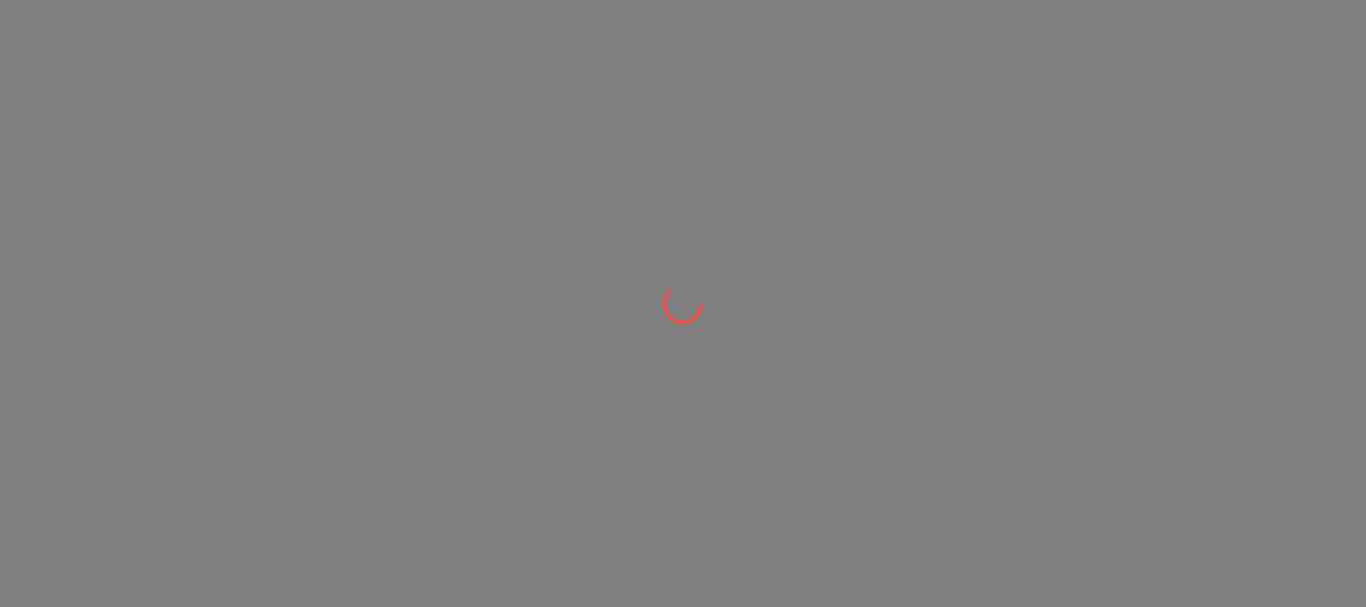 scroll, scrollTop: 0, scrollLeft: 0, axis: both 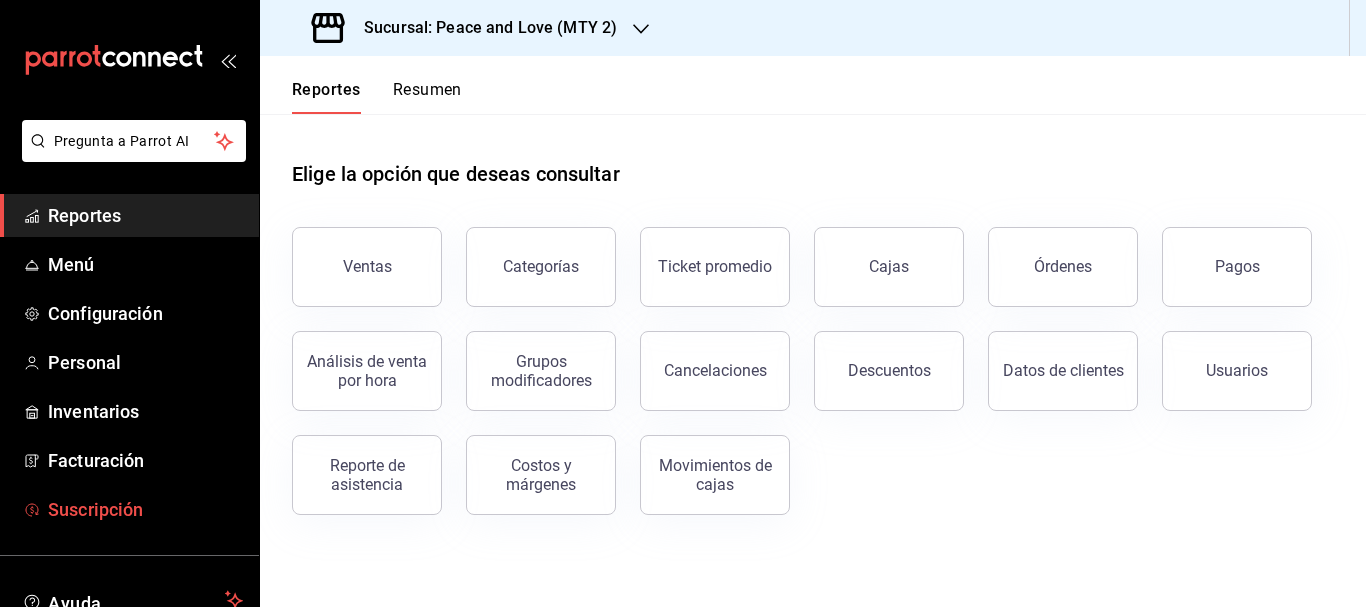 click on "Suscripción" at bounding box center [145, 509] 